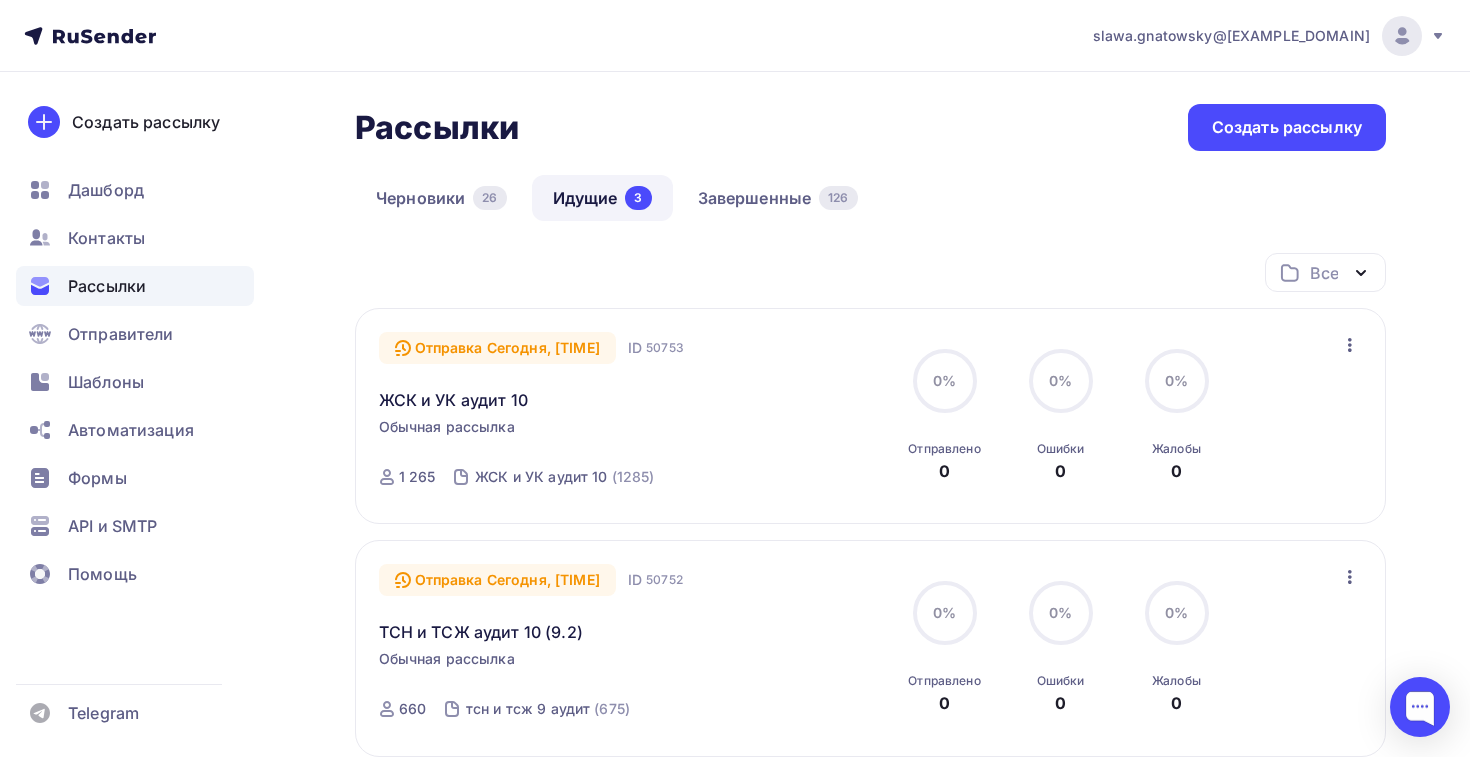 scroll, scrollTop: 0, scrollLeft: 0, axis: both 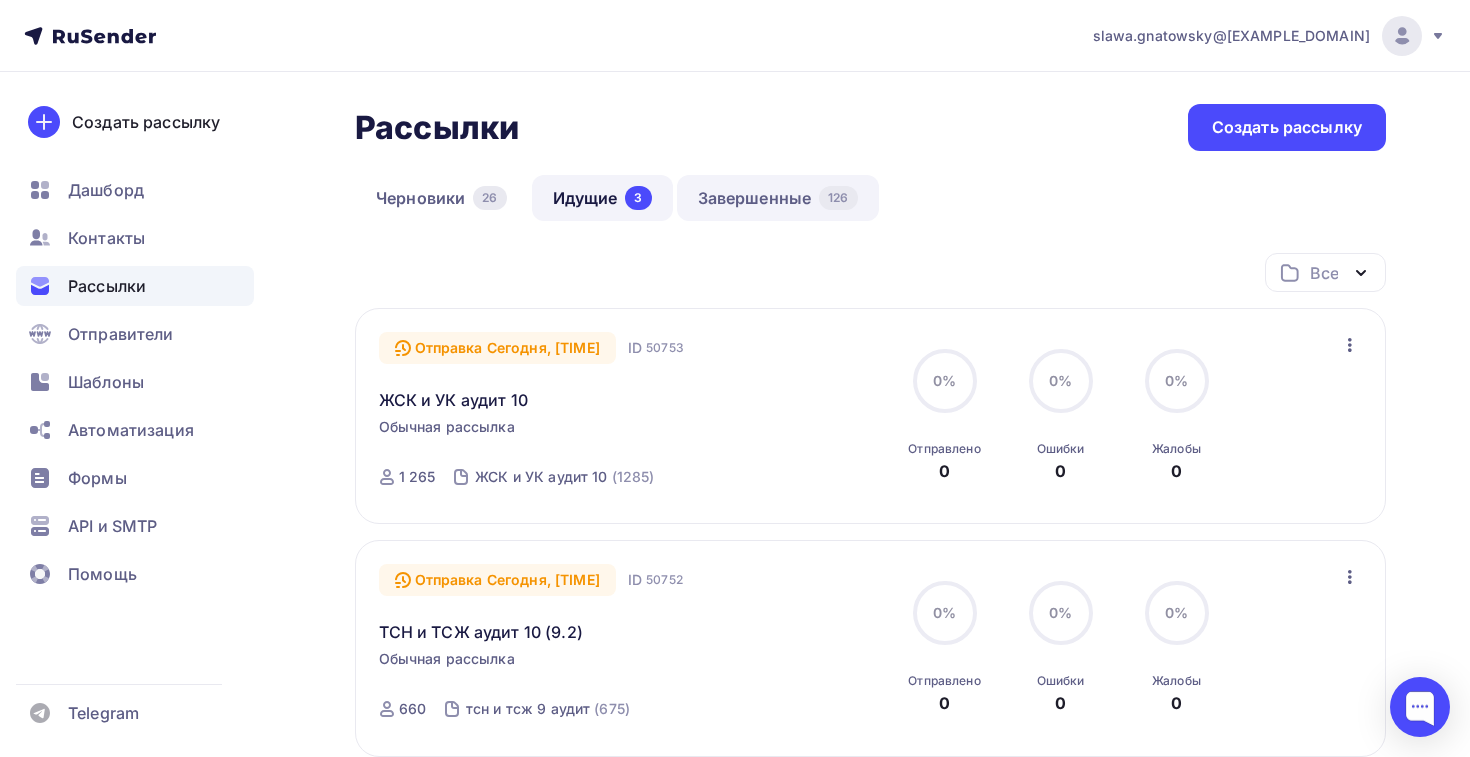 click on "Завершенные
126" at bounding box center (778, 198) 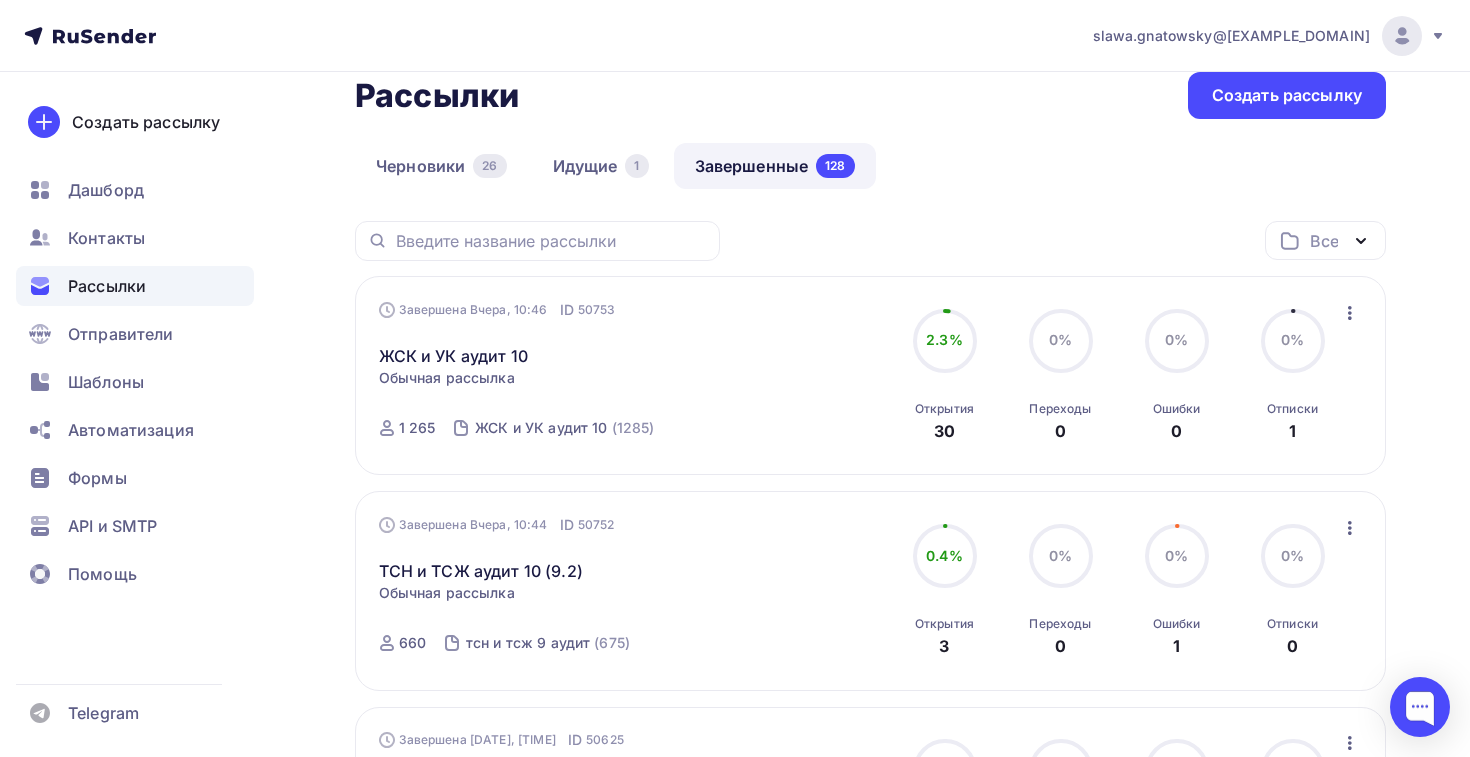 scroll, scrollTop: 34, scrollLeft: 0, axis: vertical 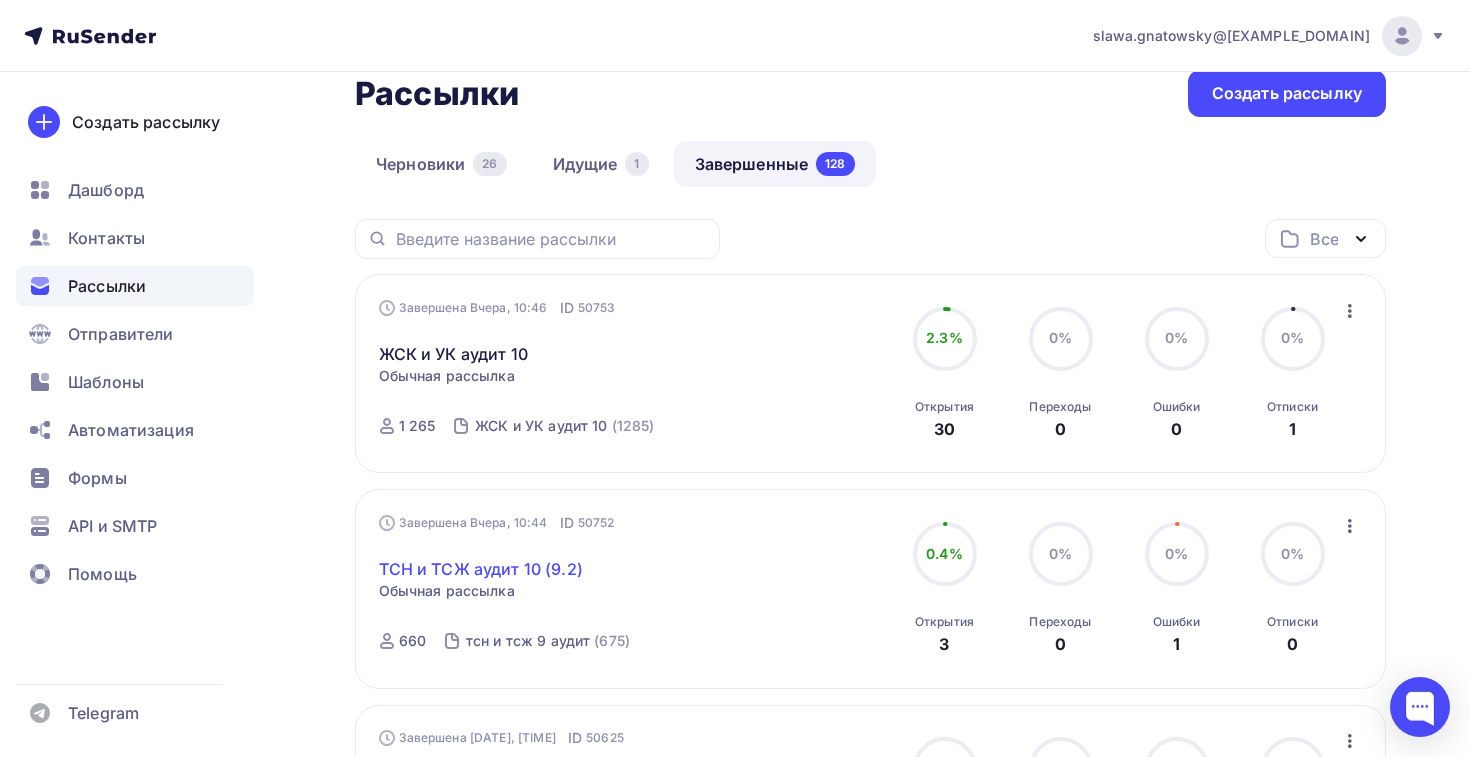 click on "ТСН и ТСЖ аудит 10 (9.2)" at bounding box center [481, 569] 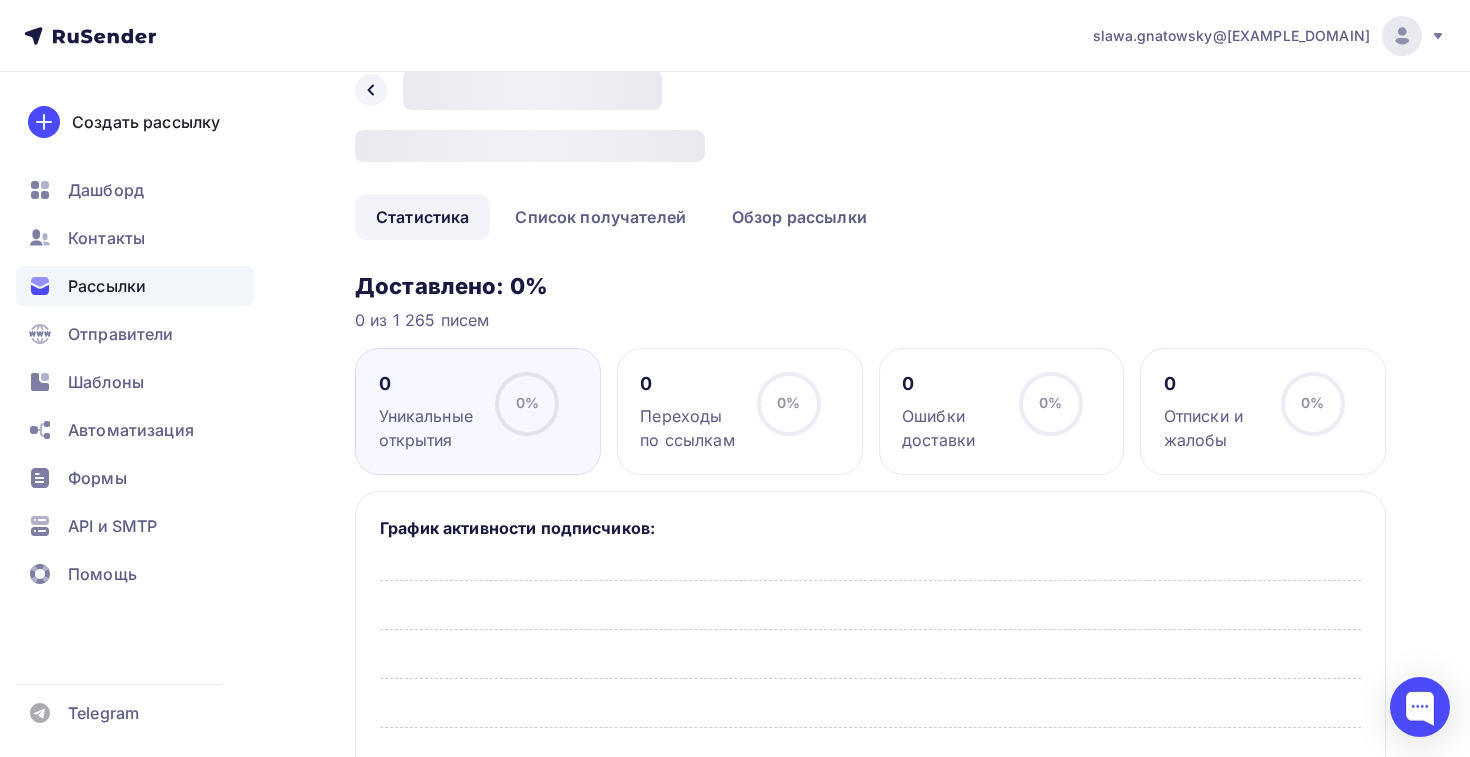 scroll, scrollTop: 0, scrollLeft: 0, axis: both 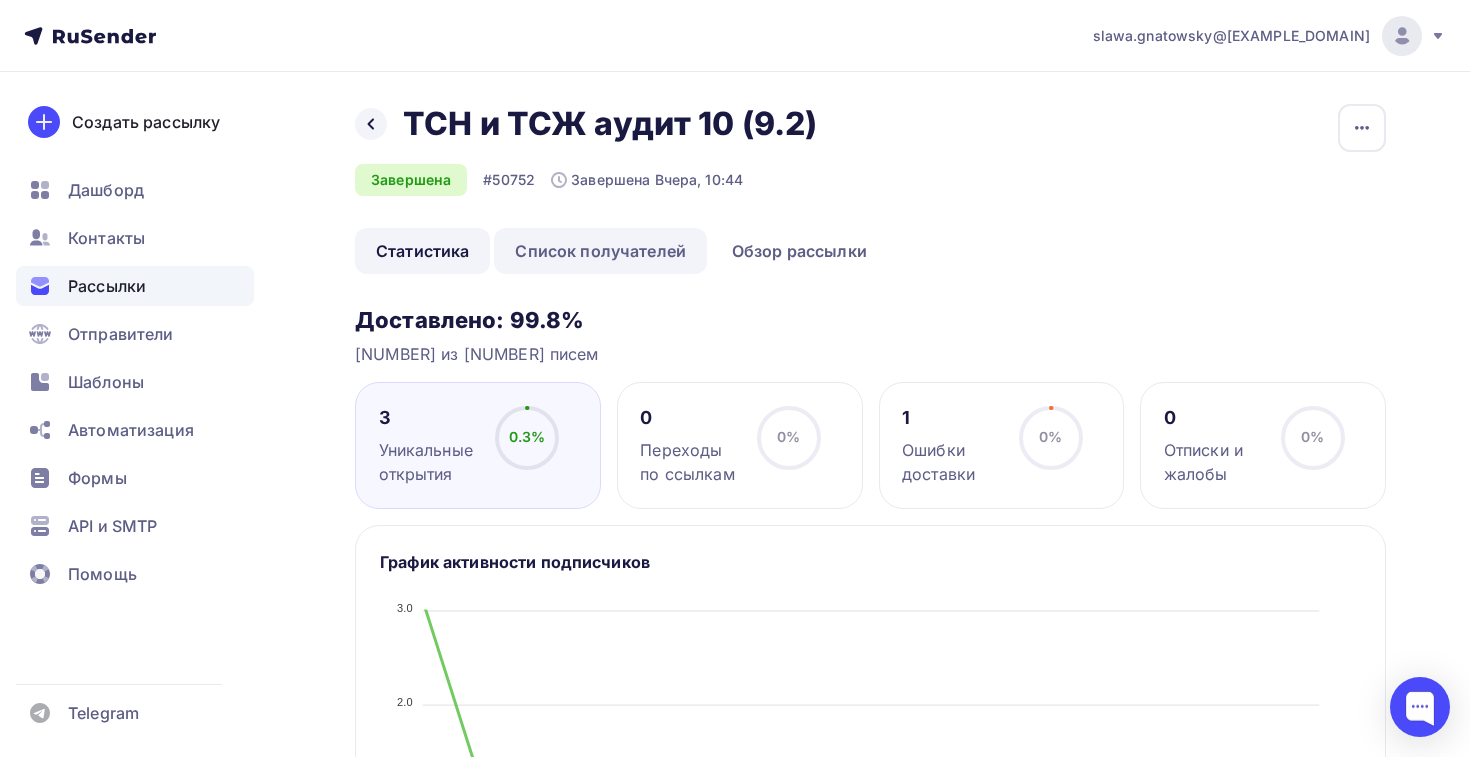 click on "Список получателей" at bounding box center [600, 251] 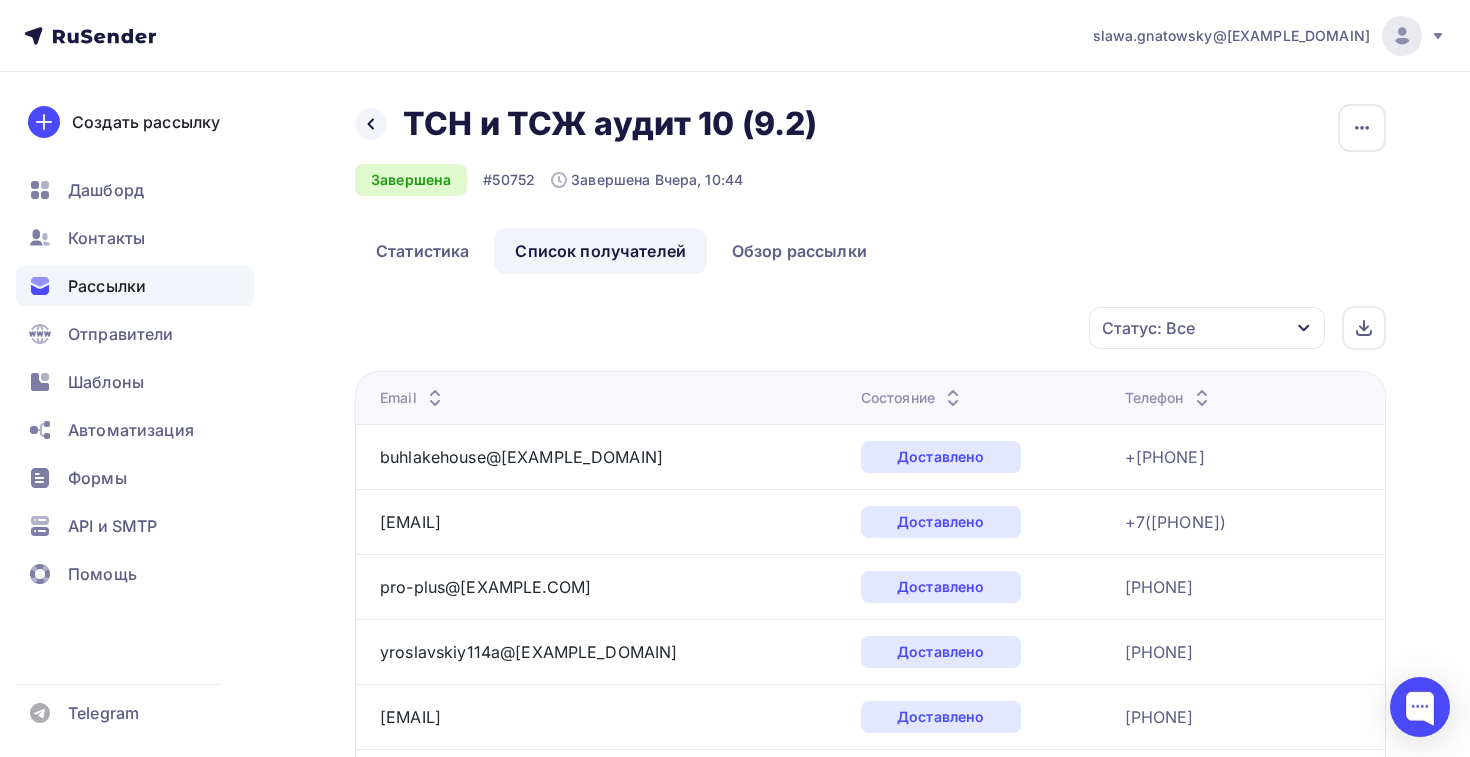 click on "Состояние" at bounding box center [413, 398] 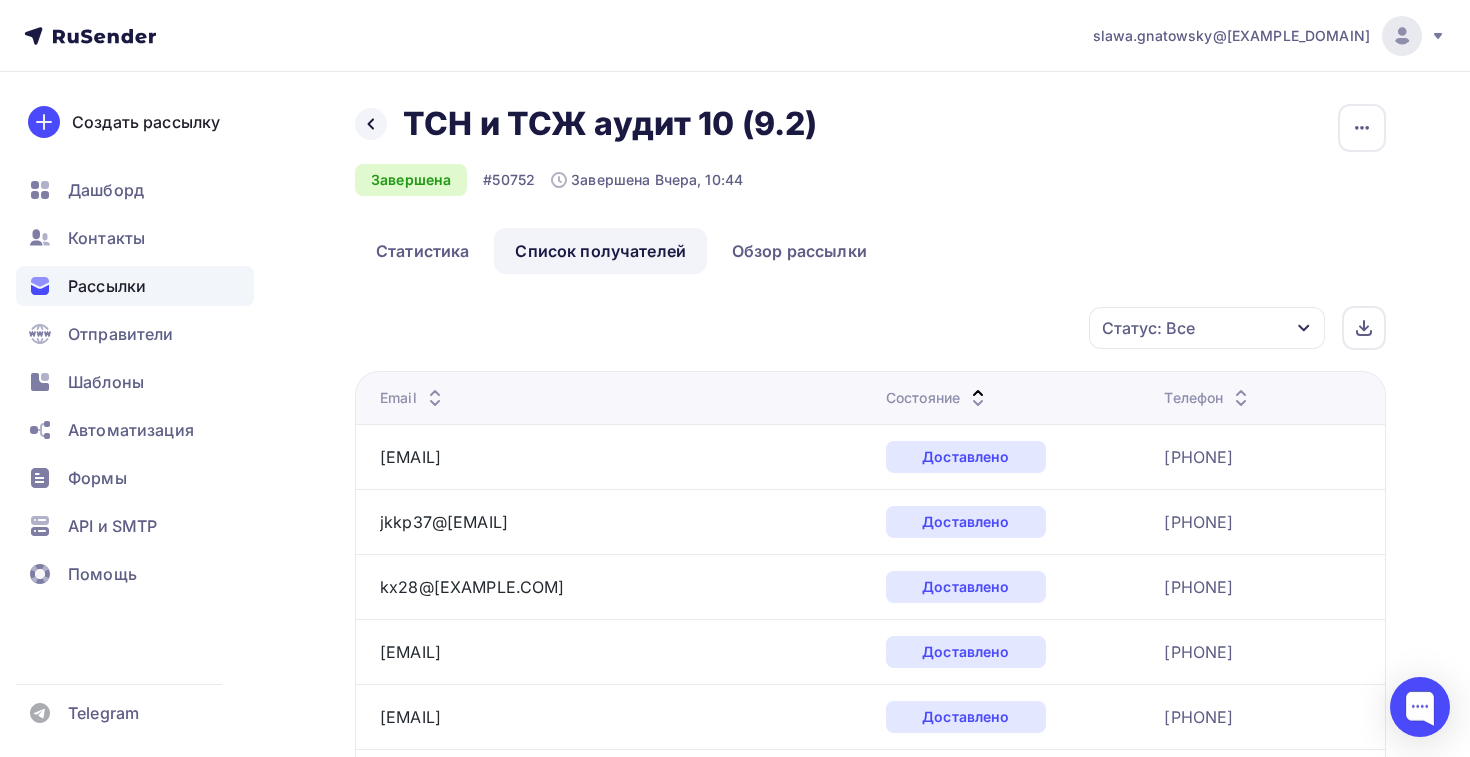 click at bounding box center (435, 403) 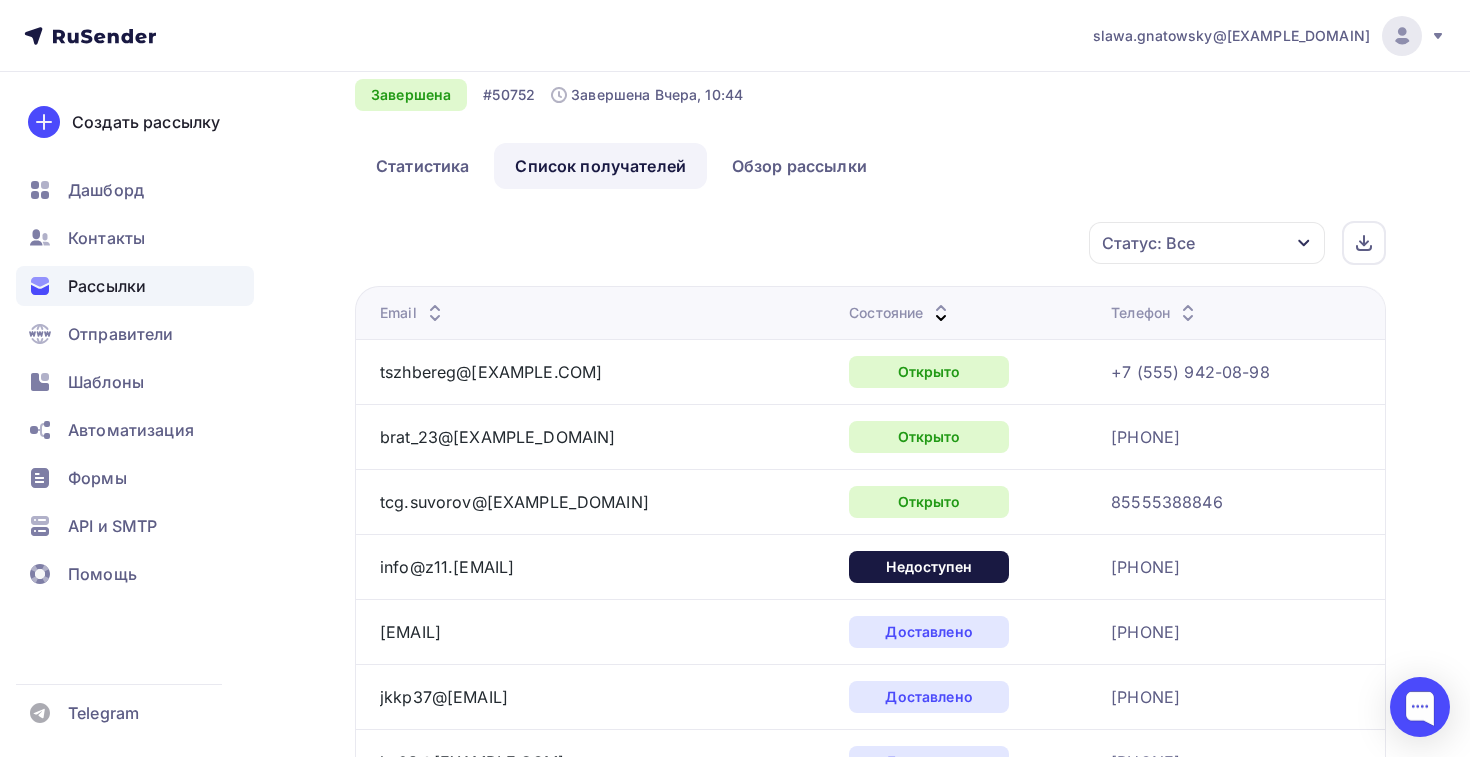 scroll, scrollTop: 135, scrollLeft: 0, axis: vertical 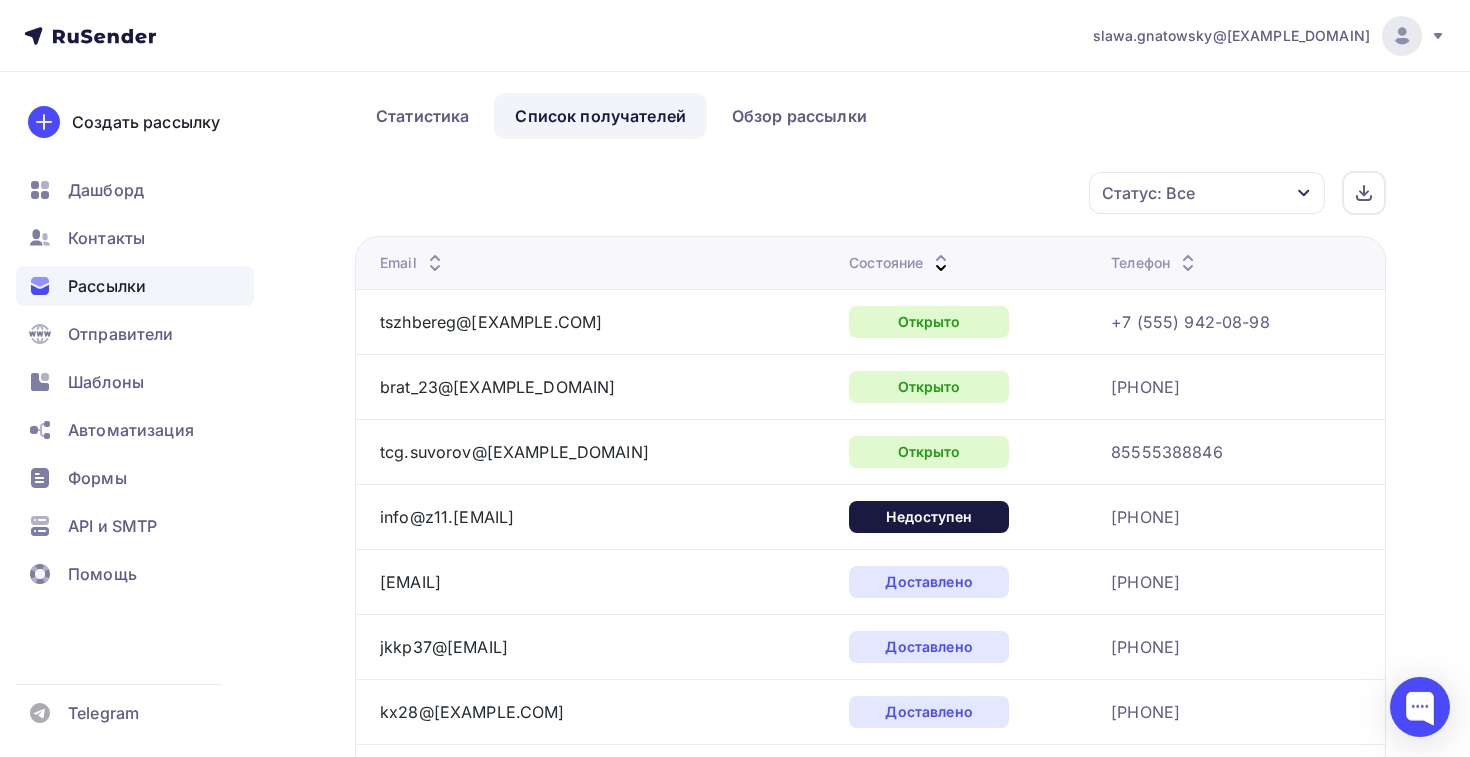 drag, startPoint x: 372, startPoint y: 323, endPoint x: 1239, endPoint y: 445, distance: 875.54156 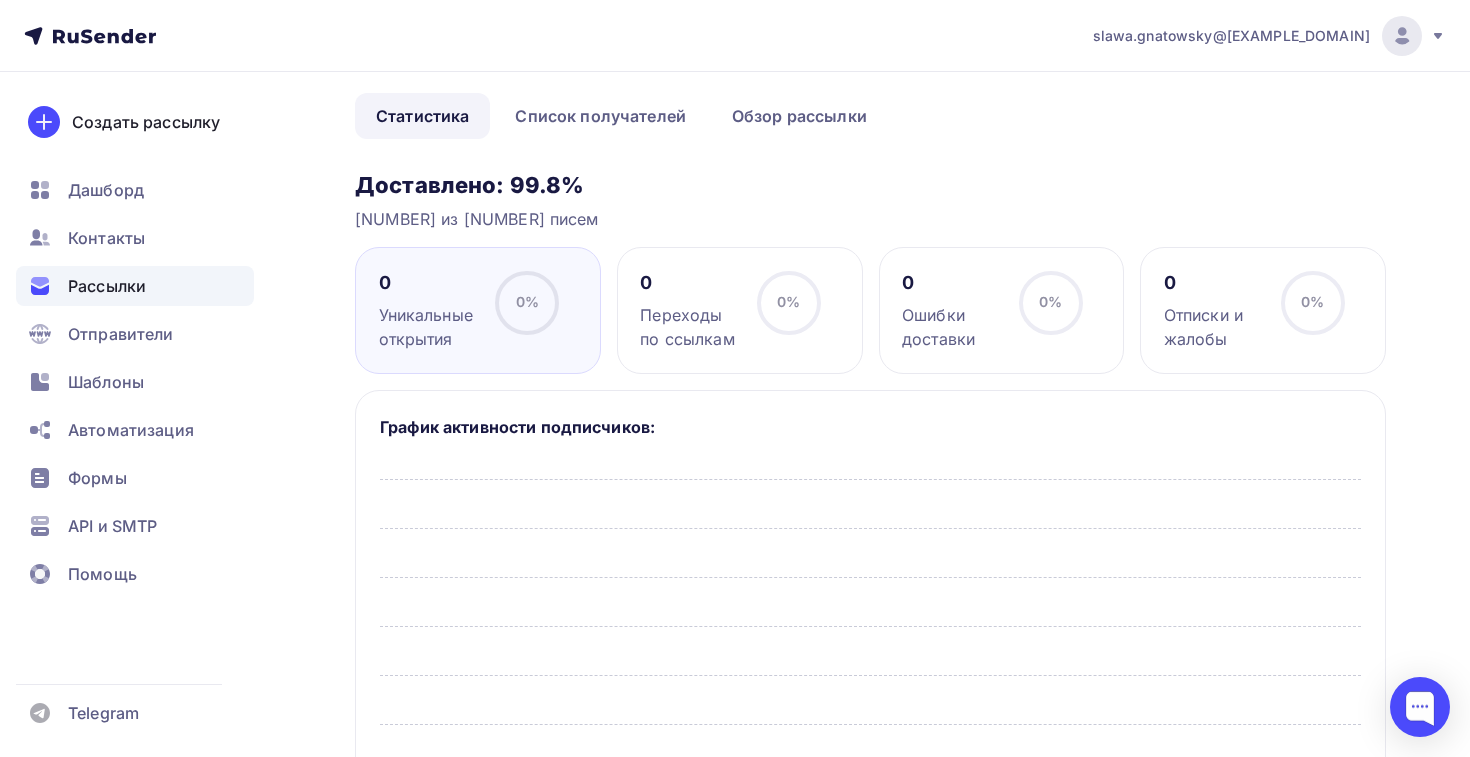 scroll, scrollTop: 0, scrollLeft: 0, axis: both 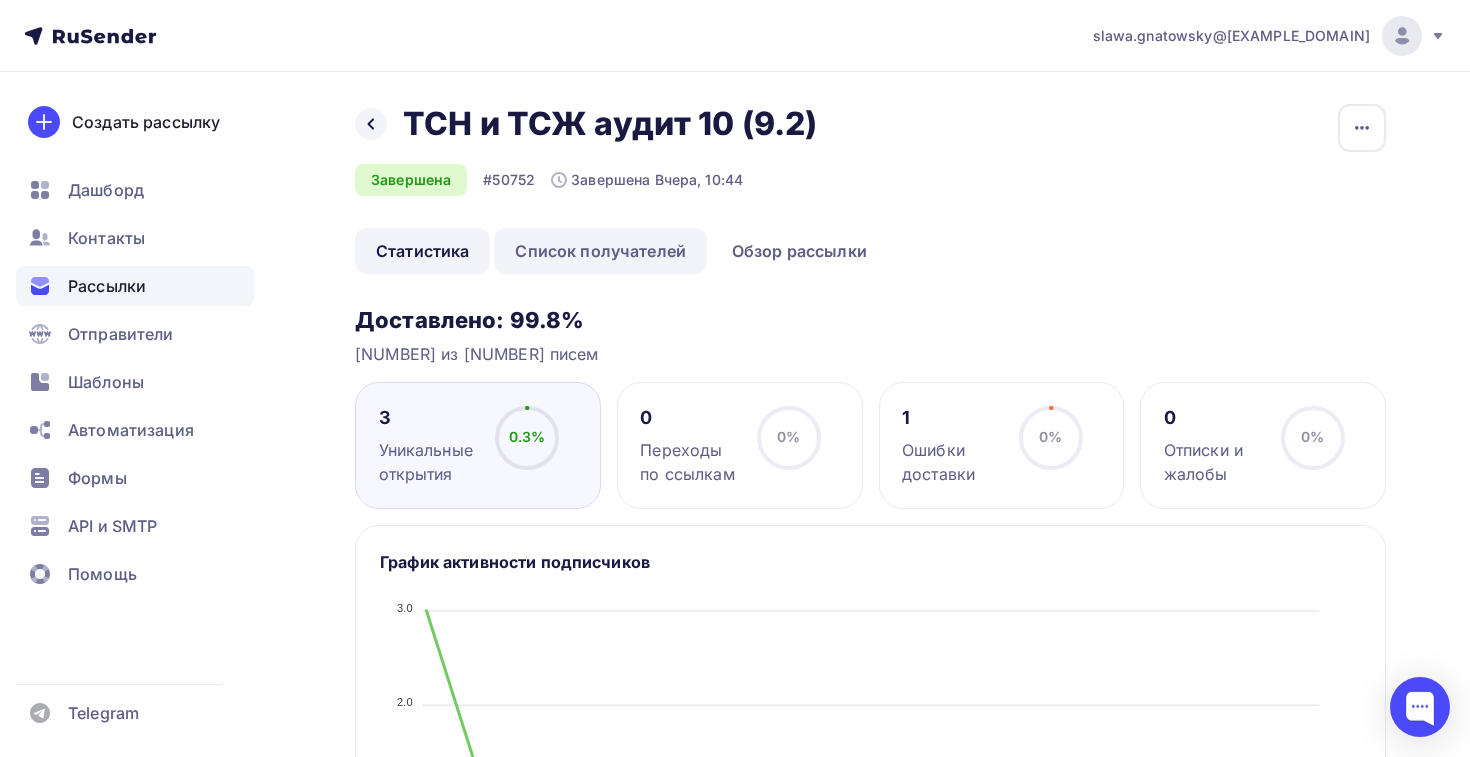 click on "Список получателей" at bounding box center (600, 251) 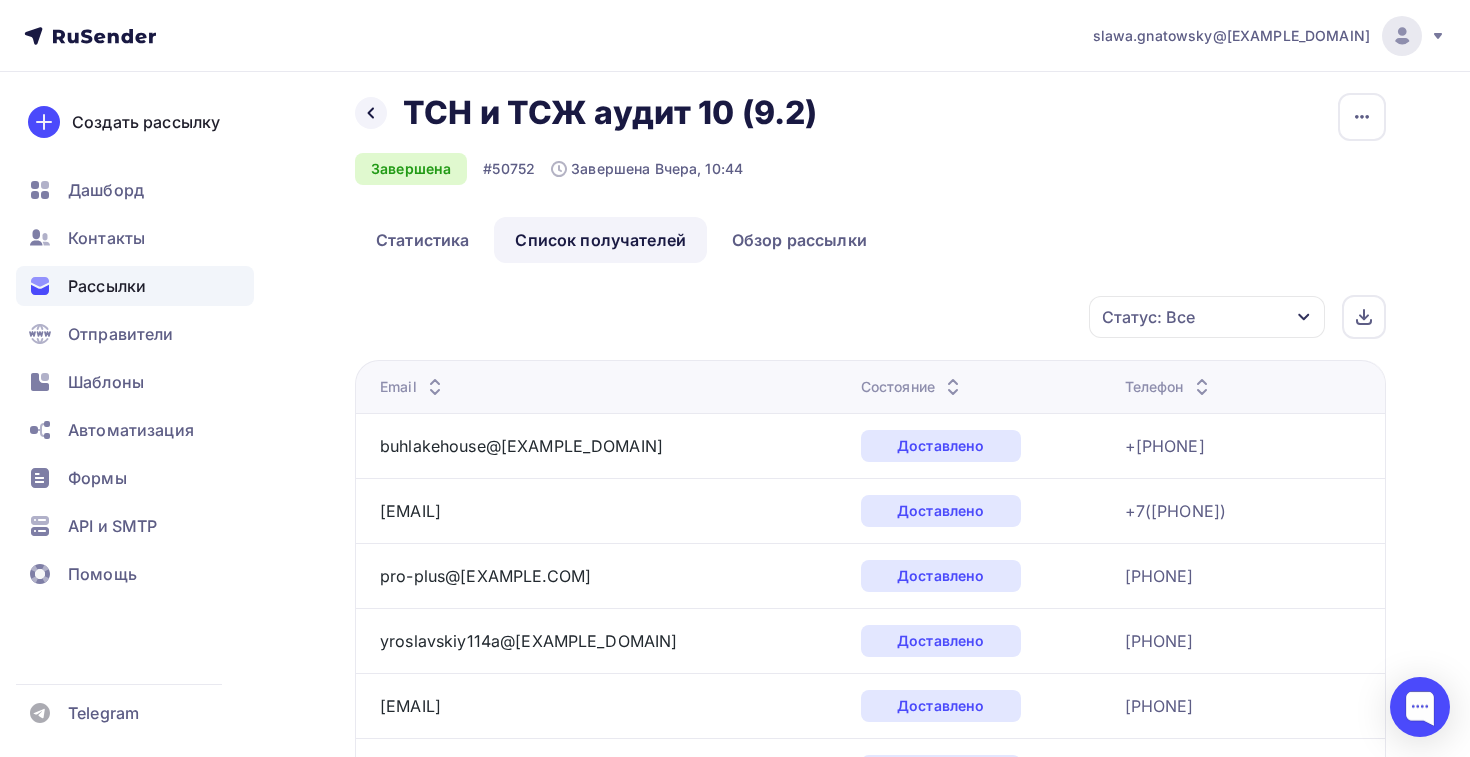 scroll, scrollTop: 0, scrollLeft: 0, axis: both 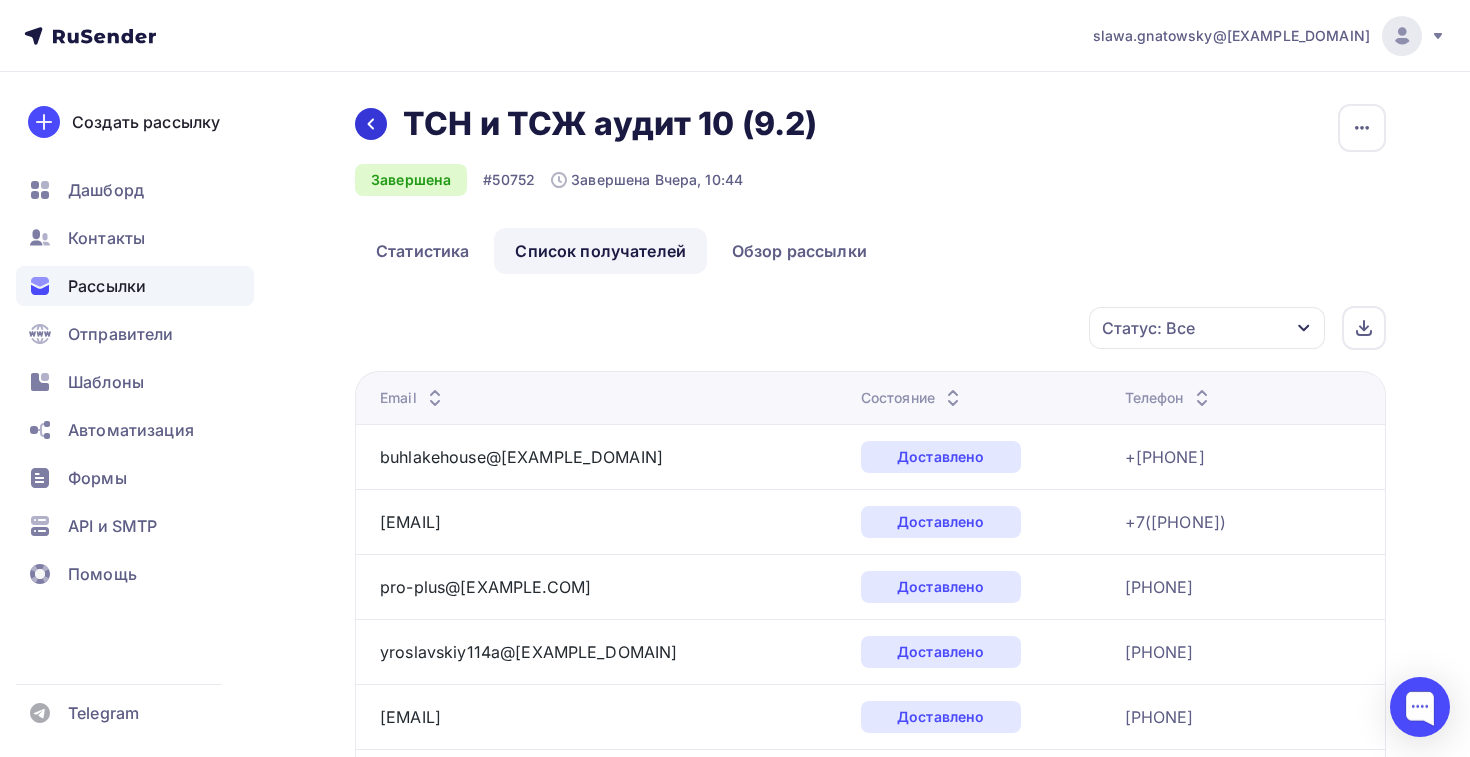 click at bounding box center (371, 124) 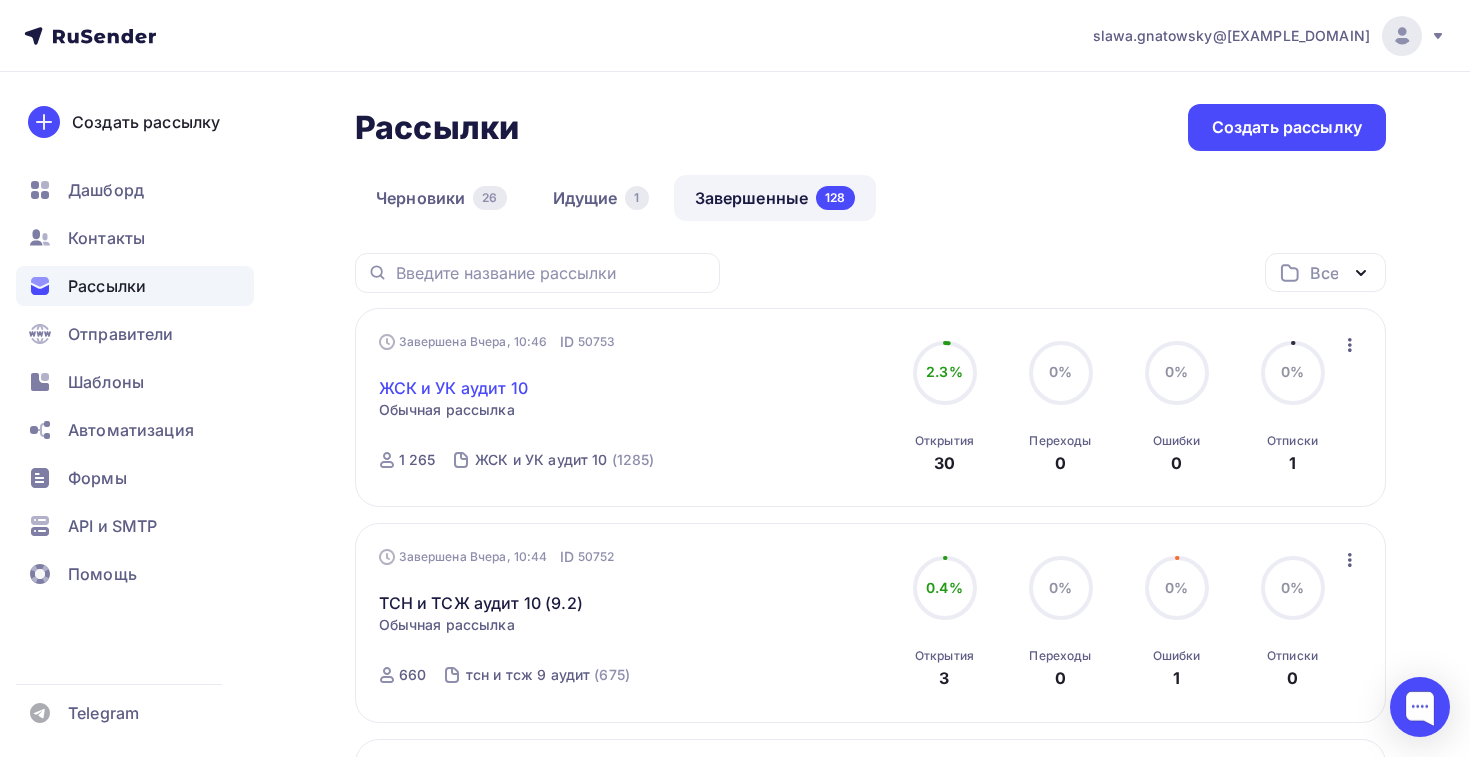 click on "ЖСК и УК аудит 10" at bounding box center [453, 388] 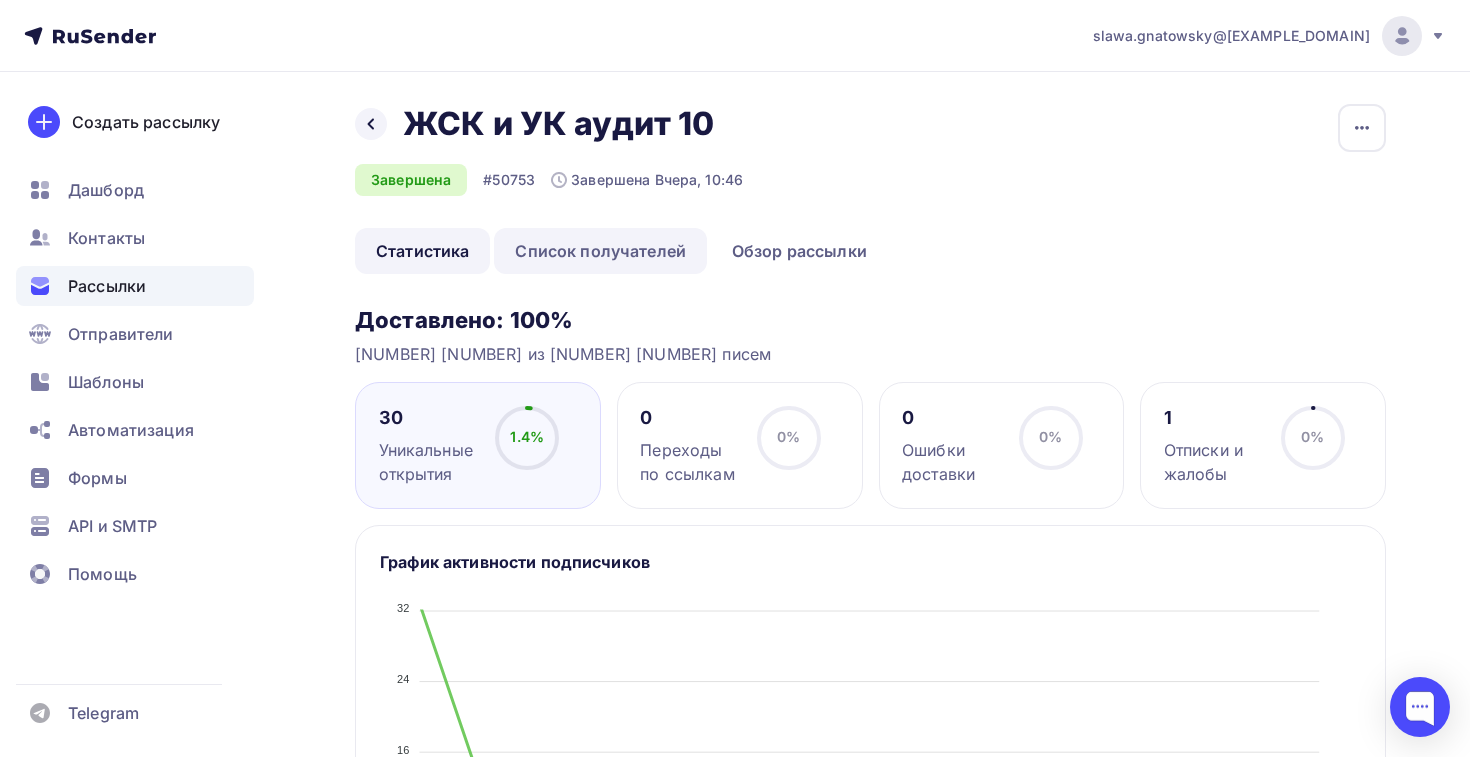 click on "Список получателей" at bounding box center [600, 251] 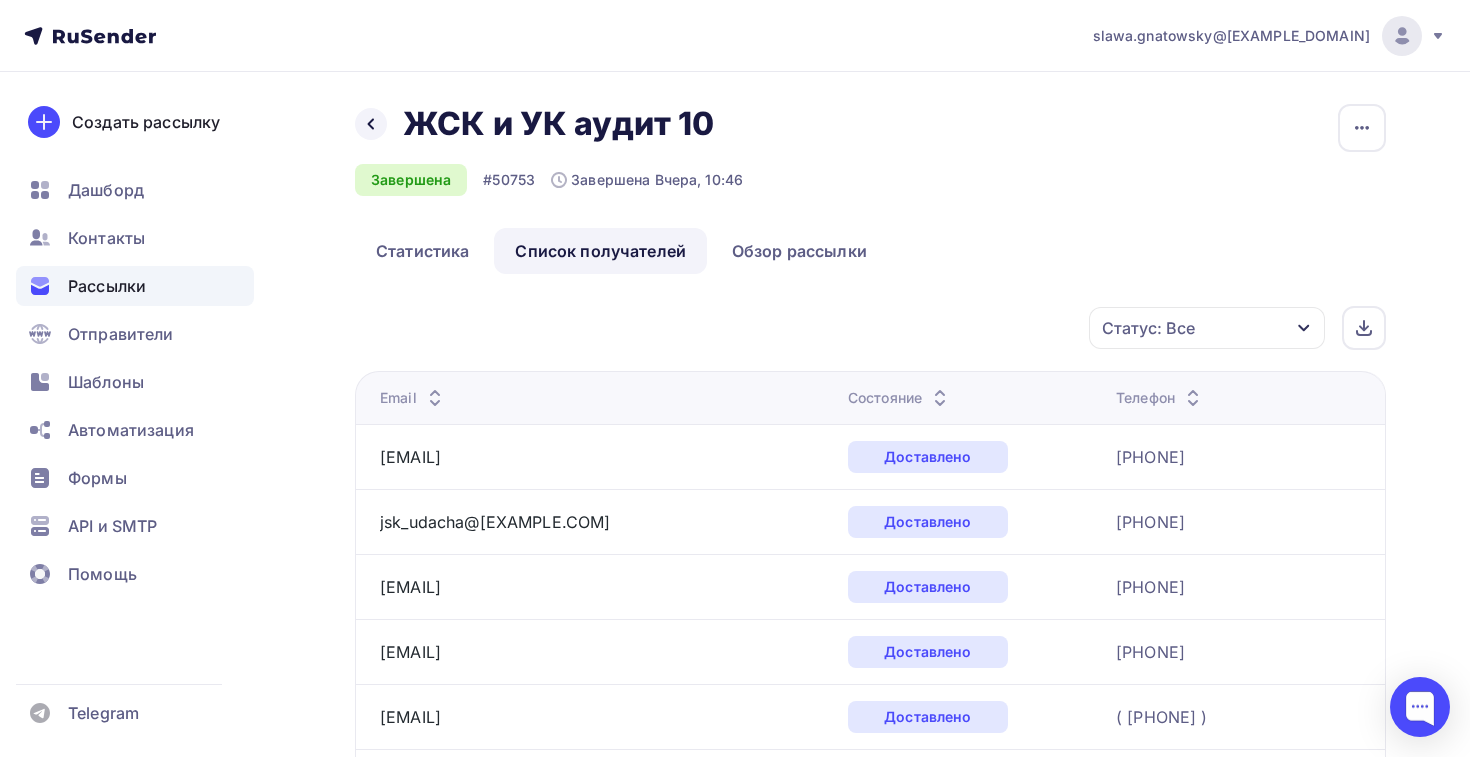 click on "Состояние" at bounding box center [974, 397] 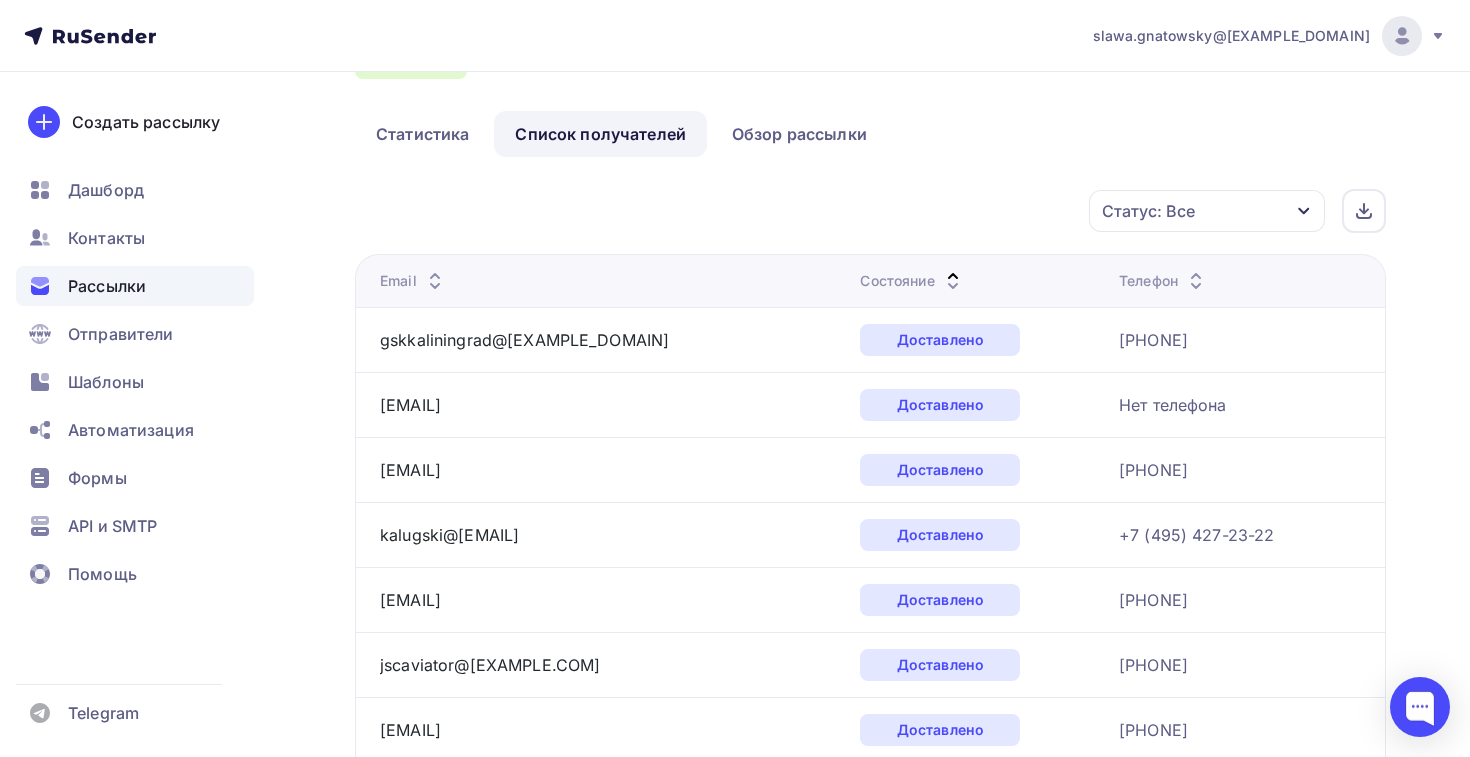 scroll, scrollTop: 136, scrollLeft: 0, axis: vertical 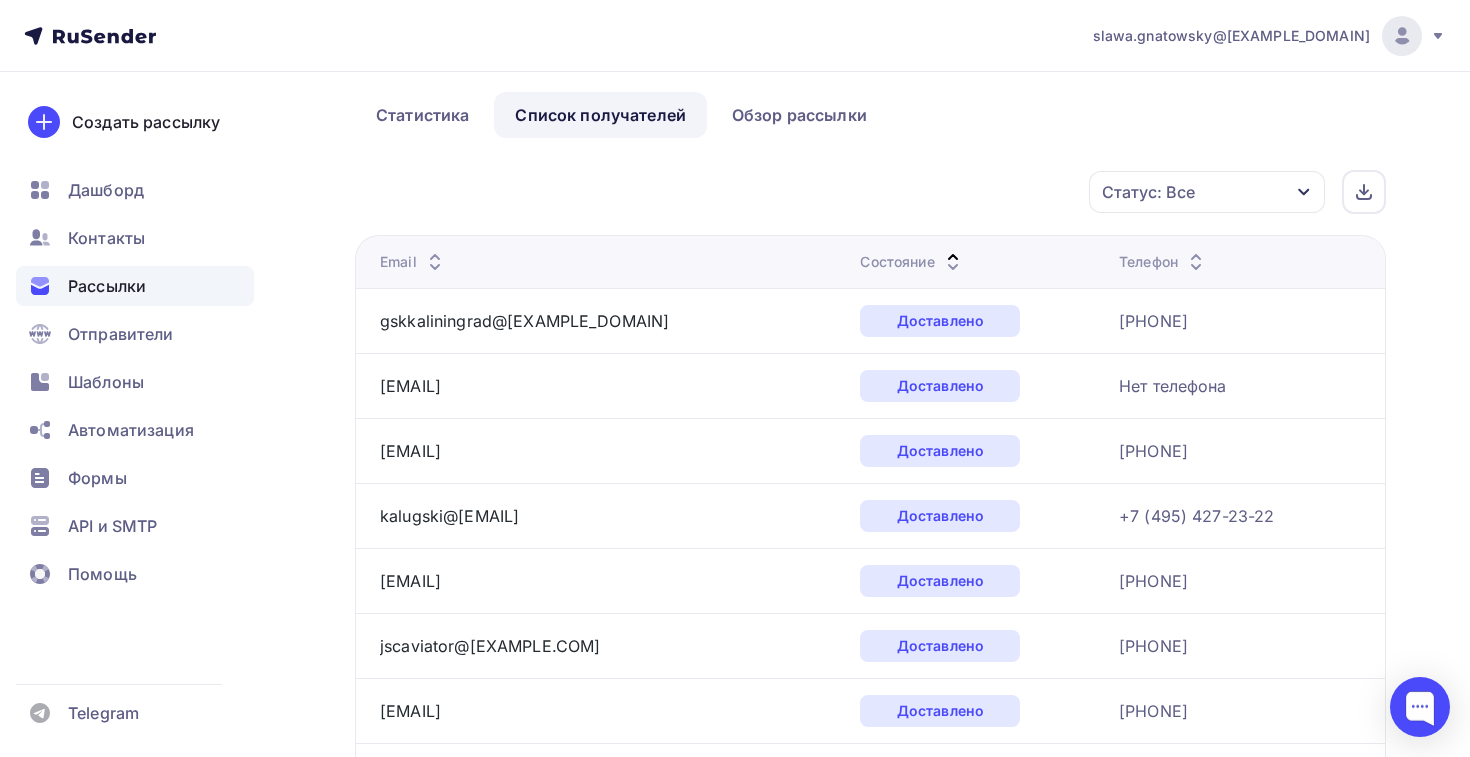 click at bounding box center (435, 257) 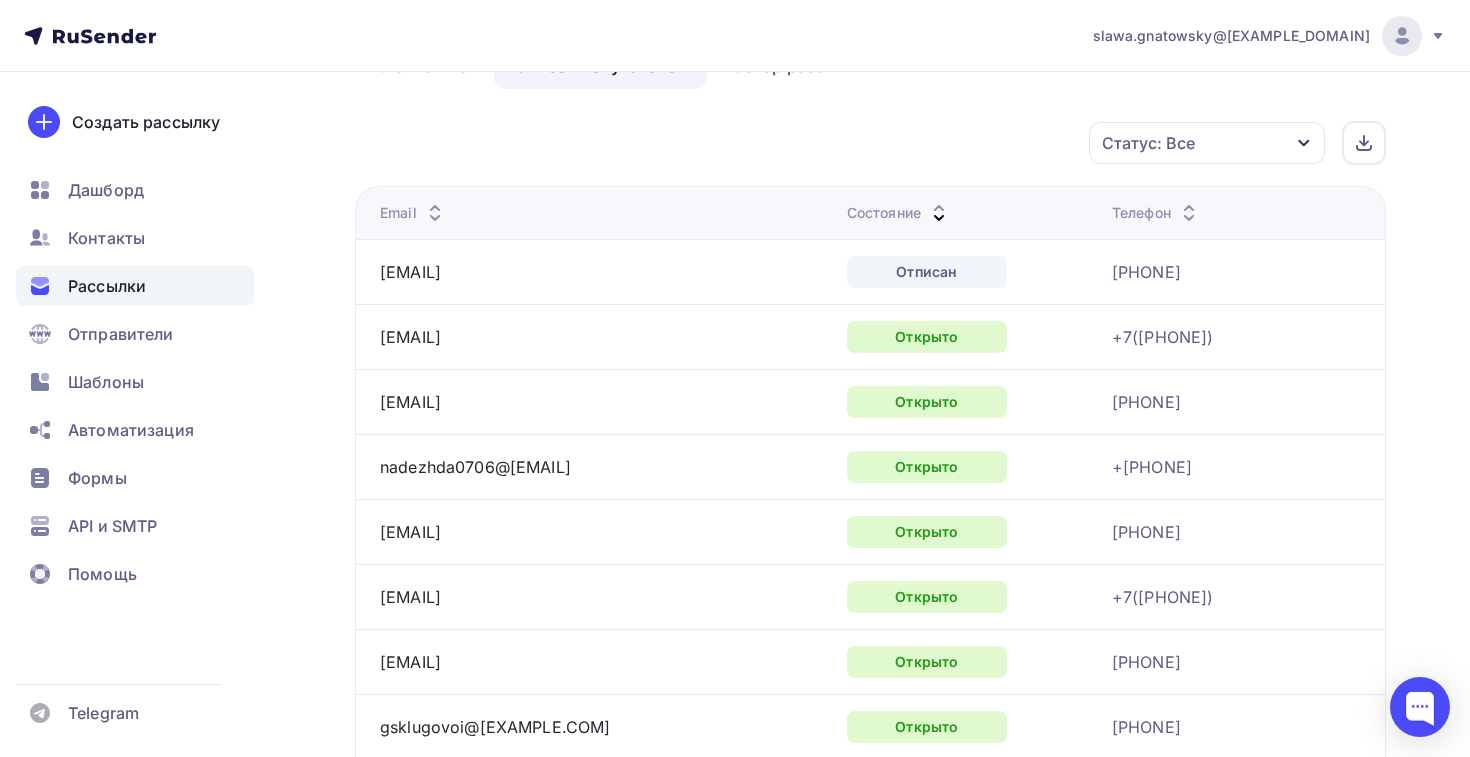 scroll, scrollTop: 219, scrollLeft: 0, axis: vertical 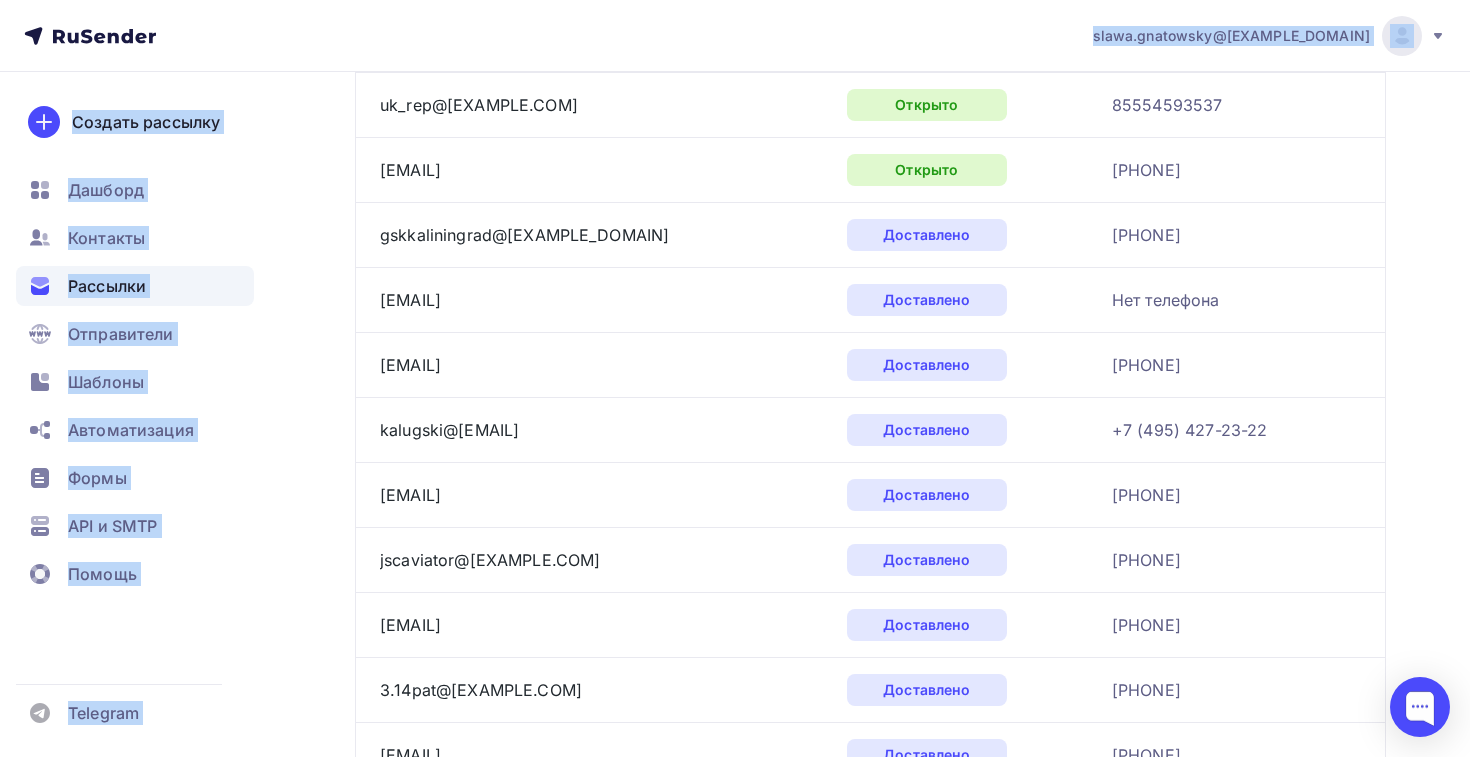 drag, startPoint x: 366, startPoint y: 293, endPoint x: 1217, endPoint y: 181, distance: 858.3385 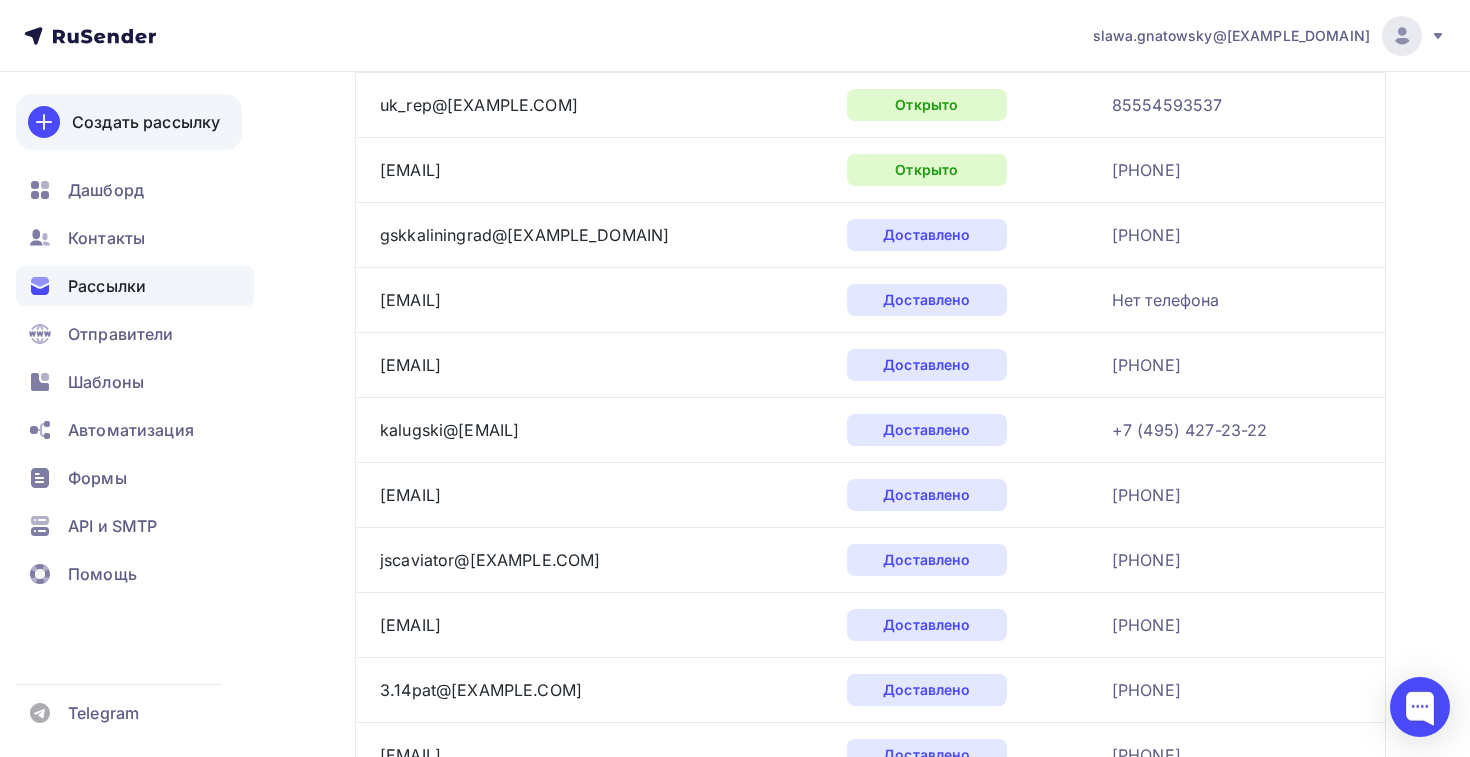 click on "Создать рассылку" at bounding box center [146, 122] 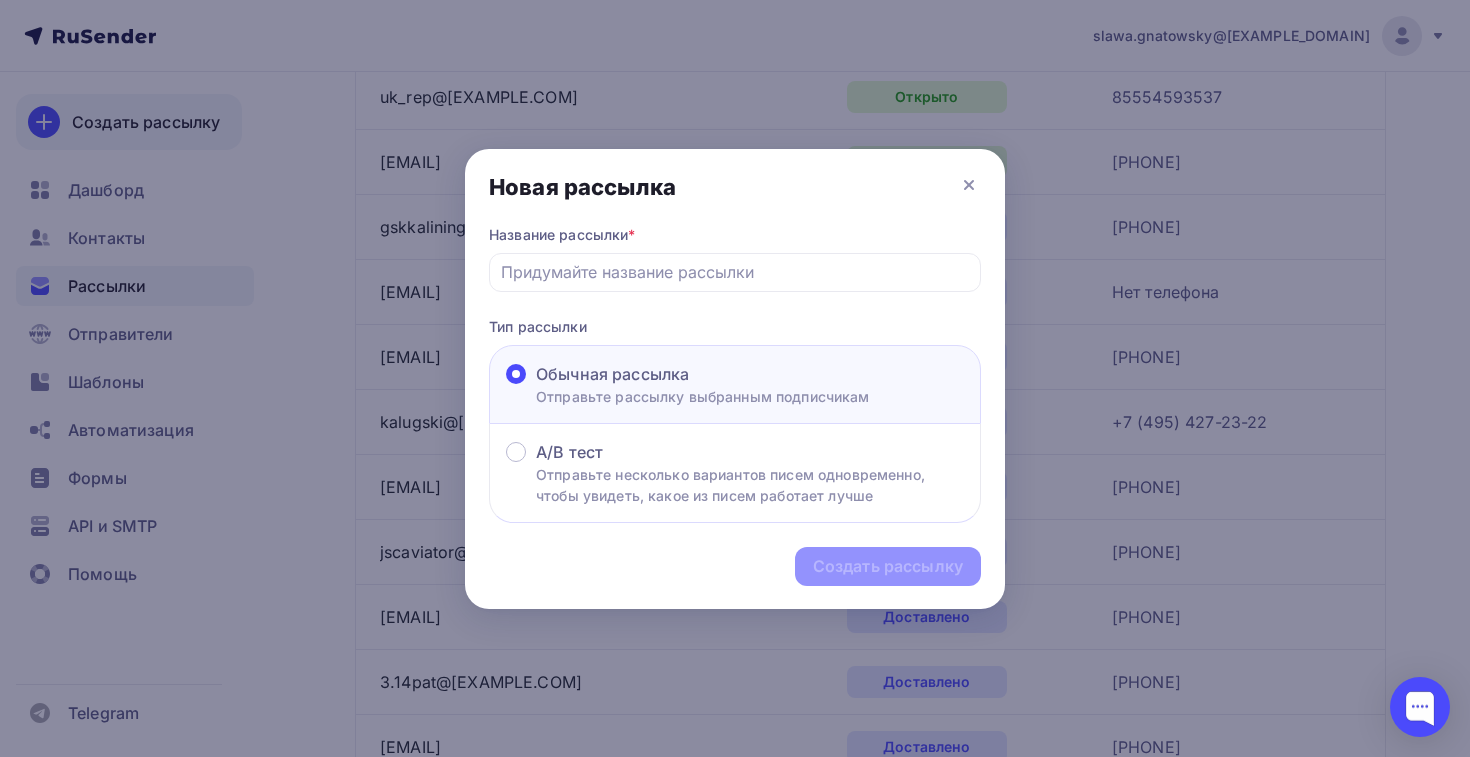 scroll, scrollTop: 2164, scrollLeft: 0, axis: vertical 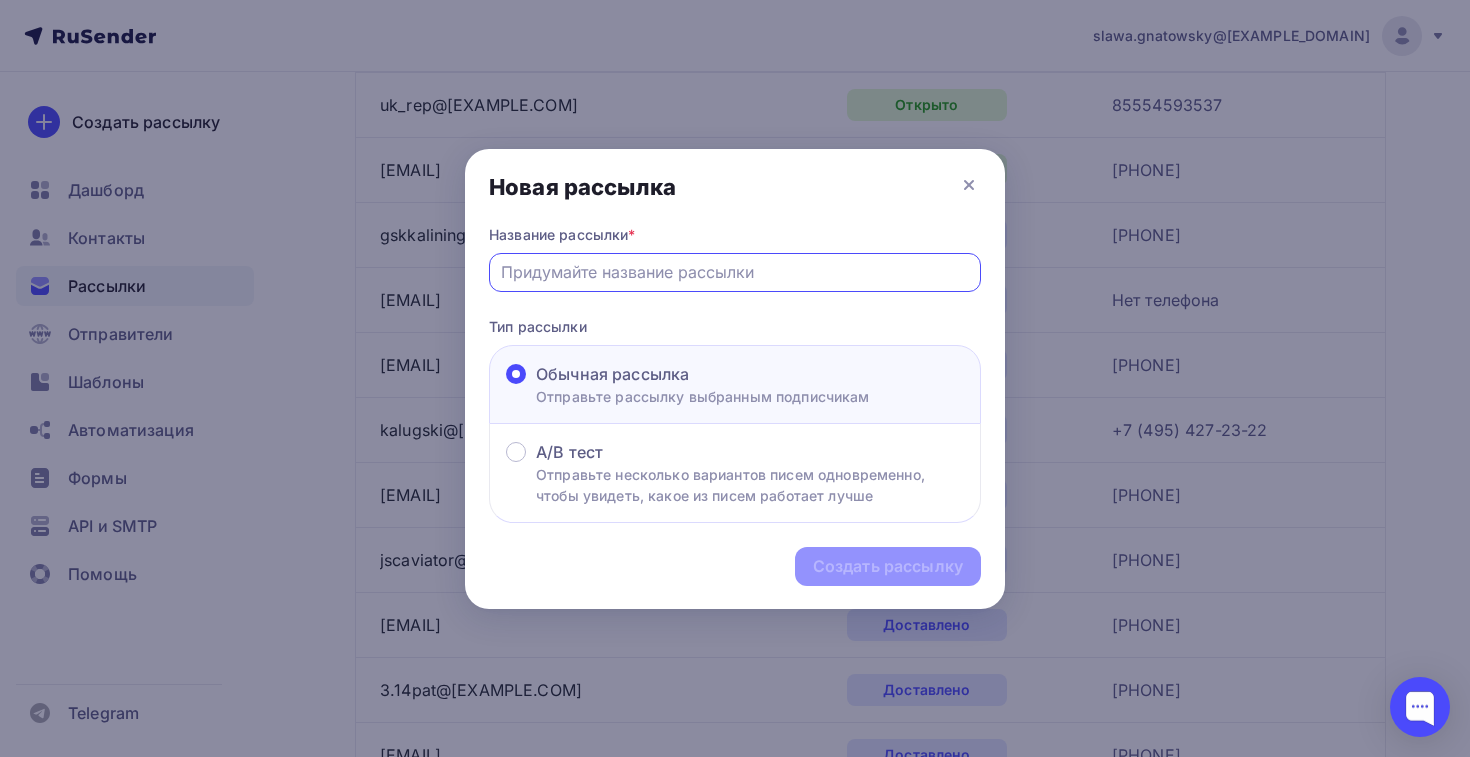 click at bounding box center (735, 272) 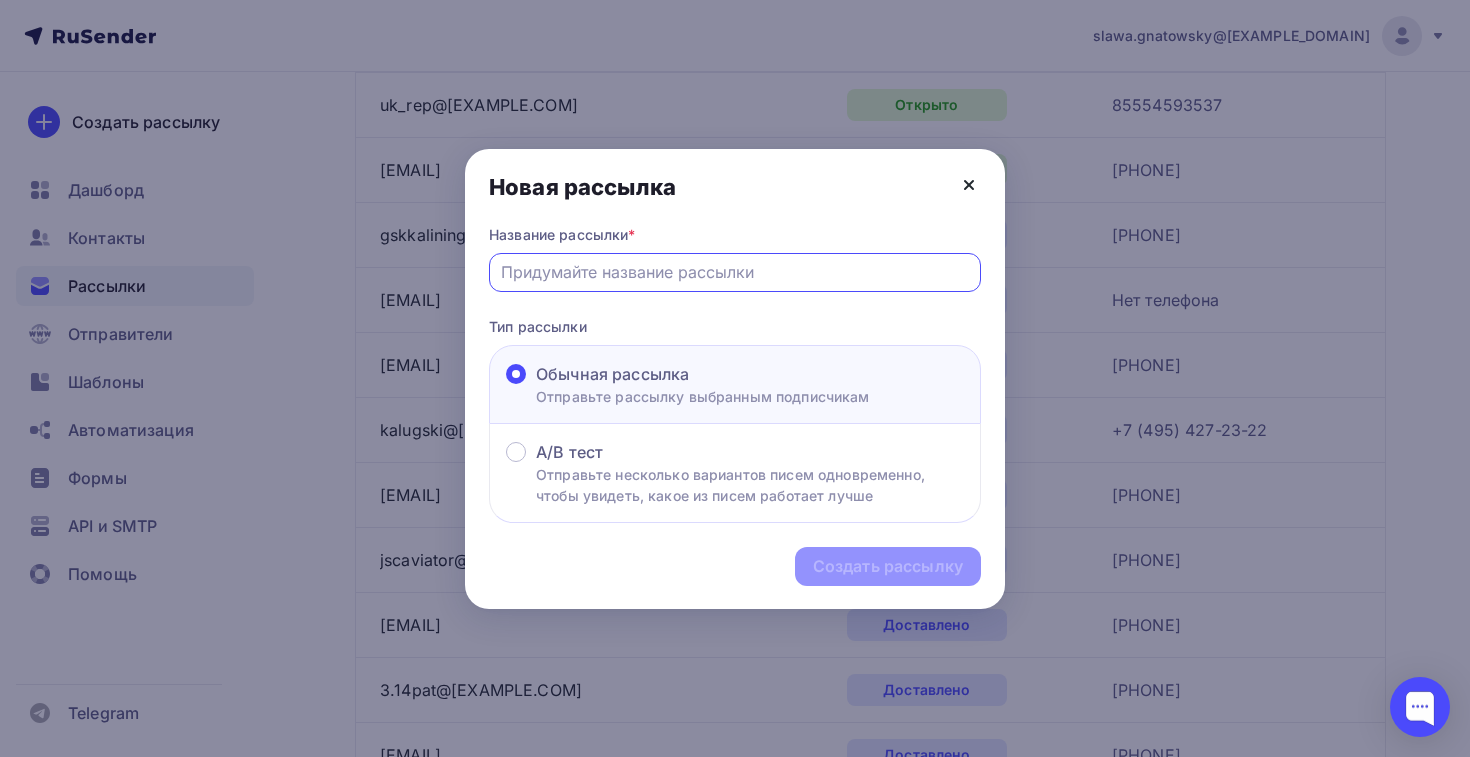 click at bounding box center (969, 185) 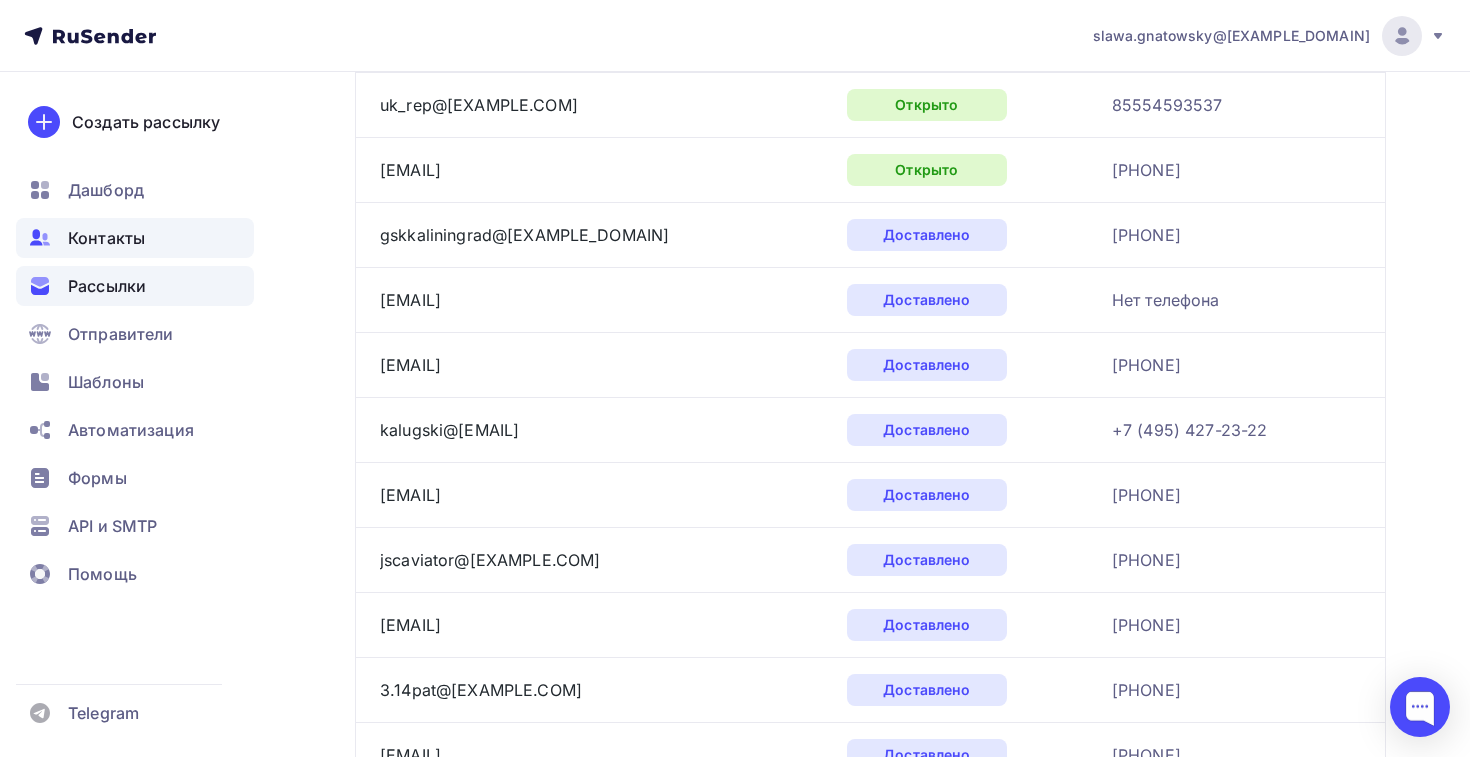click on "Контакты" at bounding box center [135, 238] 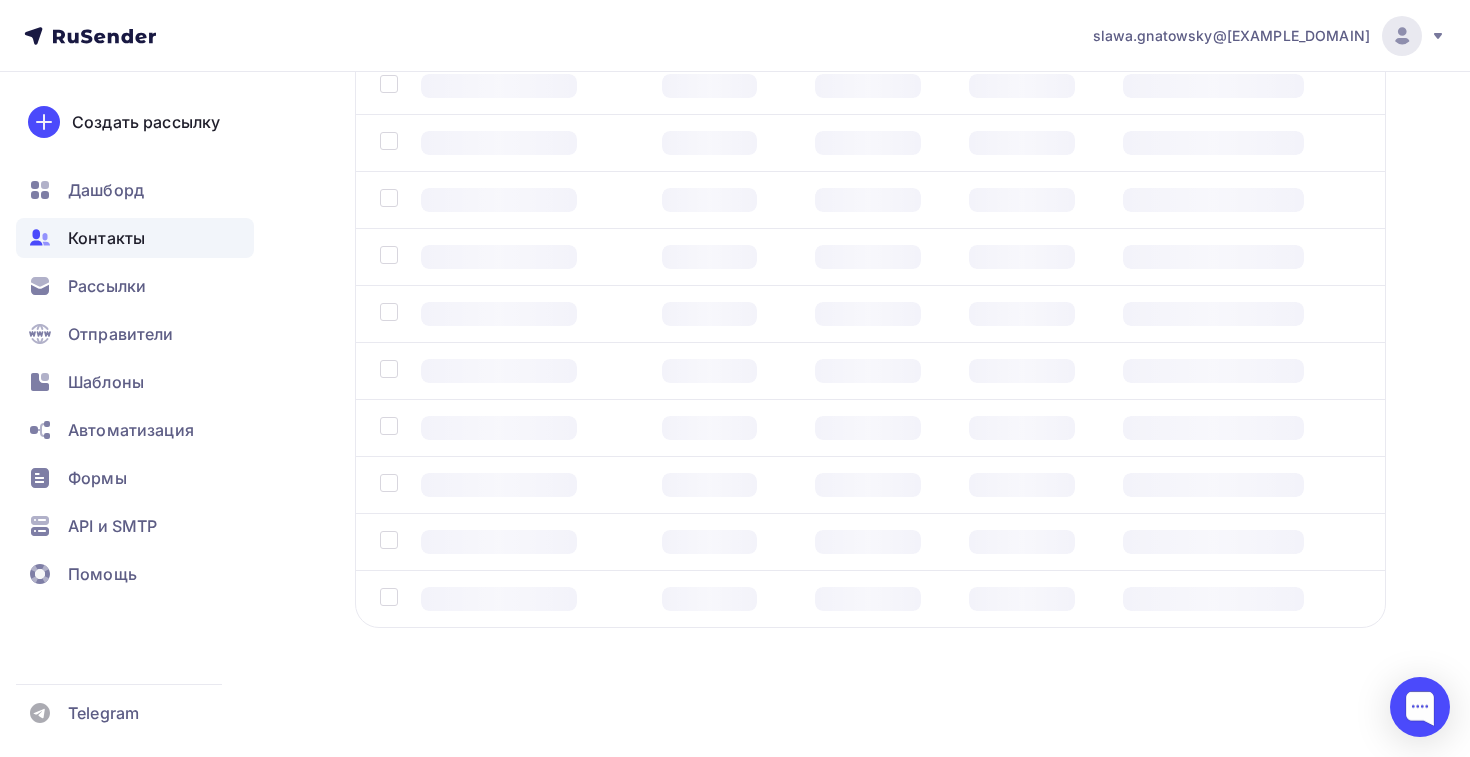 scroll, scrollTop: 0, scrollLeft: 0, axis: both 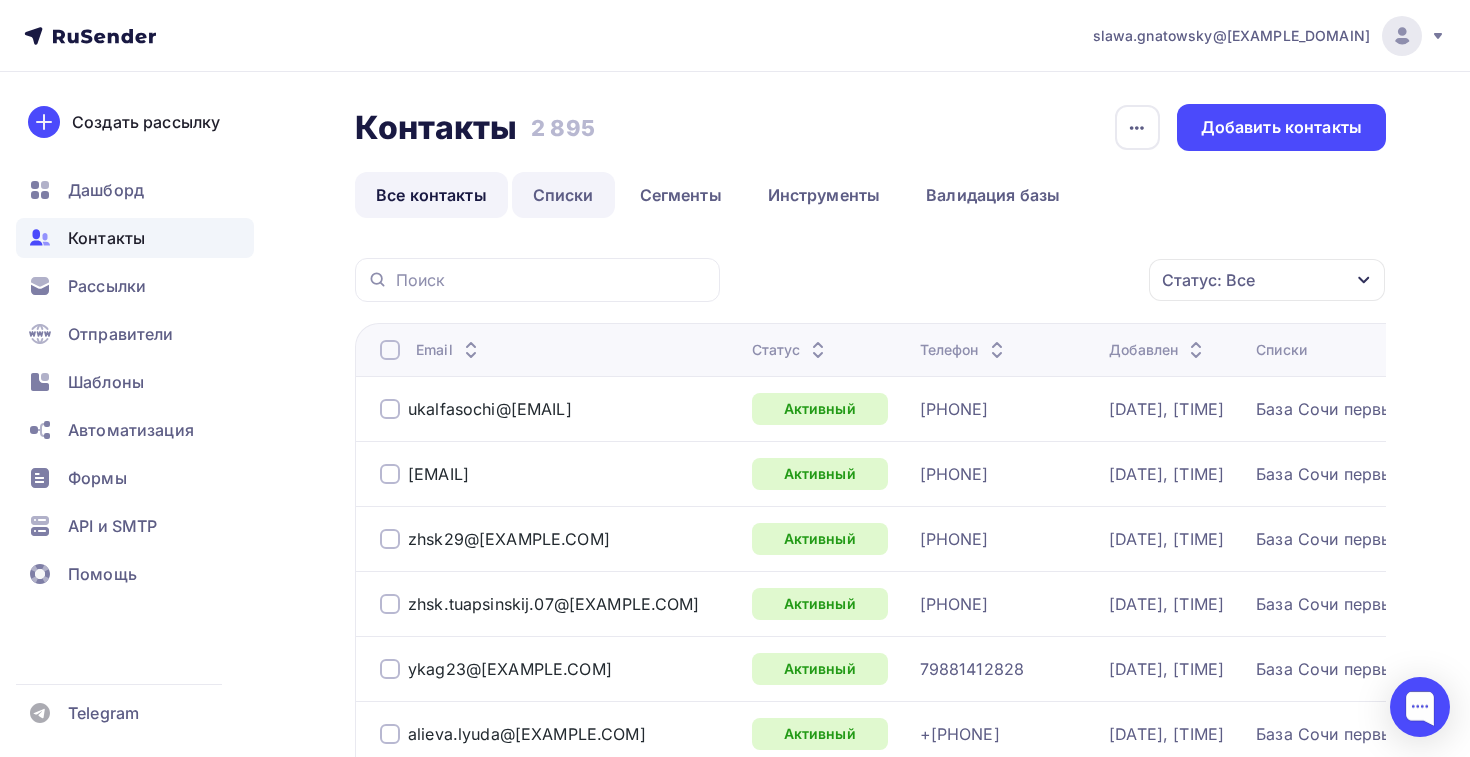 click on "Списки" at bounding box center [563, 195] 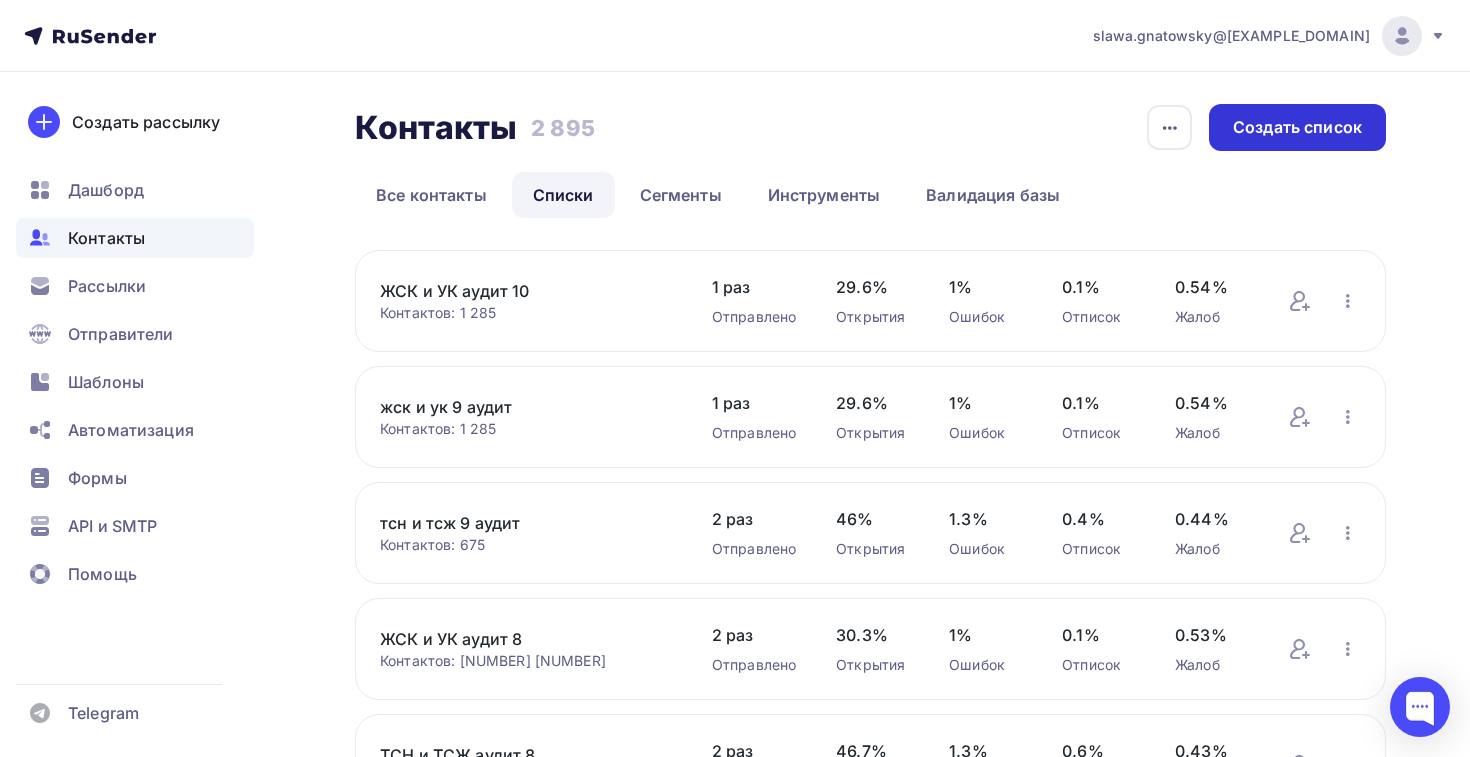 click on "Создать список" at bounding box center [1297, 127] 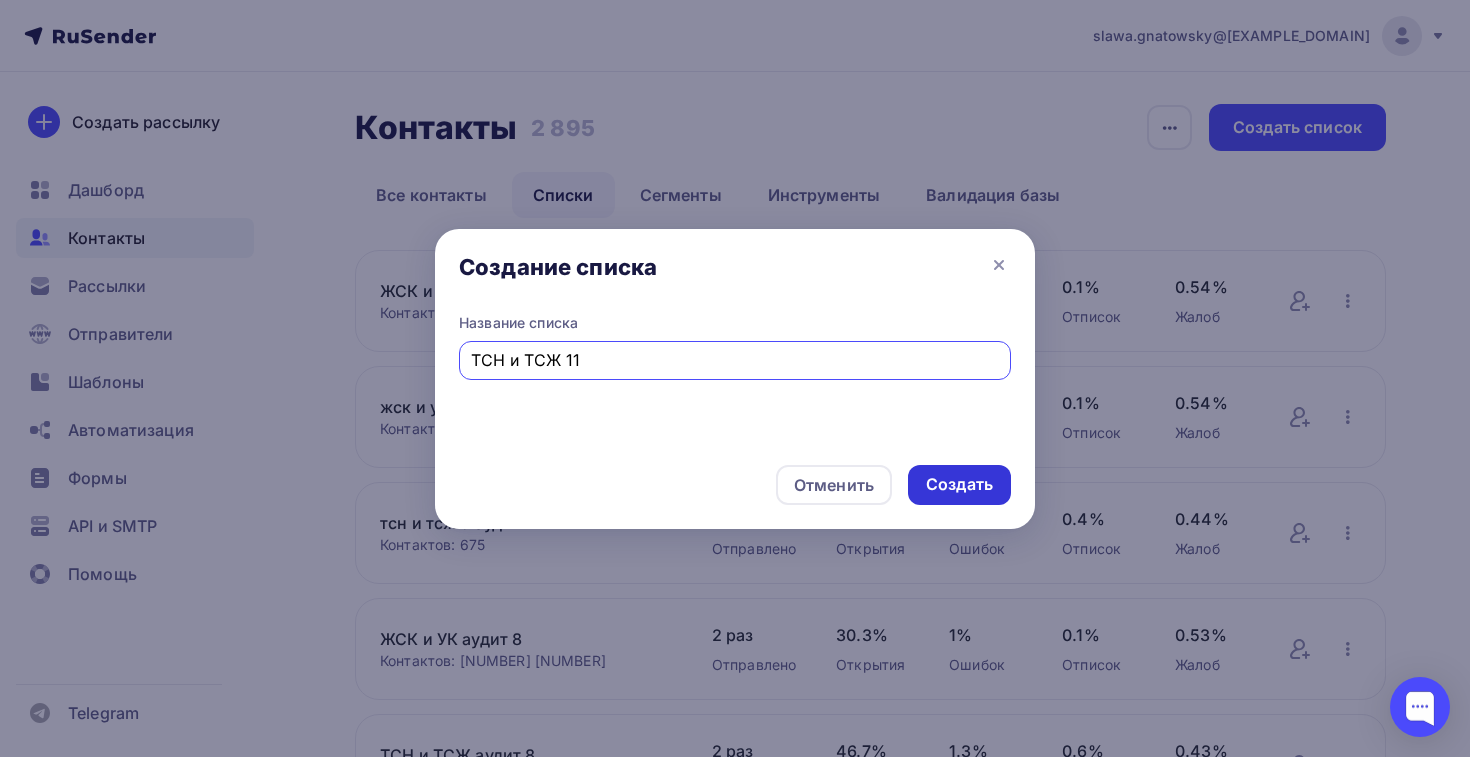 type on "ТСН и ТСЖ 11" 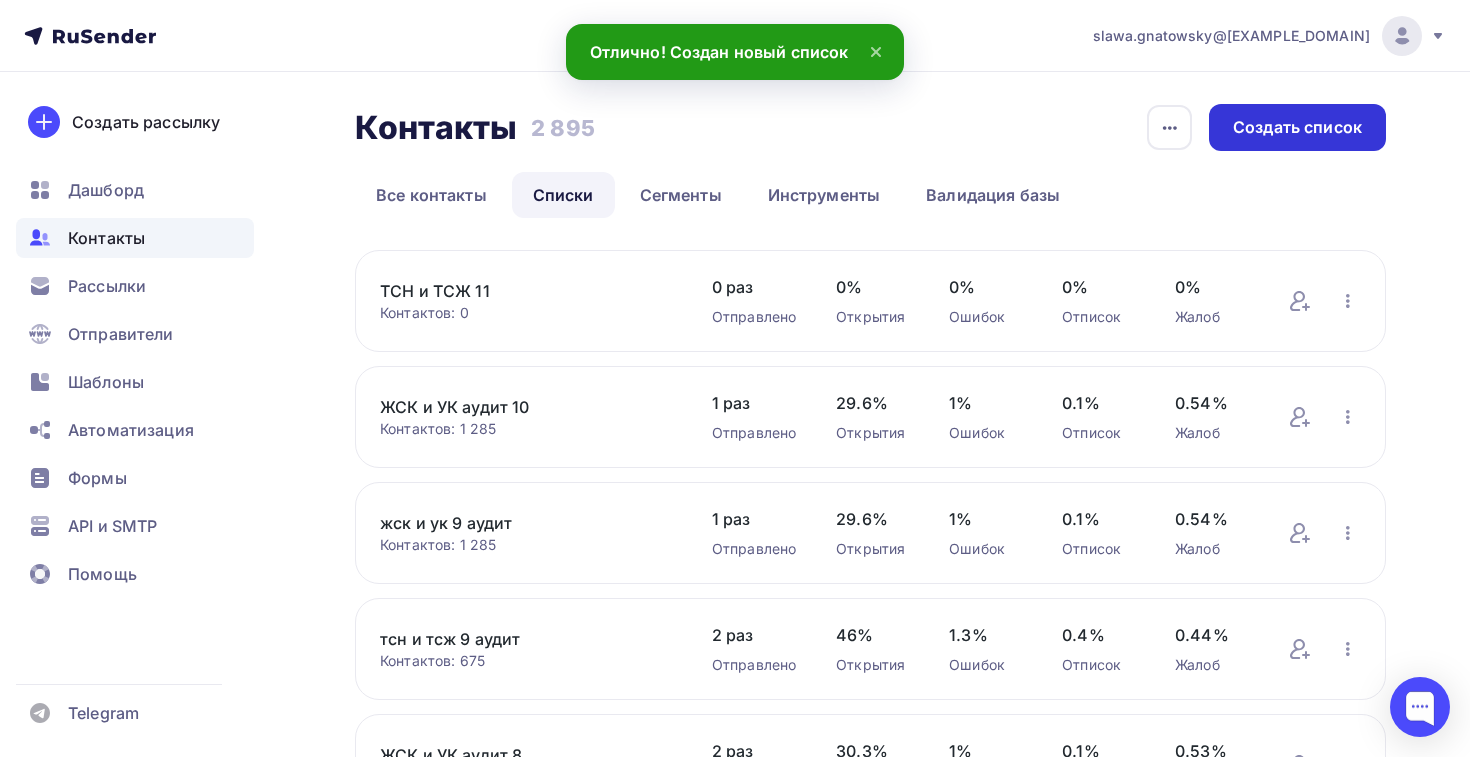 click on "Создать список" at bounding box center [1297, 127] 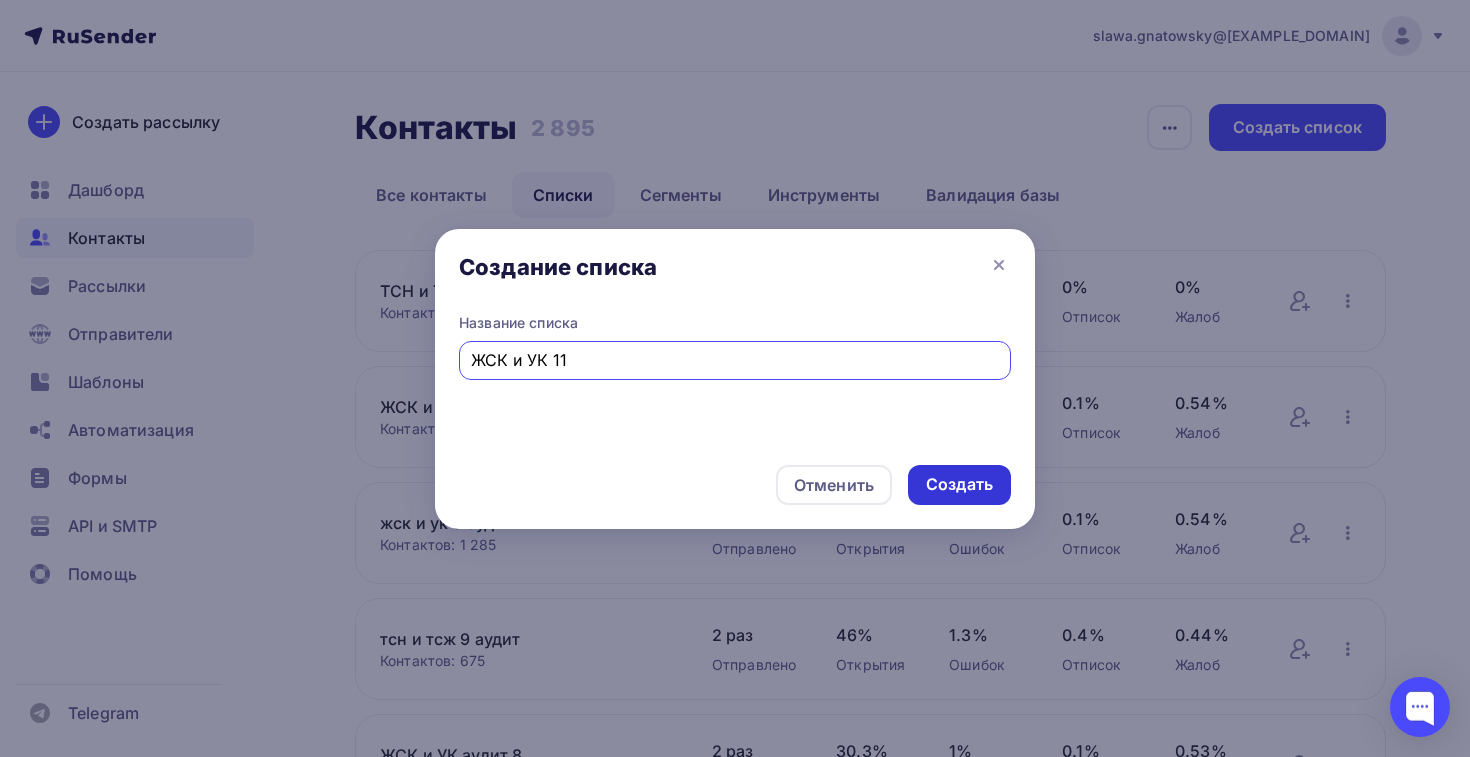 type on "ЖСК и УК 11" 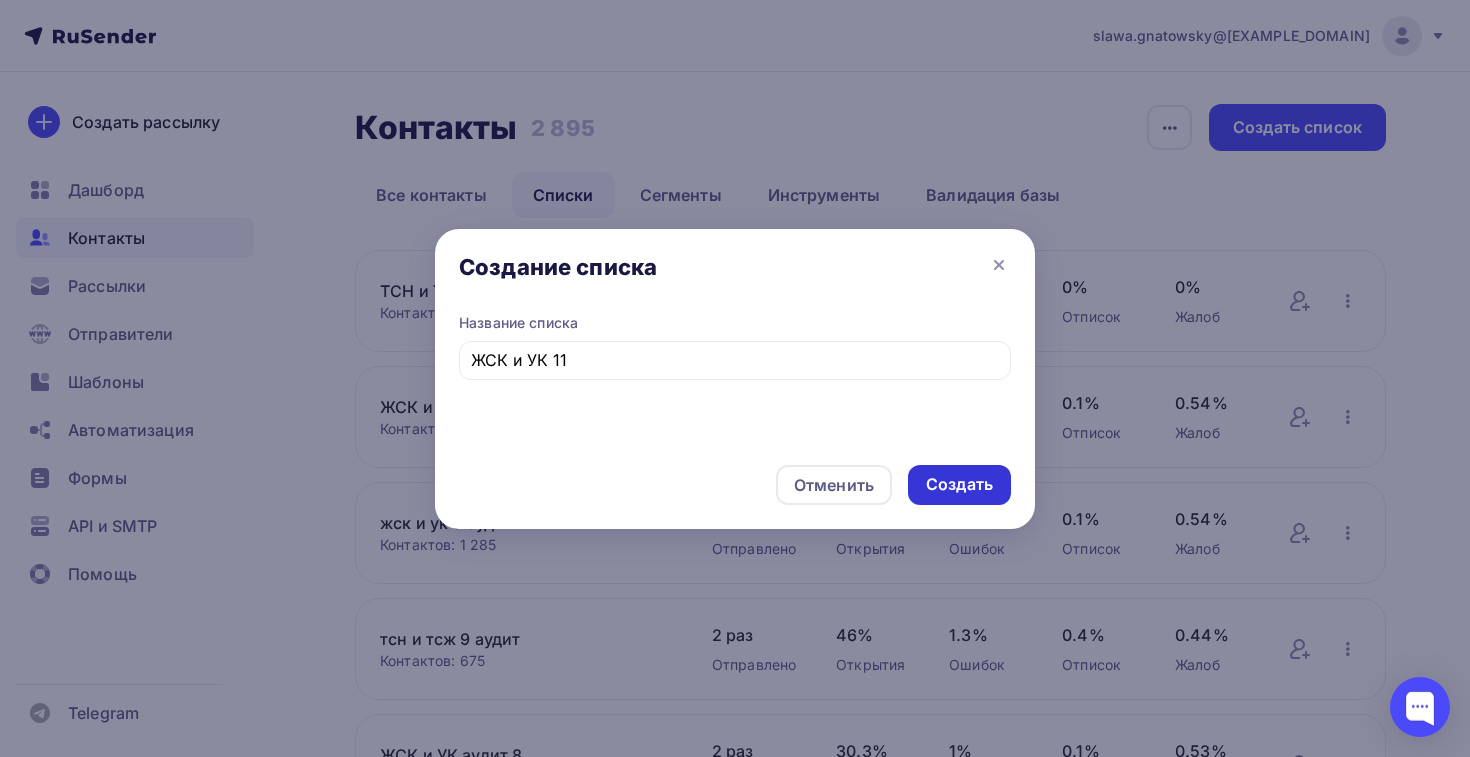 click on "Создать" at bounding box center (959, 484) 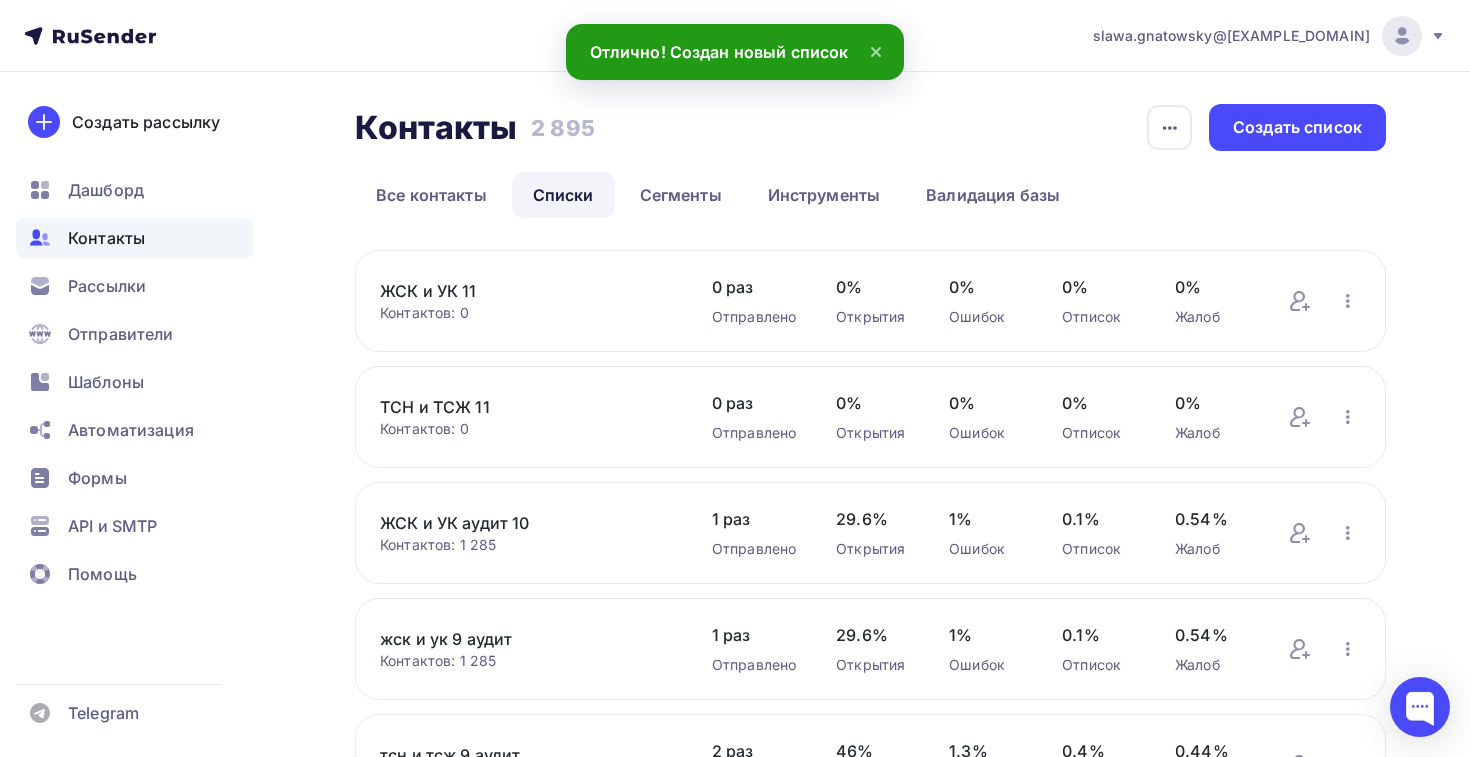 click on "ТСН и ТСЖ 11" at bounding box center (526, 291) 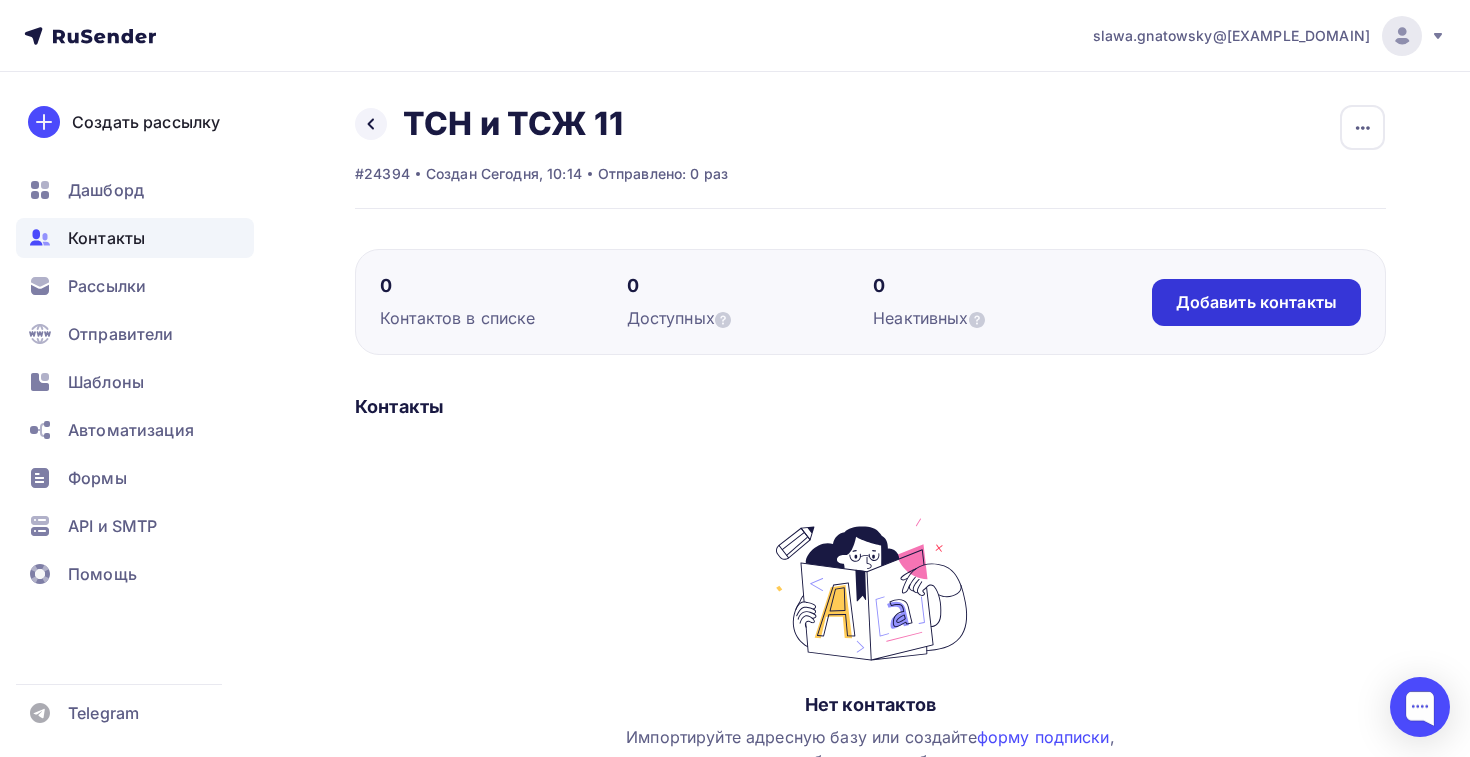 click on "Добавить контакты" at bounding box center (1256, 302) 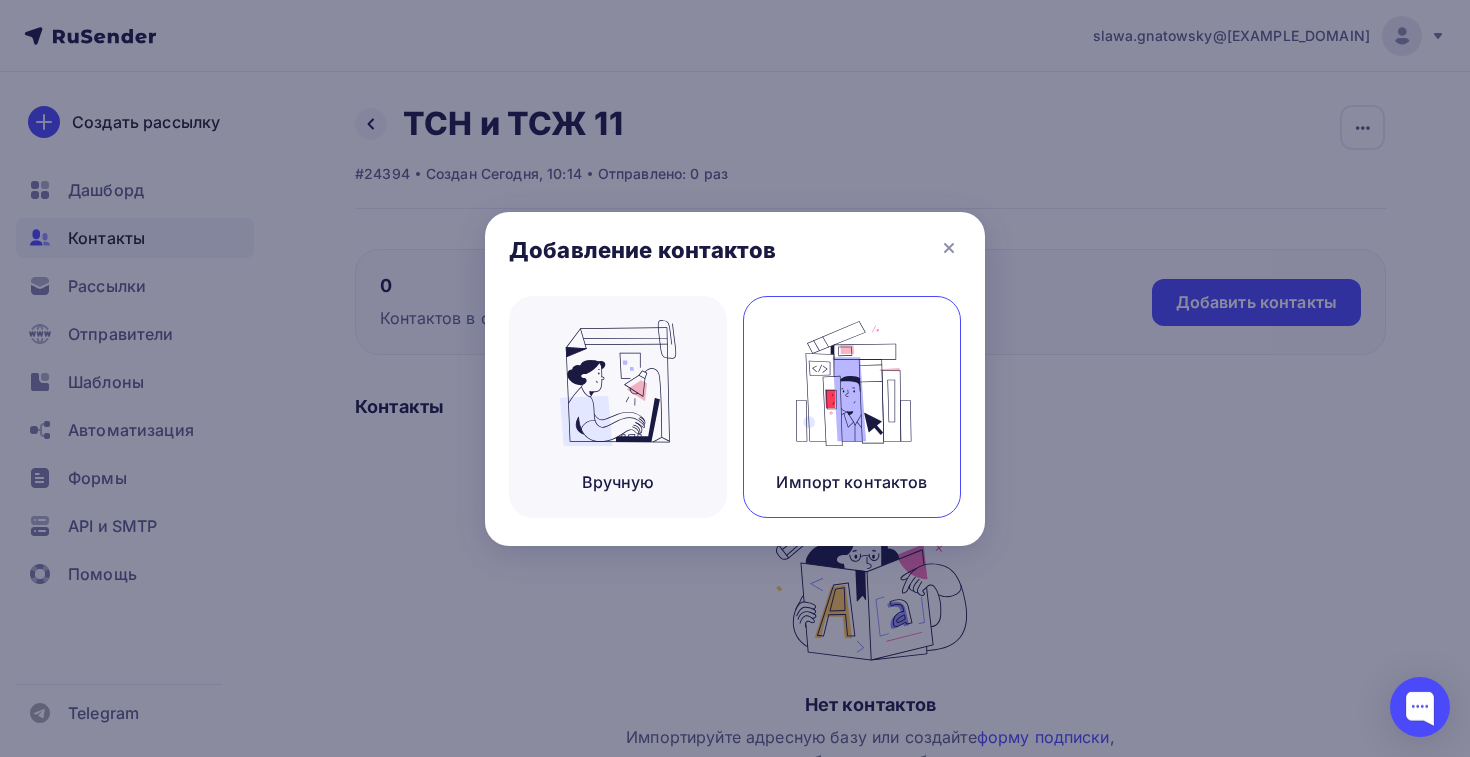 click at bounding box center (618, 383) 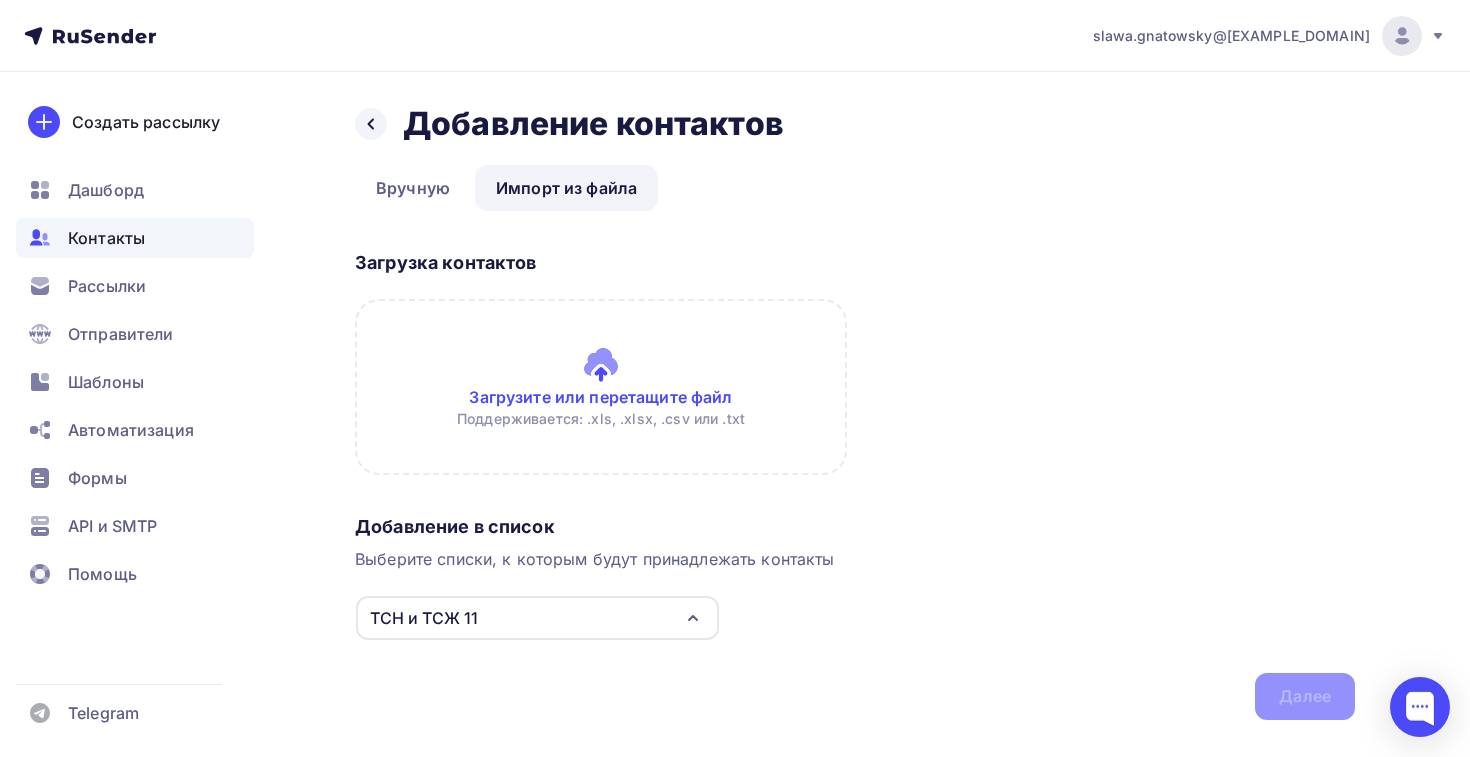 click at bounding box center (601, 387) 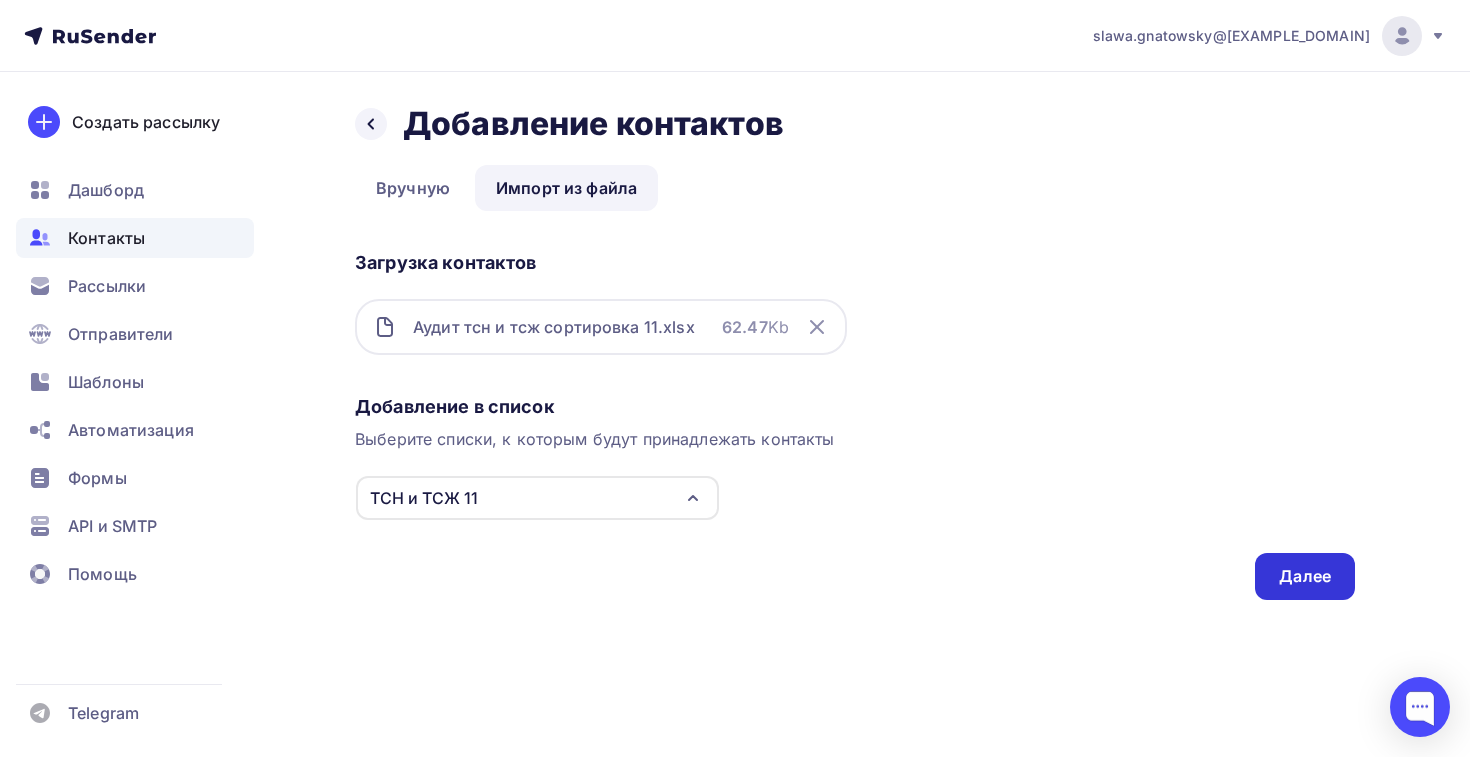 click on "Далее" at bounding box center [1305, 576] 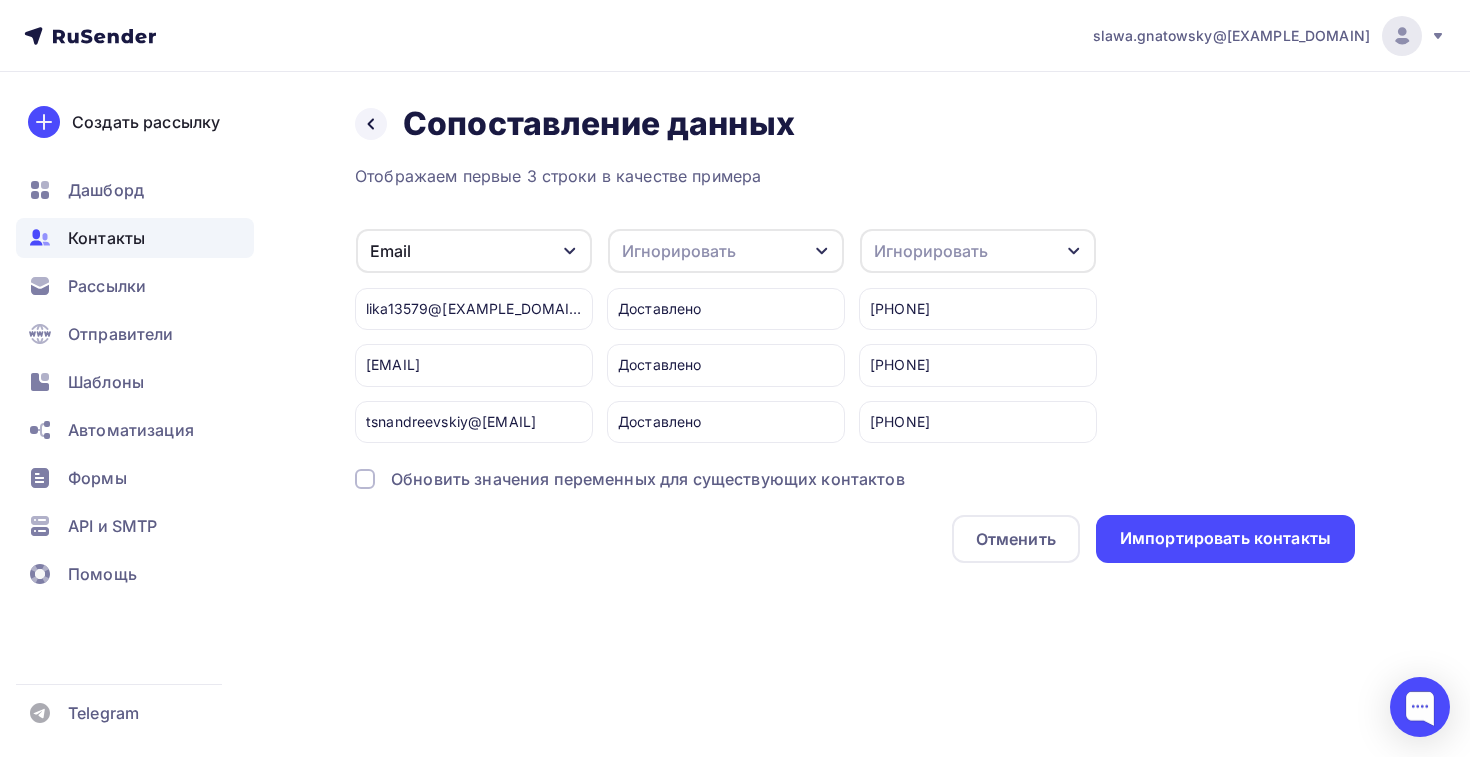 click on "Игнорировать" at bounding box center [931, 251] 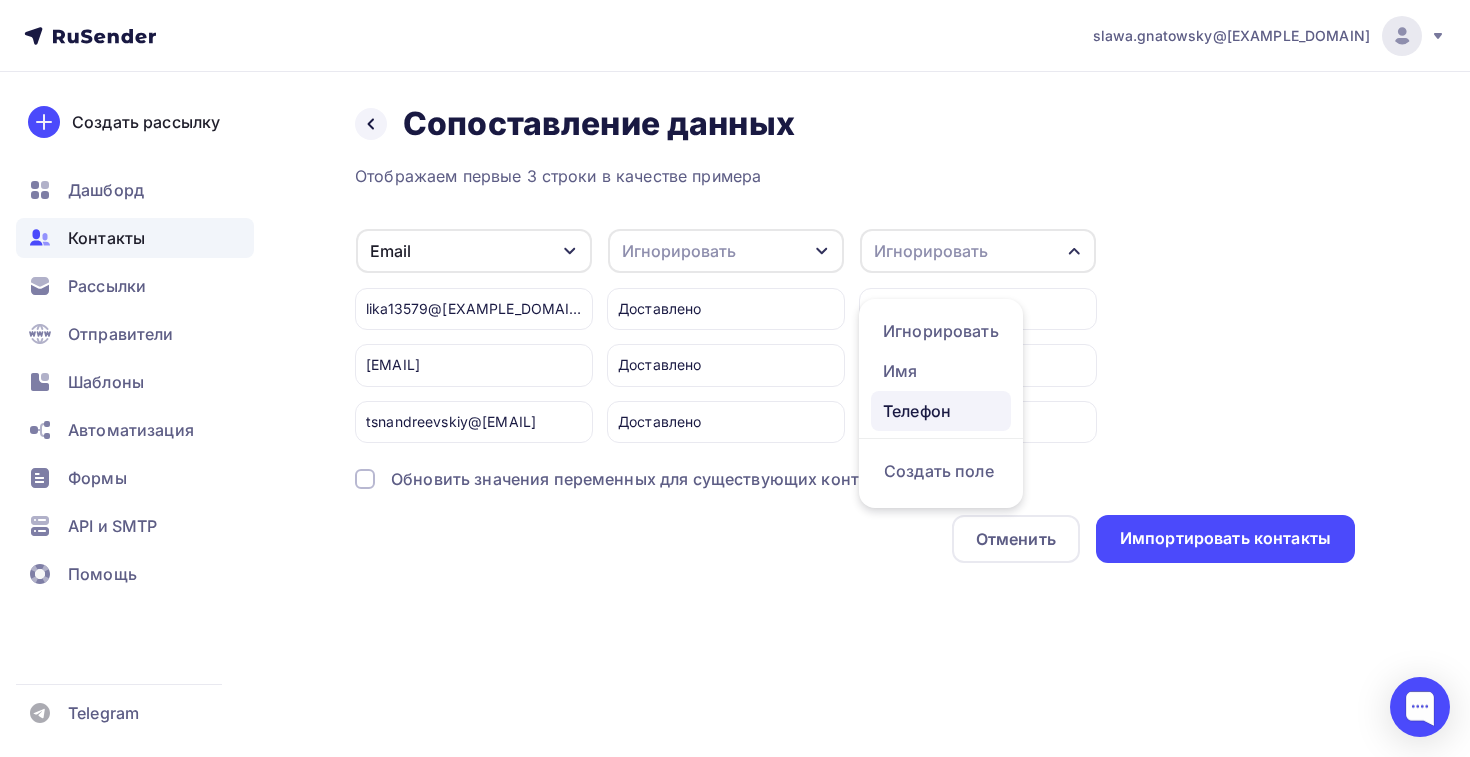click on "Телефон" at bounding box center (941, 331) 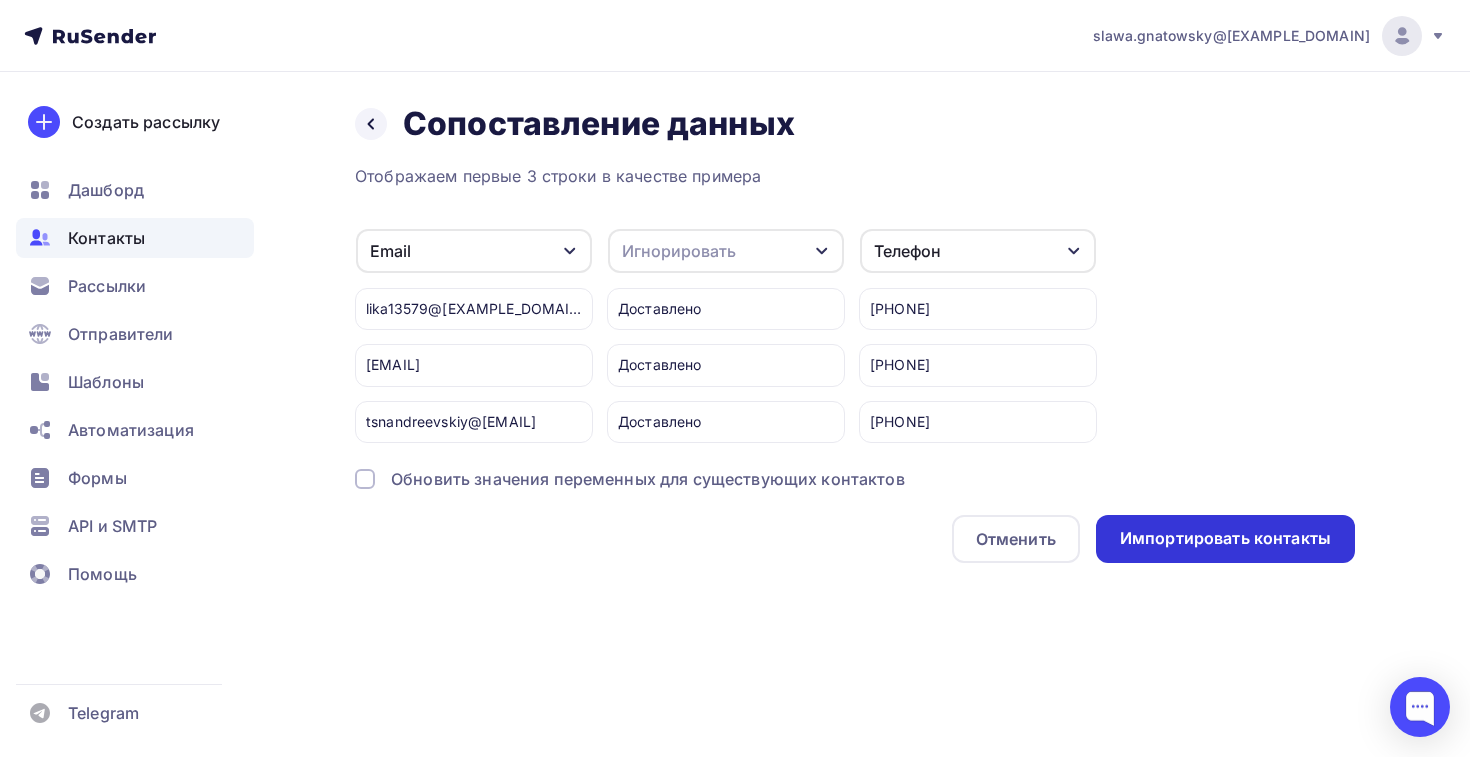 click on "Импортировать контакты" at bounding box center (1225, 539) 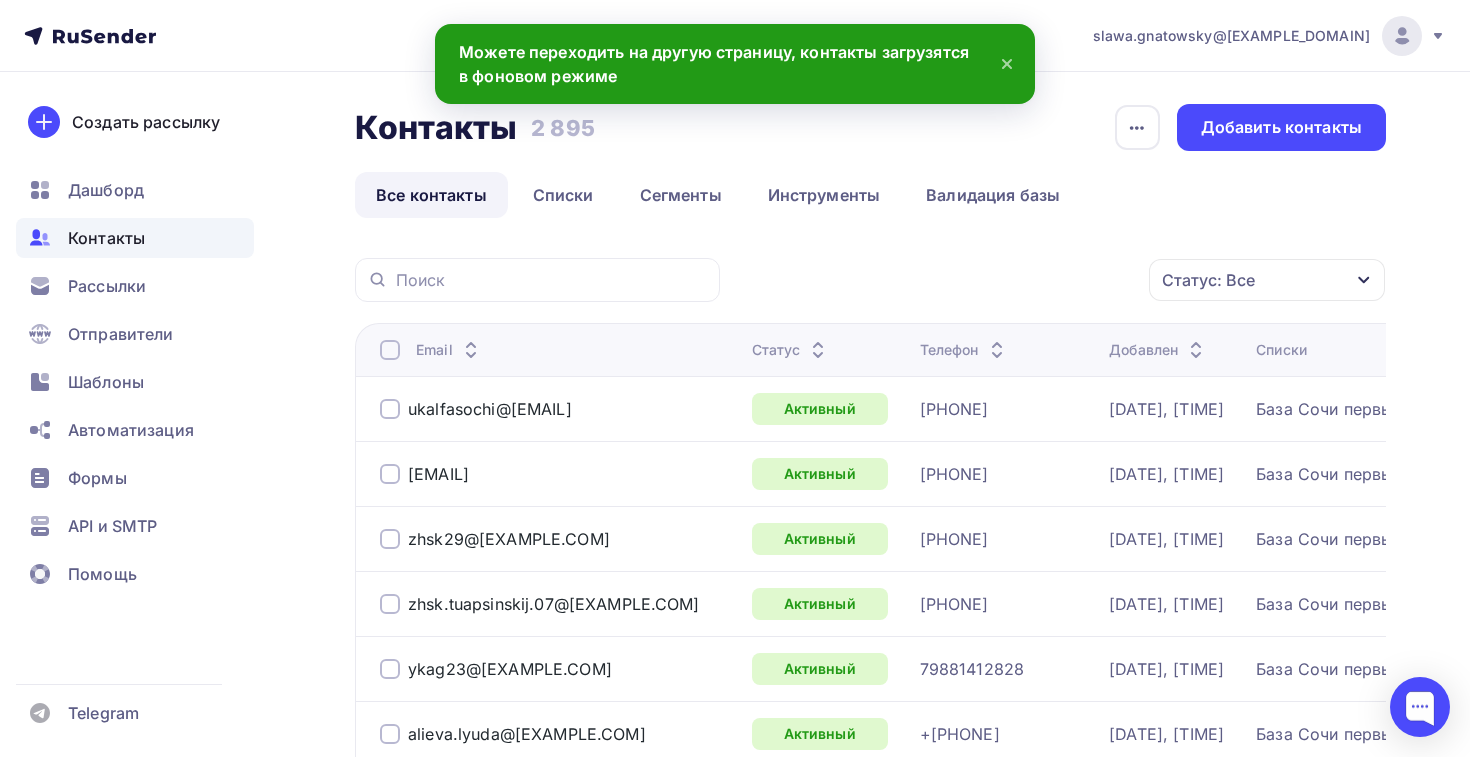 click on "Контакты   Контакты
2 895
2 895
История импорта
Добавить контакты
Все контакты
Списки
Сегменты
Инструменты
Валидация базы
Все контакты
Списки
Сегменты
Инструменты
Валидация базы
Статус: Все
Статус
Новый
Активный
Не существует
Переполнен
Недоступен
Отписан
Жалоба" at bounding box center [870, 1927] 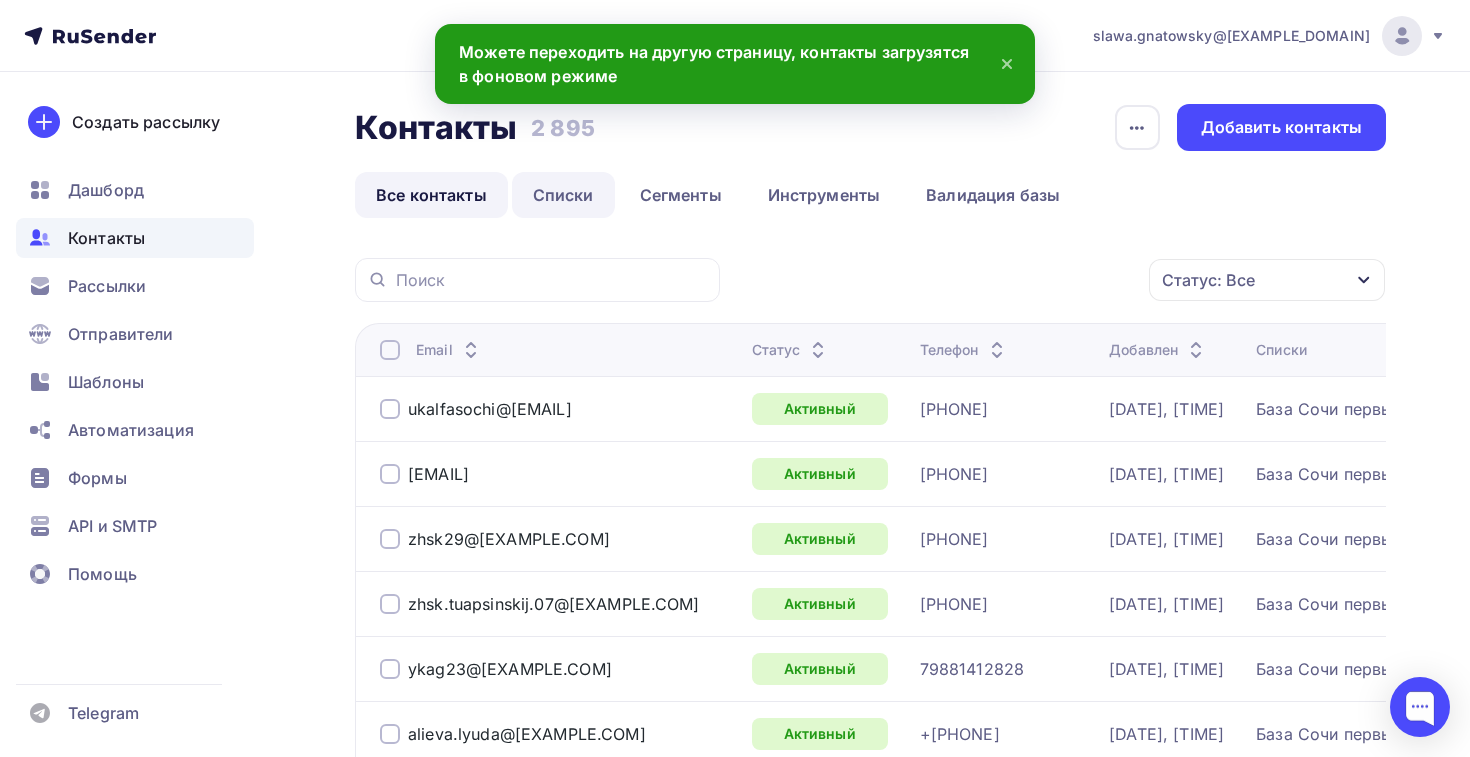 click on "Списки" at bounding box center [563, 195] 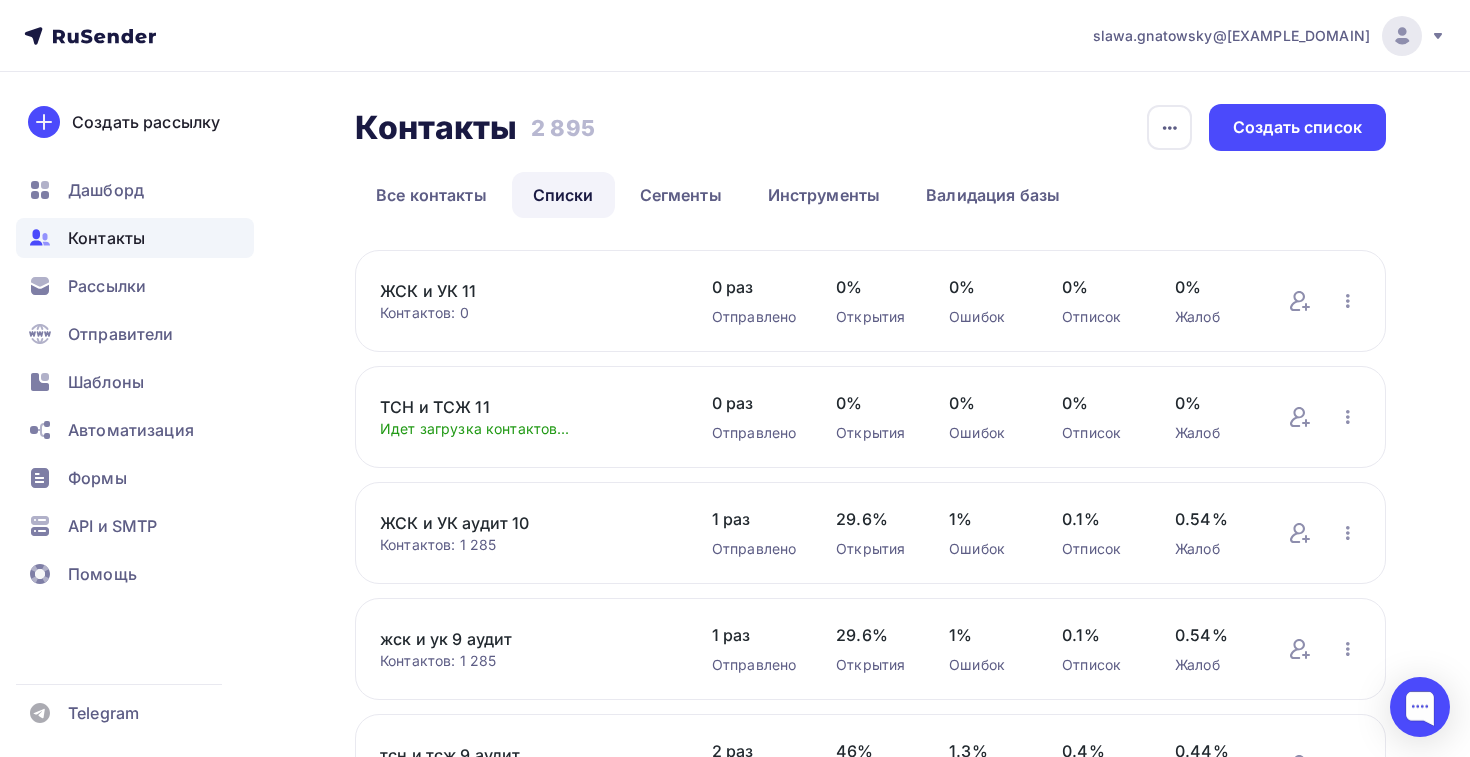 click on "ЖСК и УК 11" at bounding box center [526, 291] 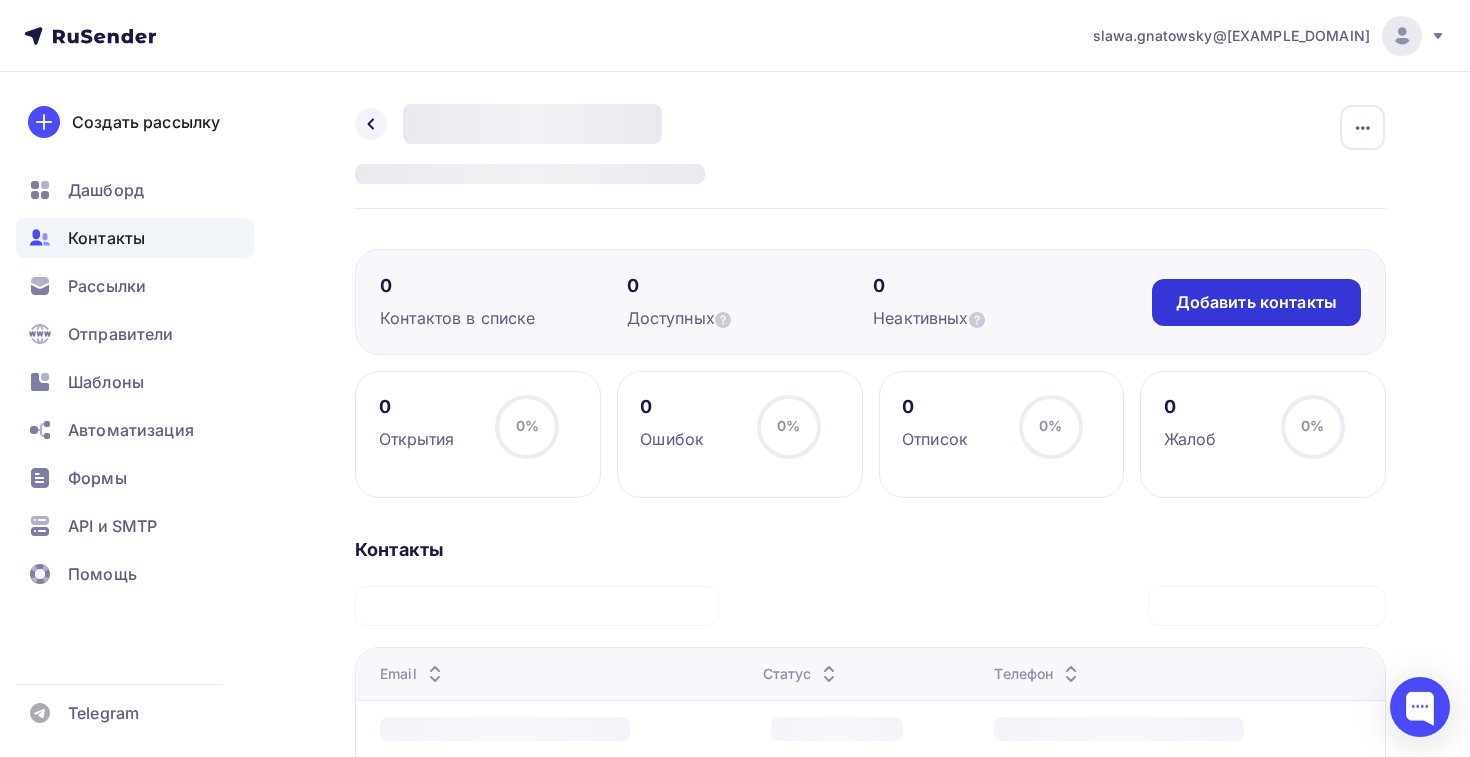 click on "Добавить контакты" at bounding box center [1256, 302] 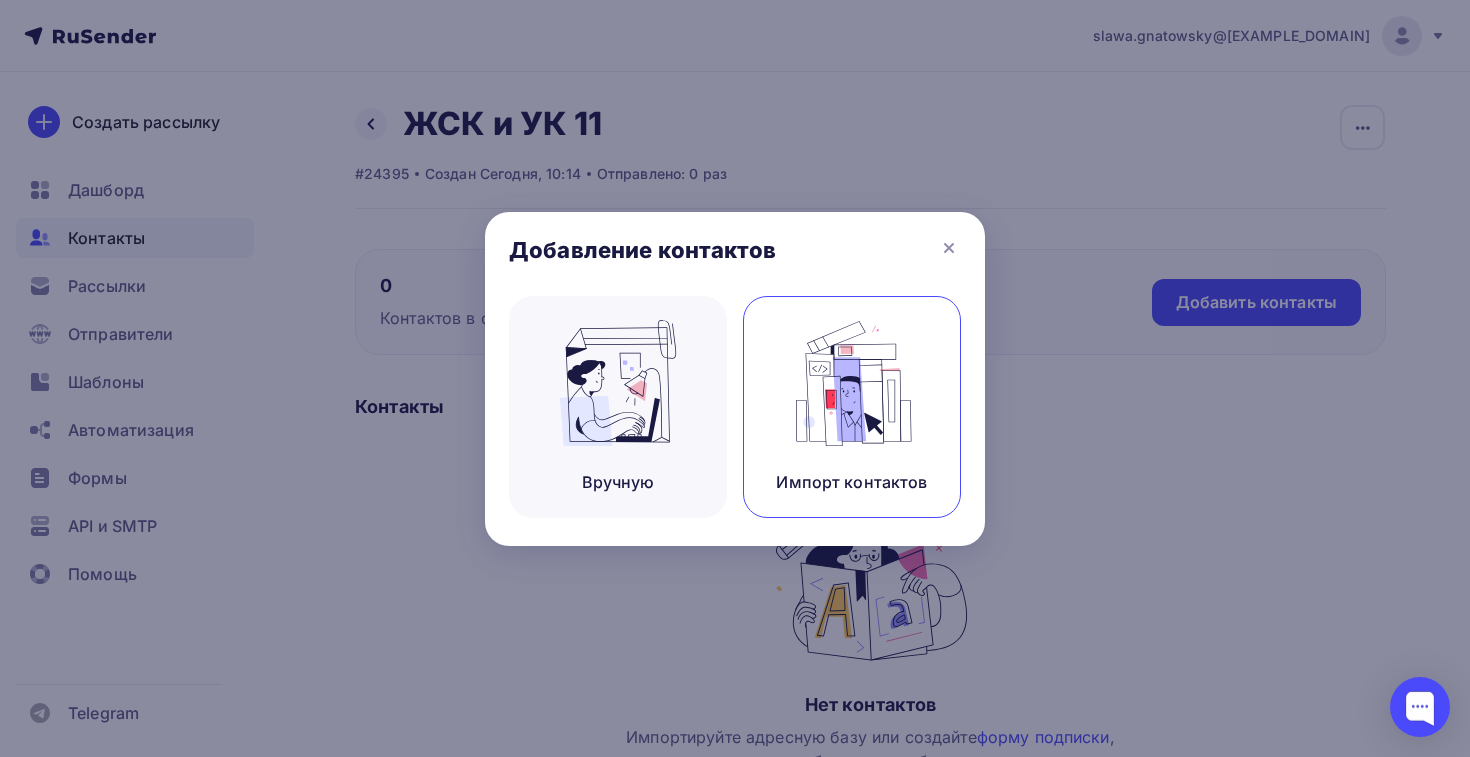 click at bounding box center (618, 383) 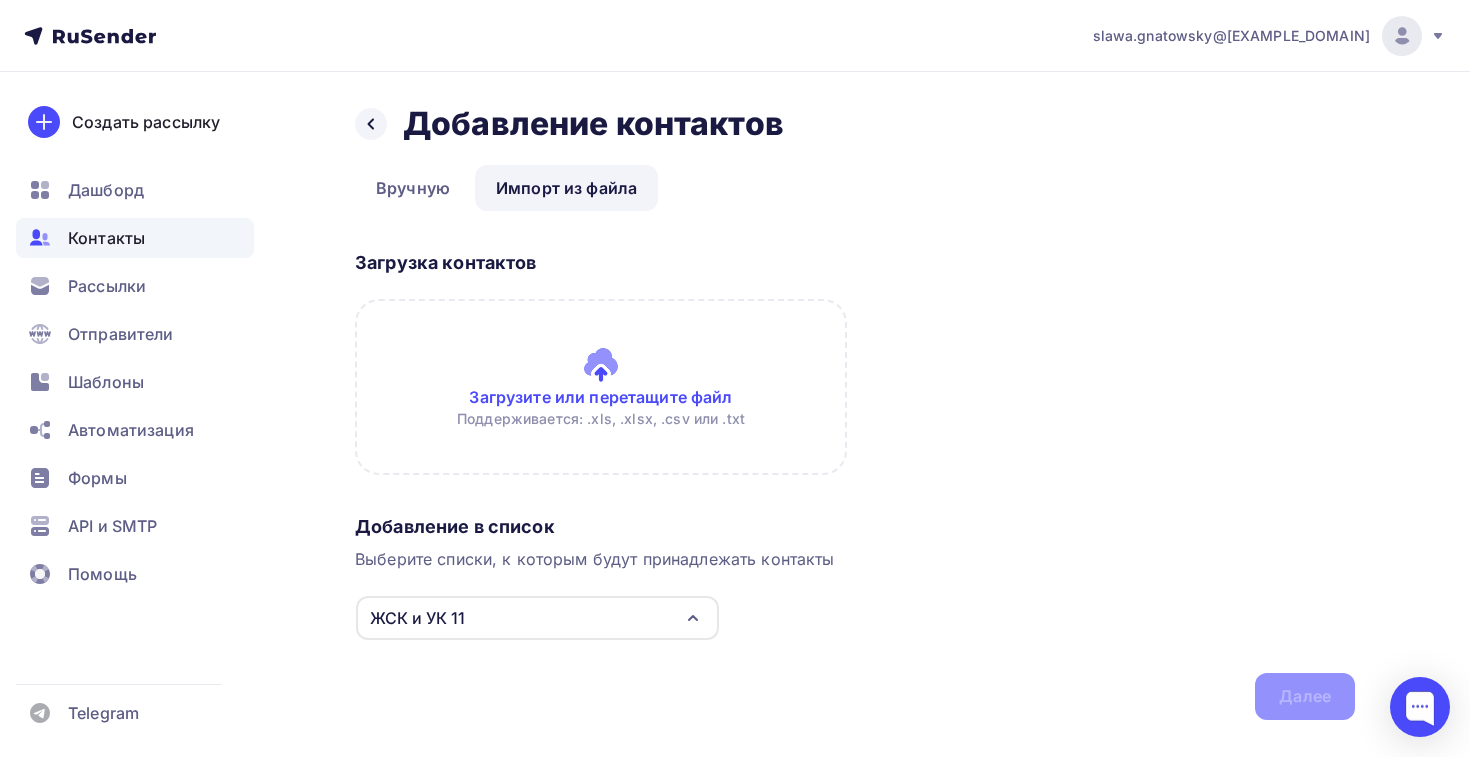 click at bounding box center (601, 387) 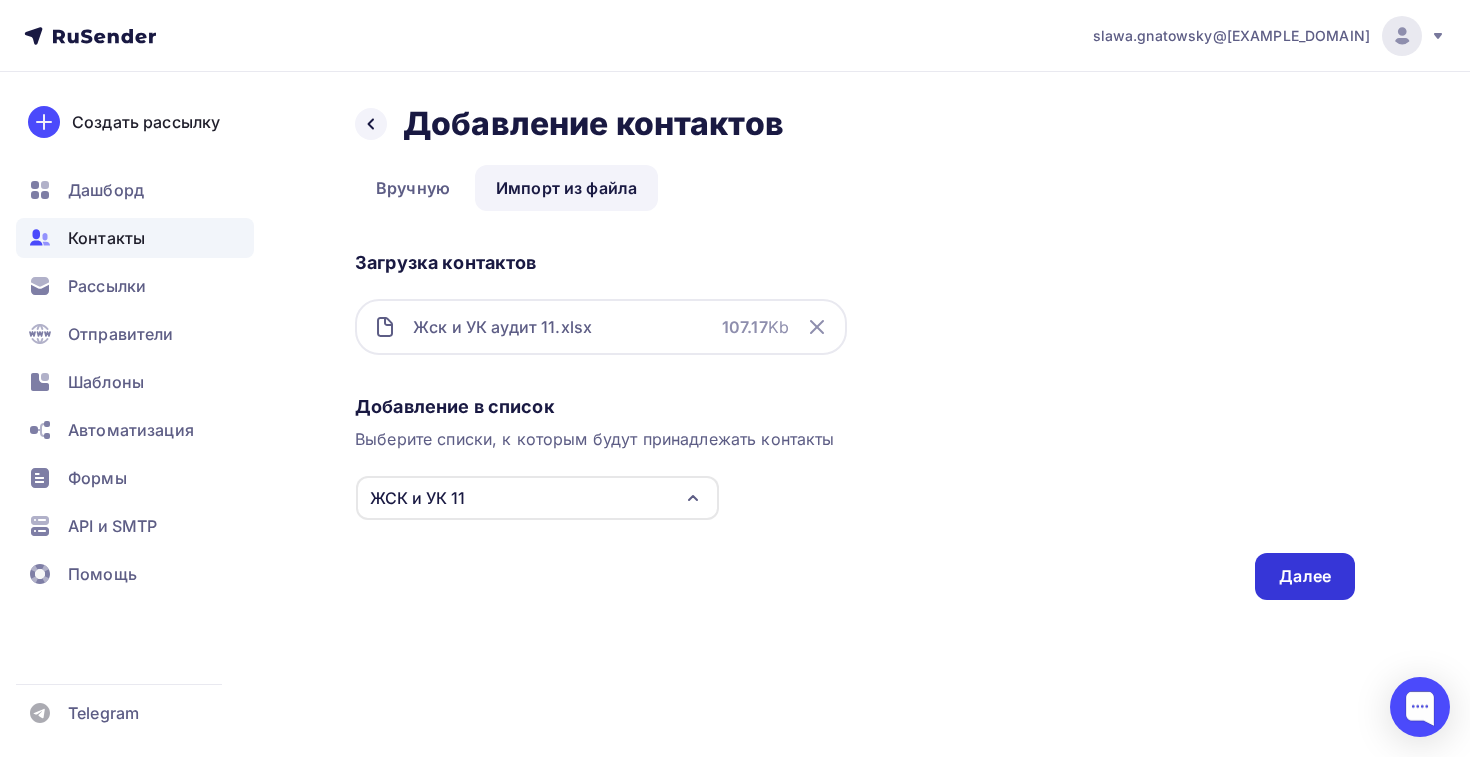 click on "Далее" at bounding box center (1305, 576) 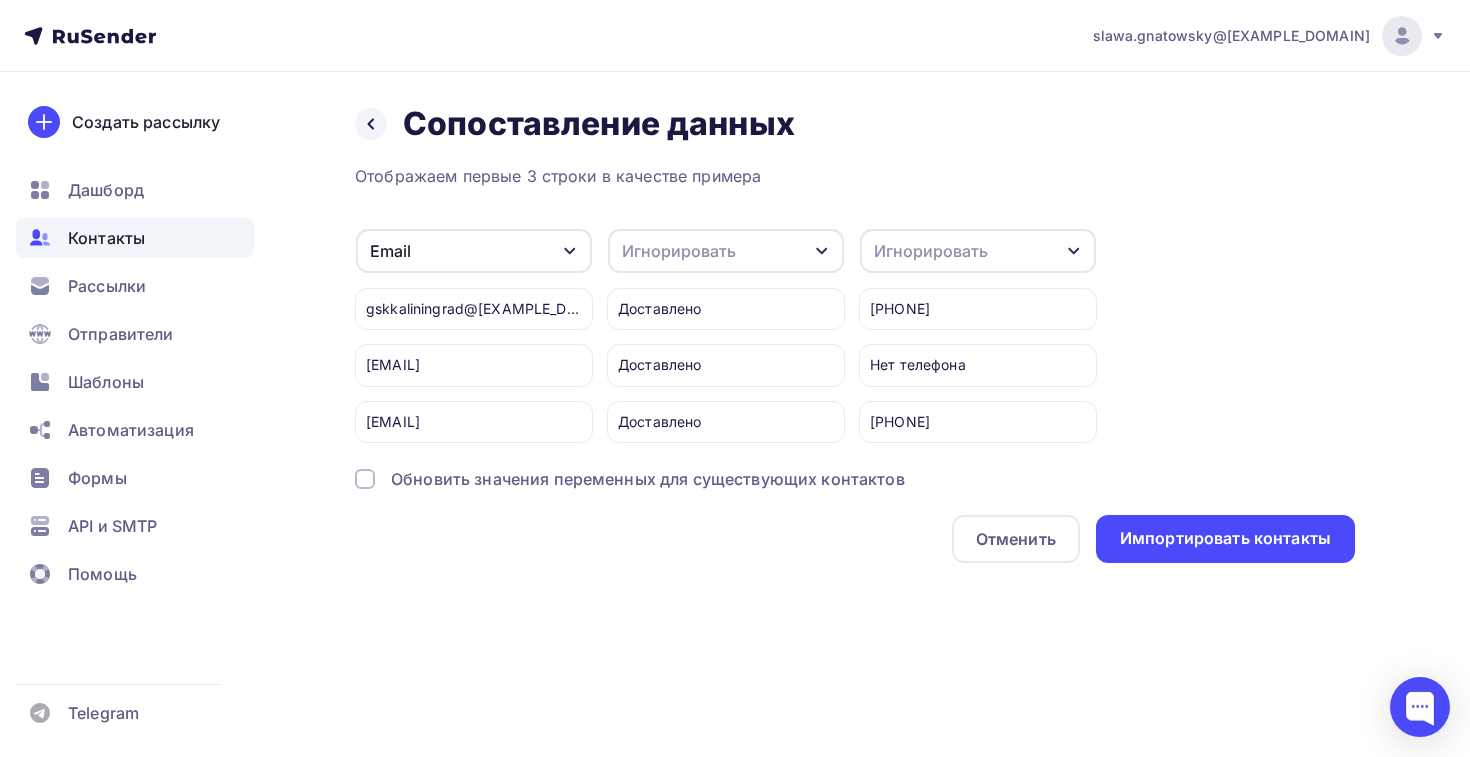 click on "Игнорировать" at bounding box center [931, 251] 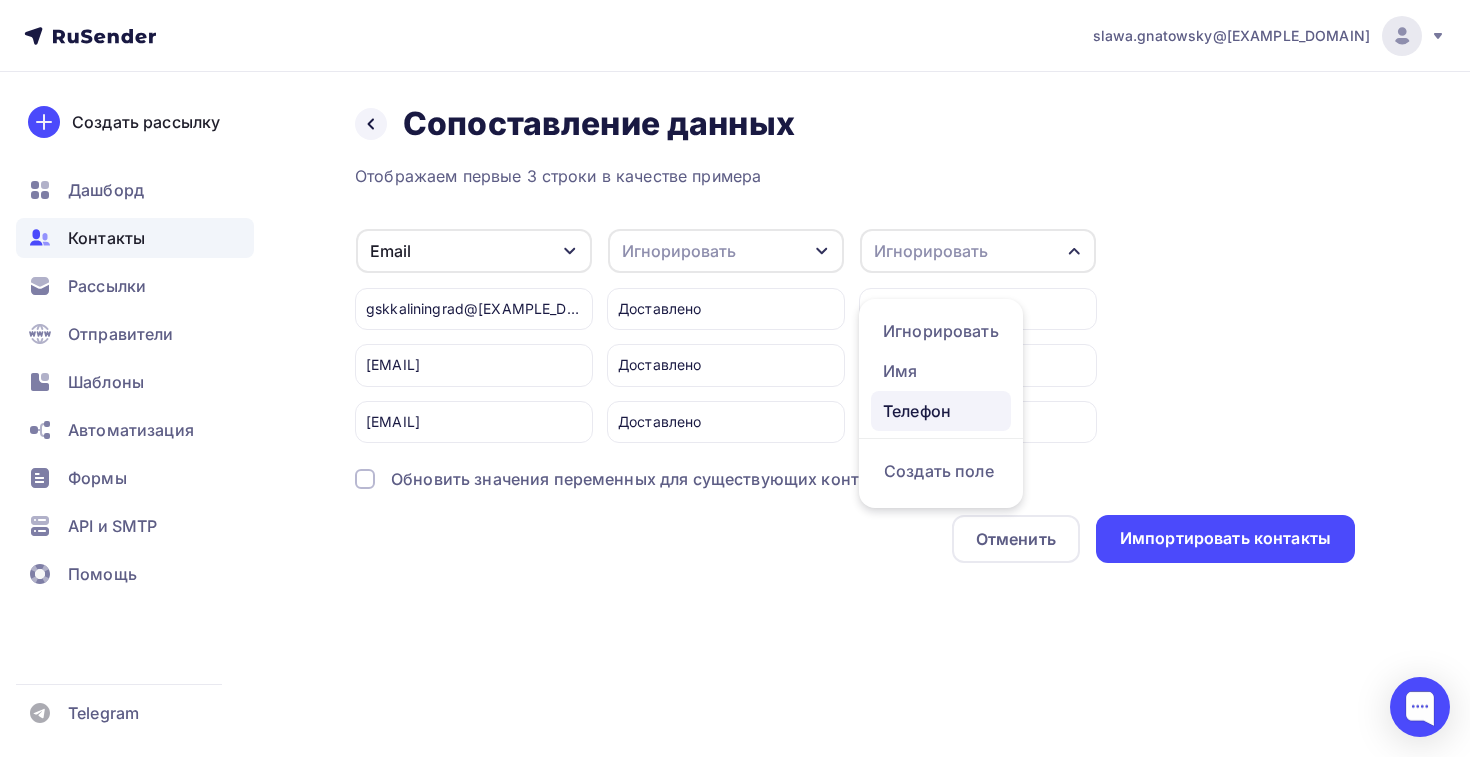 click on "Телефон" at bounding box center (941, 331) 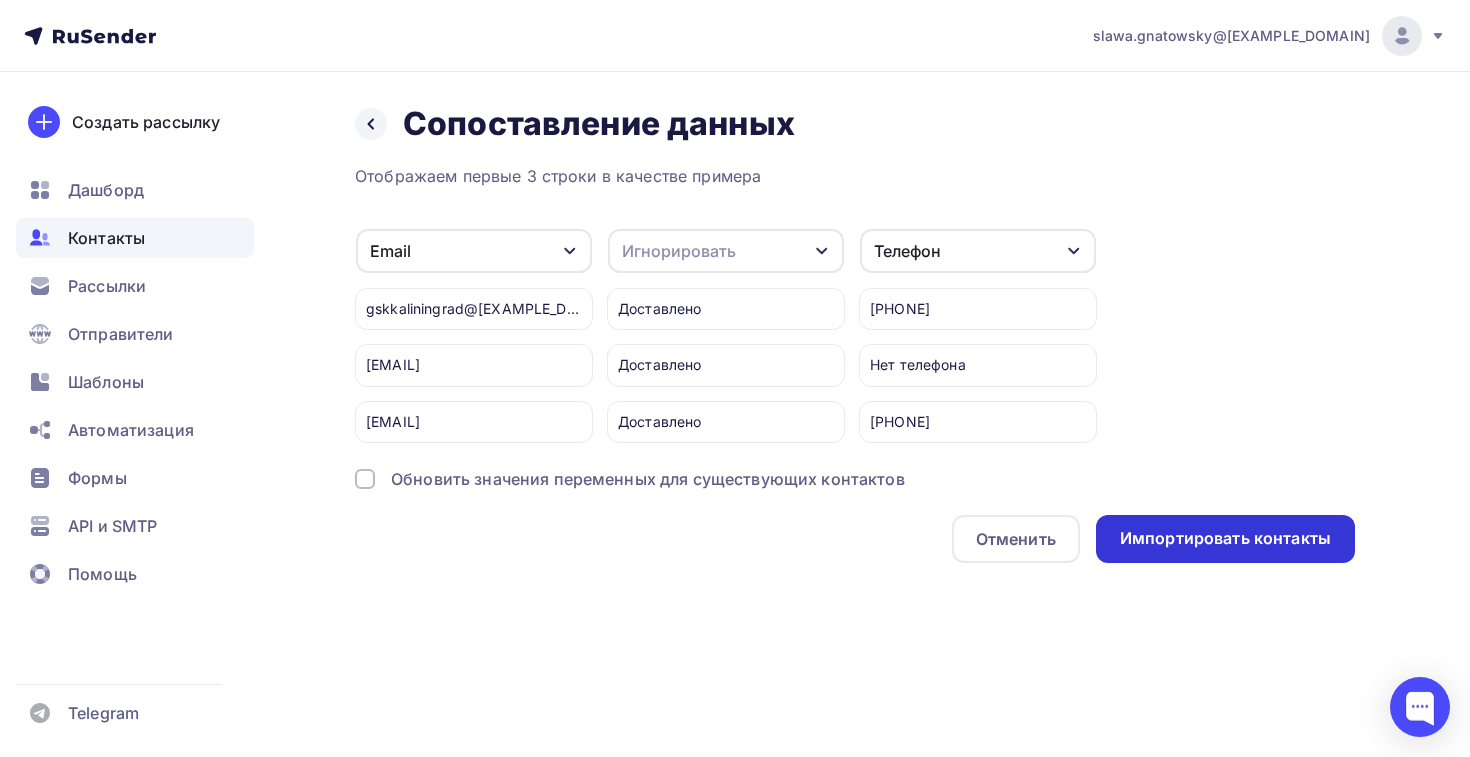 click on "Импортировать контакты" at bounding box center (1225, 538) 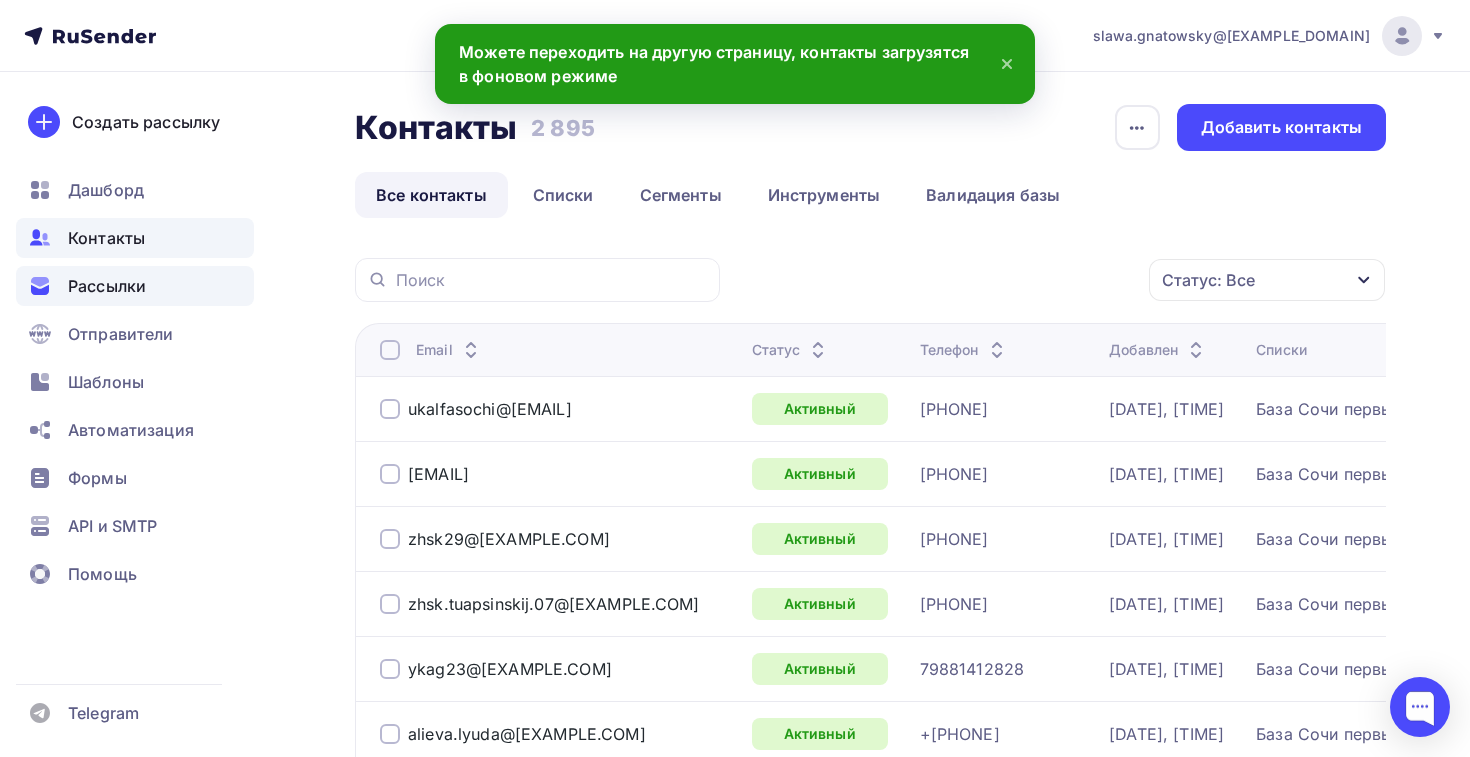 click on "Рассылки" at bounding box center [135, 286] 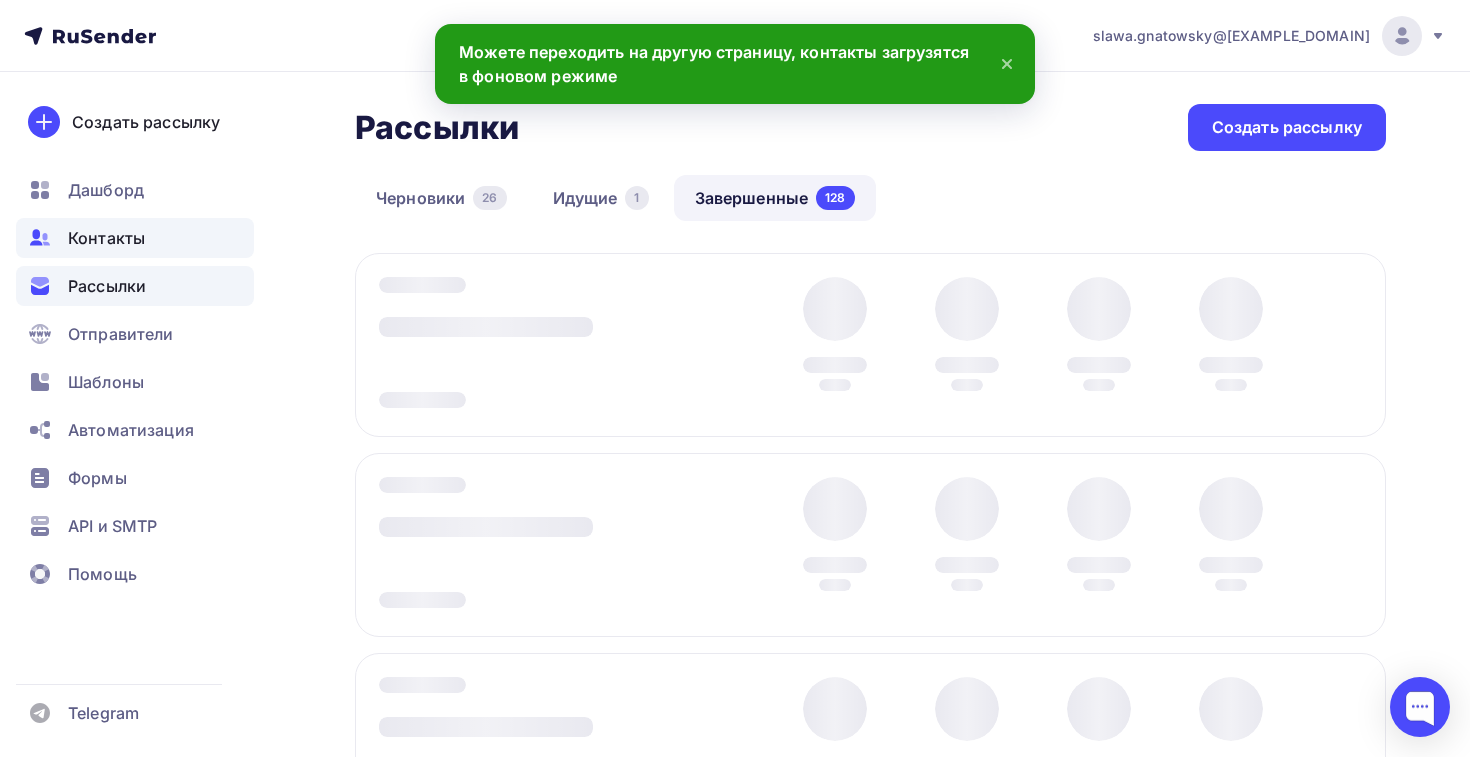 click on "Контакты" at bounding box center [135, 238] 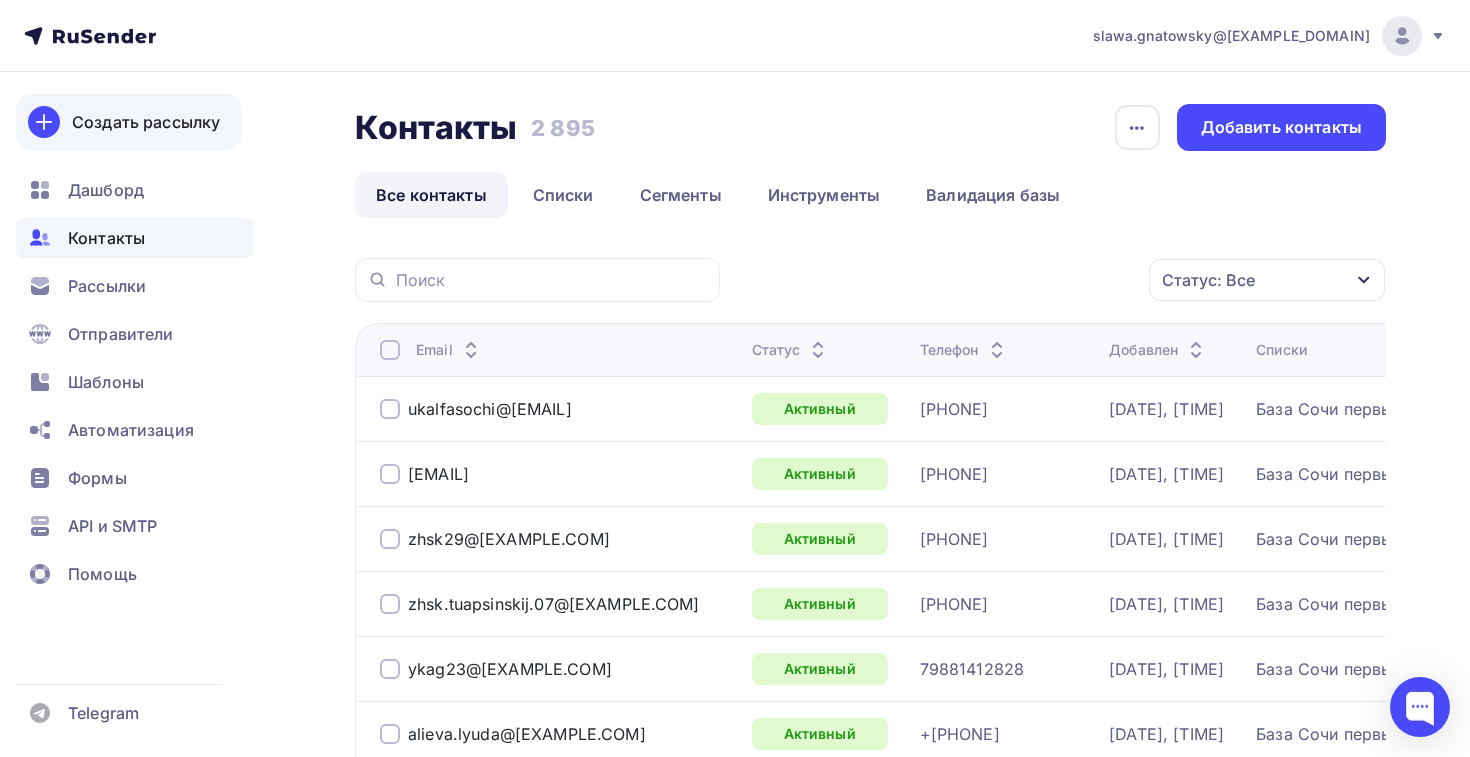 click on "Создать рассылку" at bounding box center (129, 122) 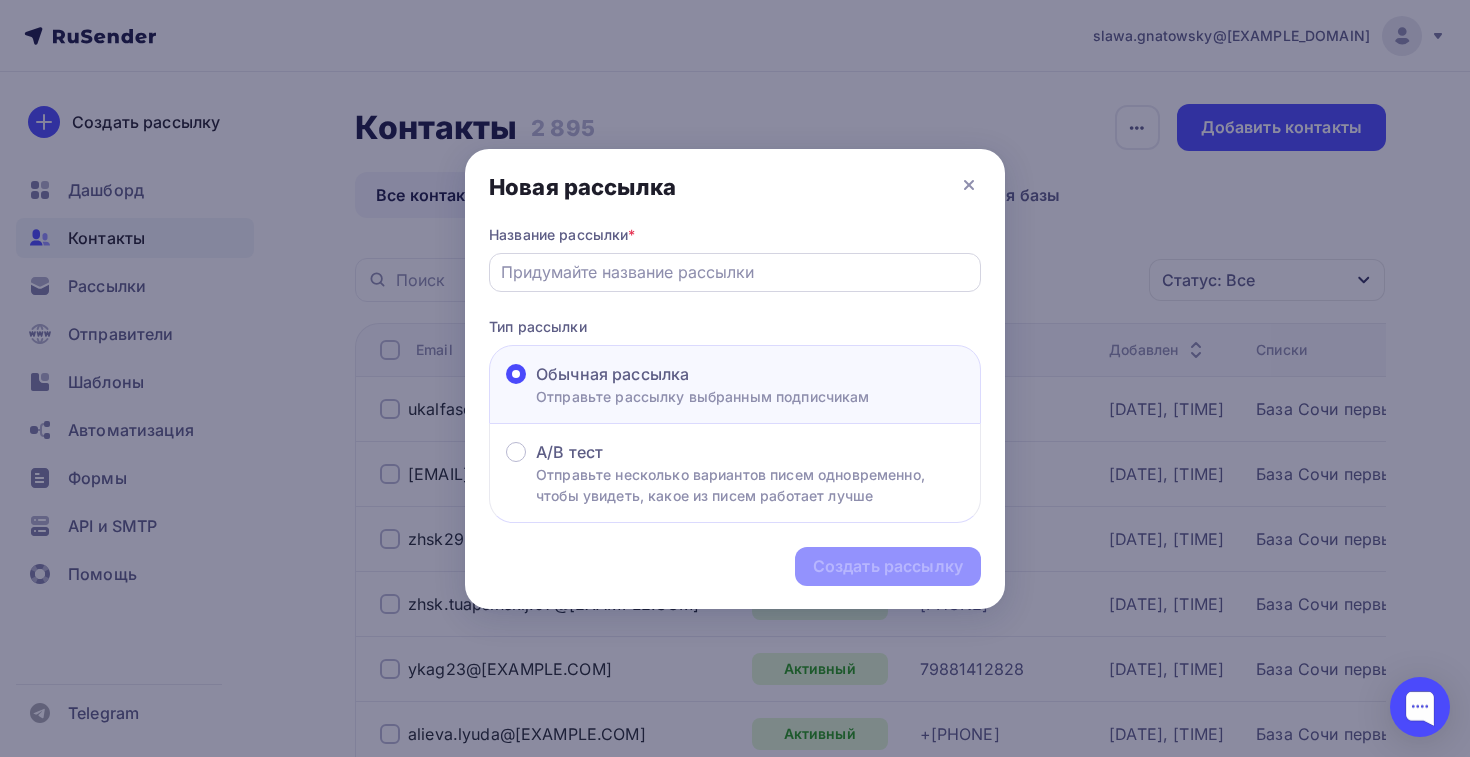 click at bounding box center (735, 272) 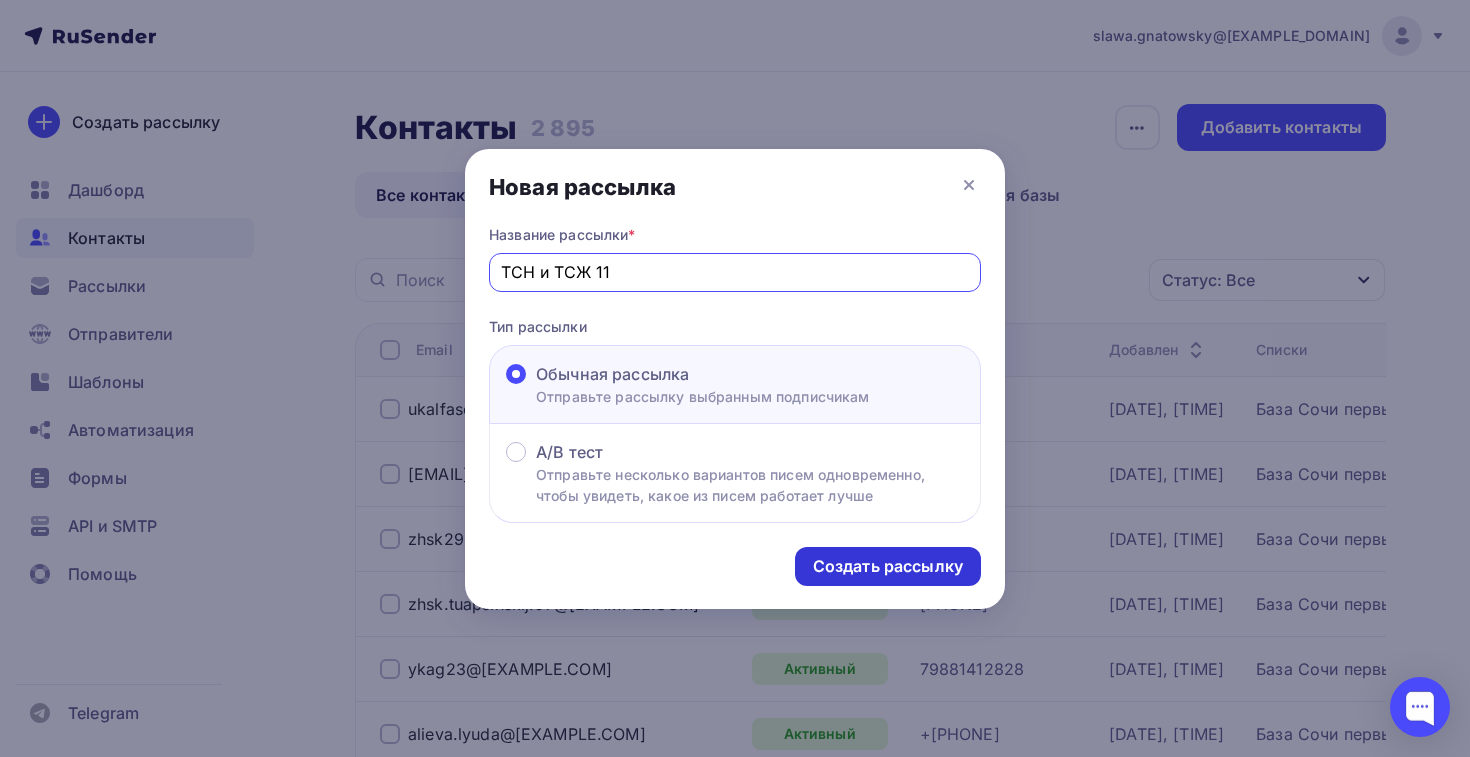 type on "ТСН и ТСЖ 11" 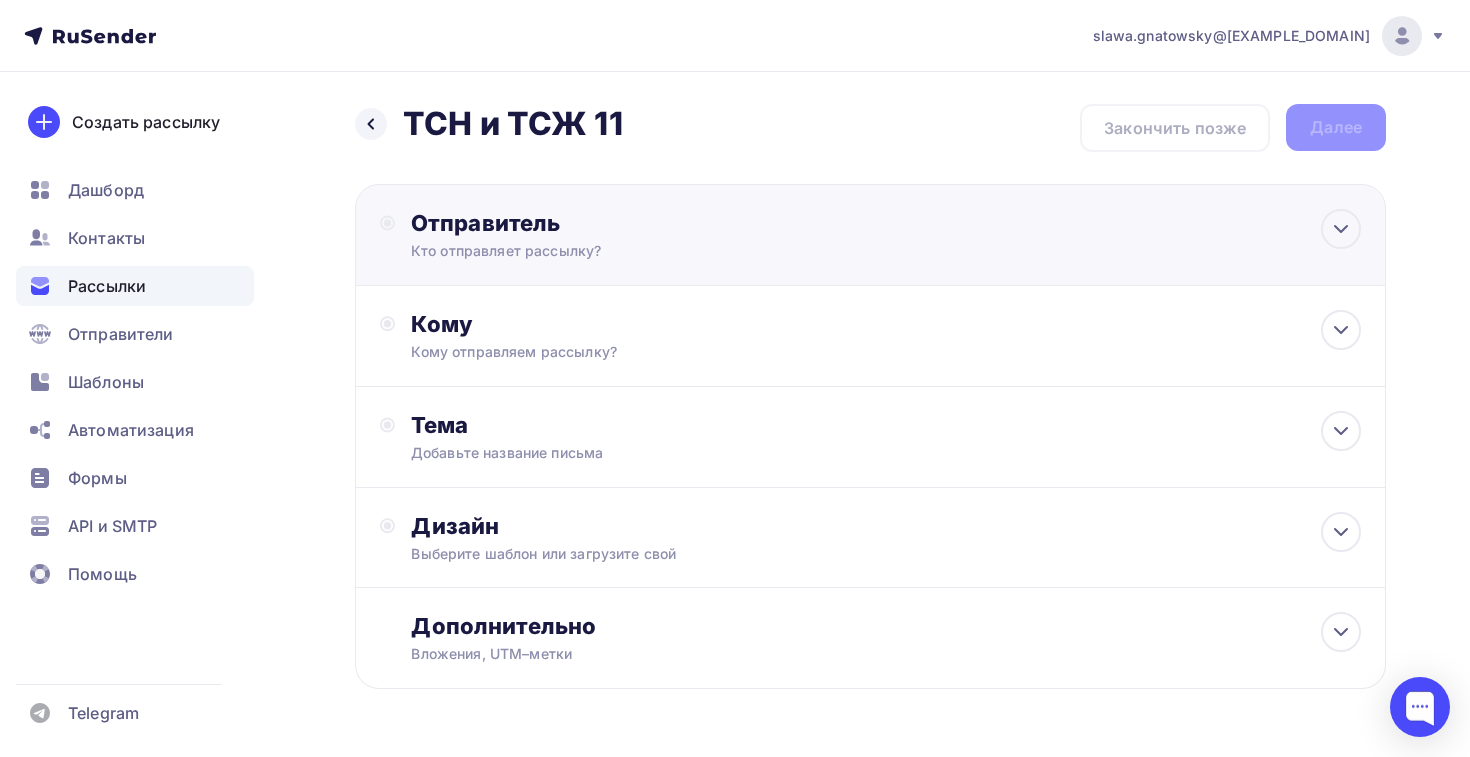 click on "Кто отправляет рассылку?" at bounding box center [606, 251] 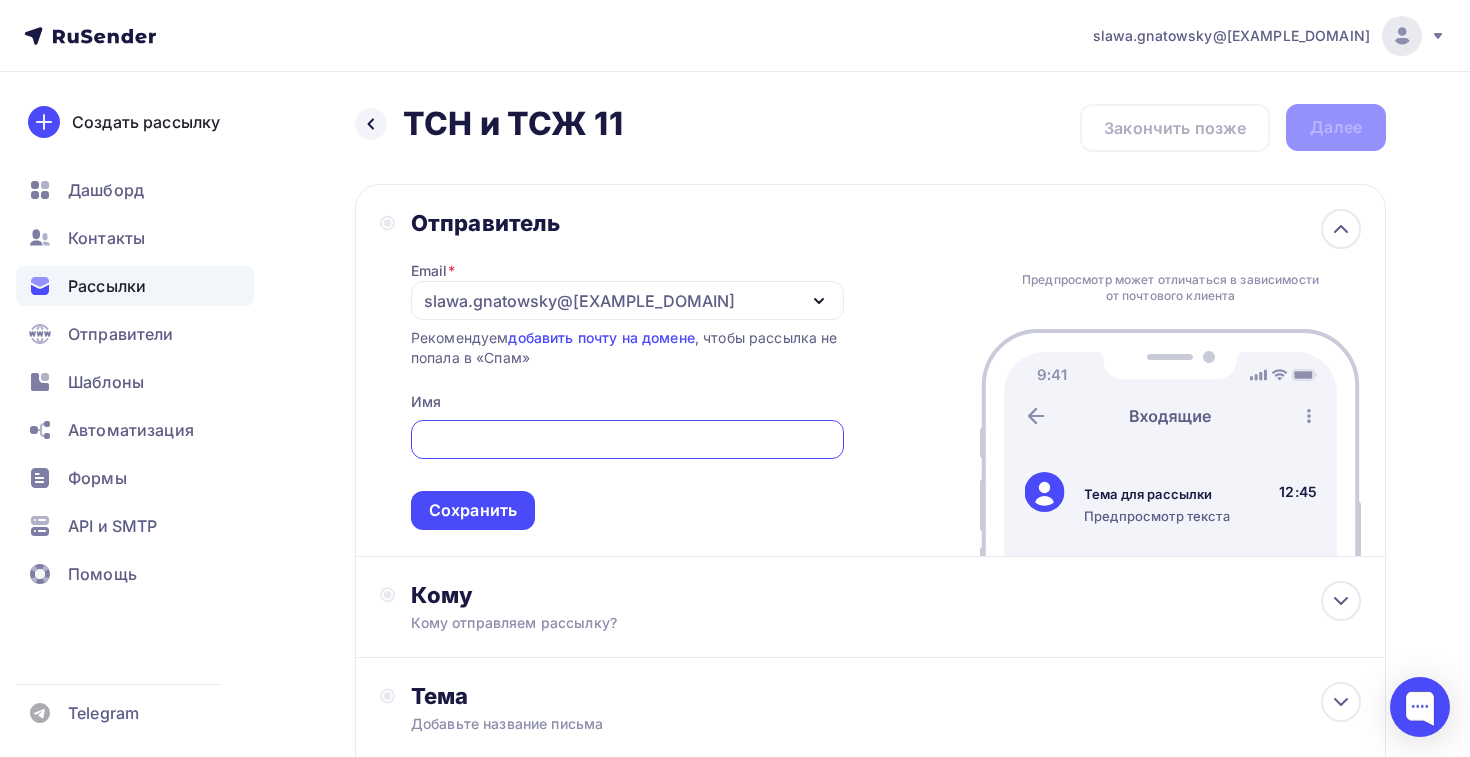 scroll, scrollTop: 0, scrollLeft: 0, axis: both 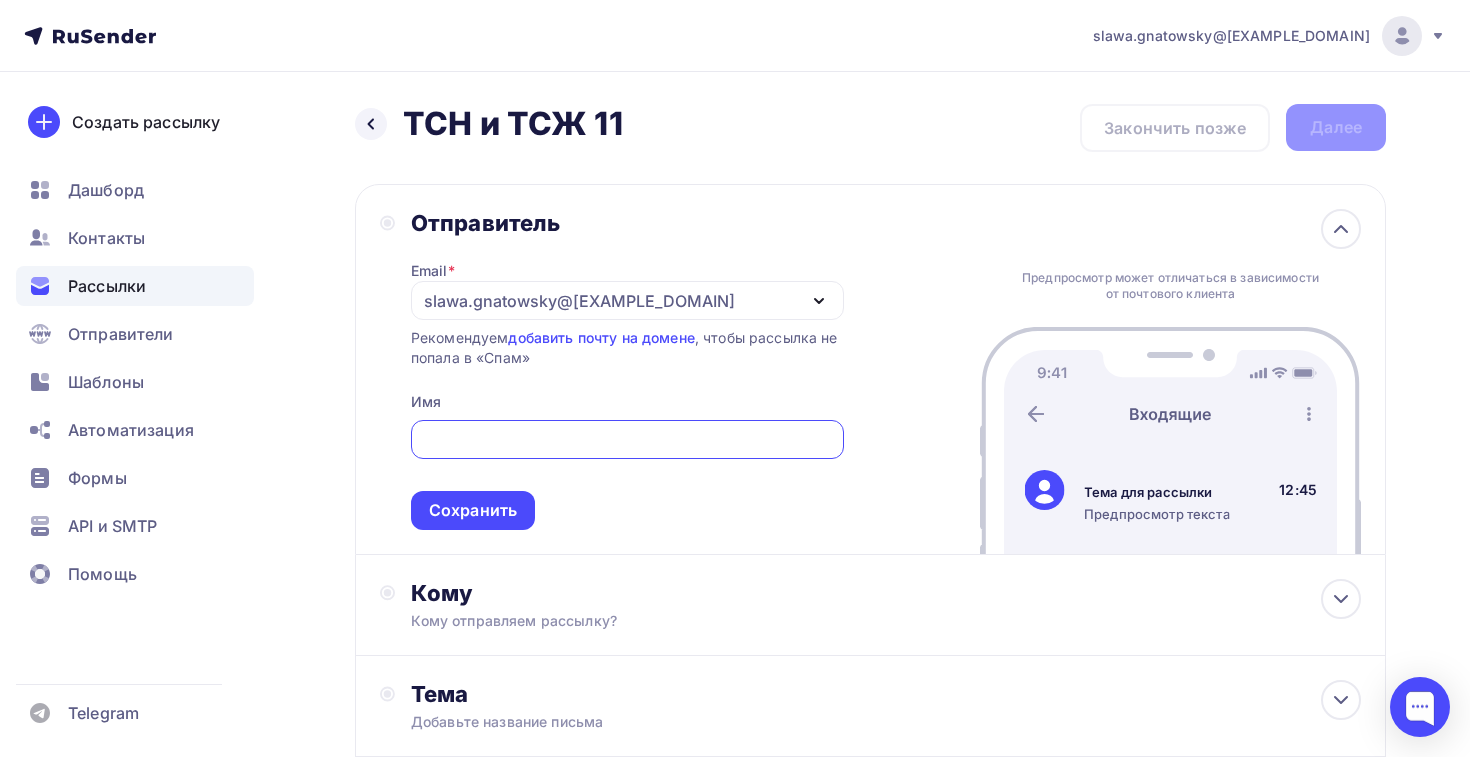 click on "slawa.gnatowsky@[EXAMPLE_DOMAIN]" at bounding box center [579, 301] 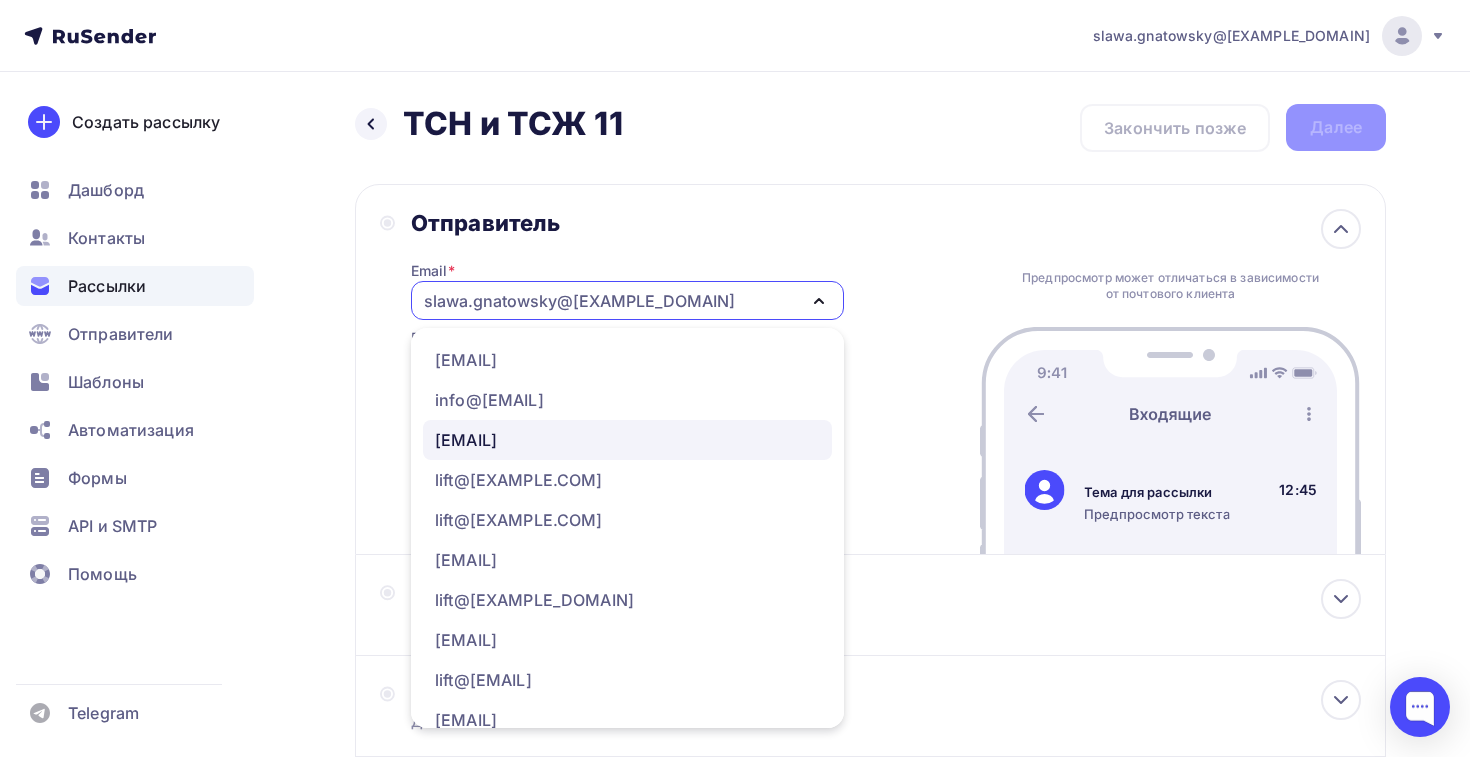 scroll, scrollTop: 341, scrollLeft: 0, axis: vertical 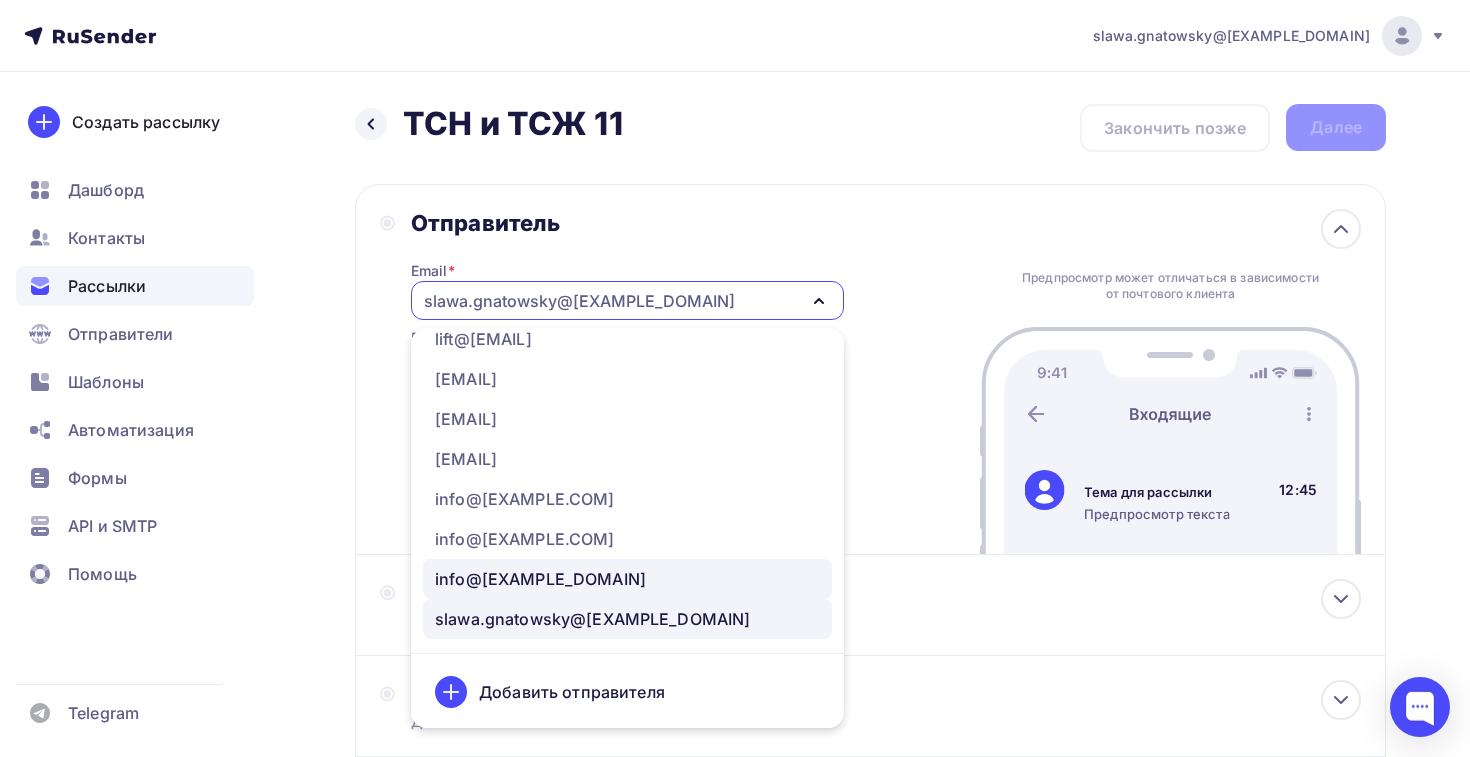 click on "info@[EXAMPLE_DOMAIN]" at bounding box center (627, 579) 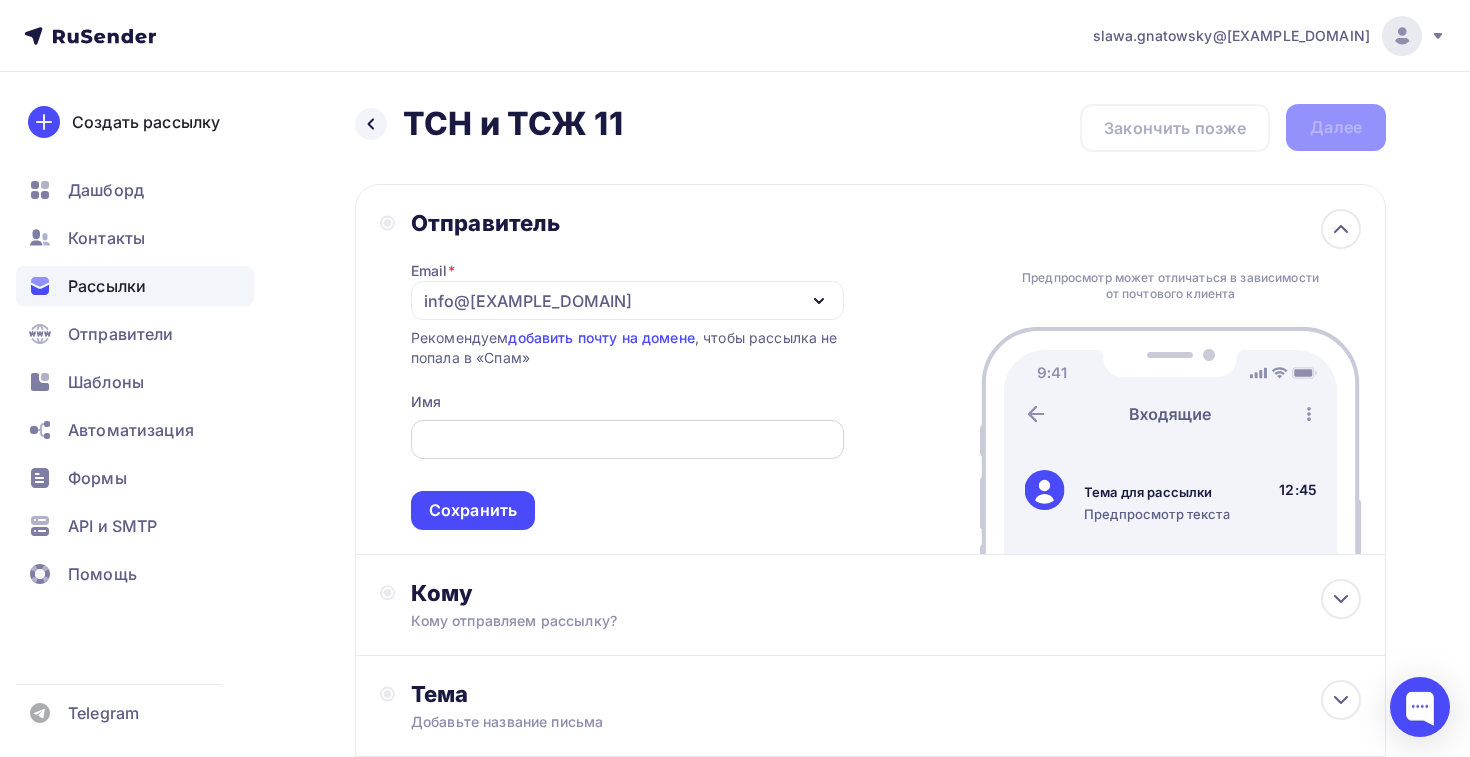 click at bounding box center [627, 440] 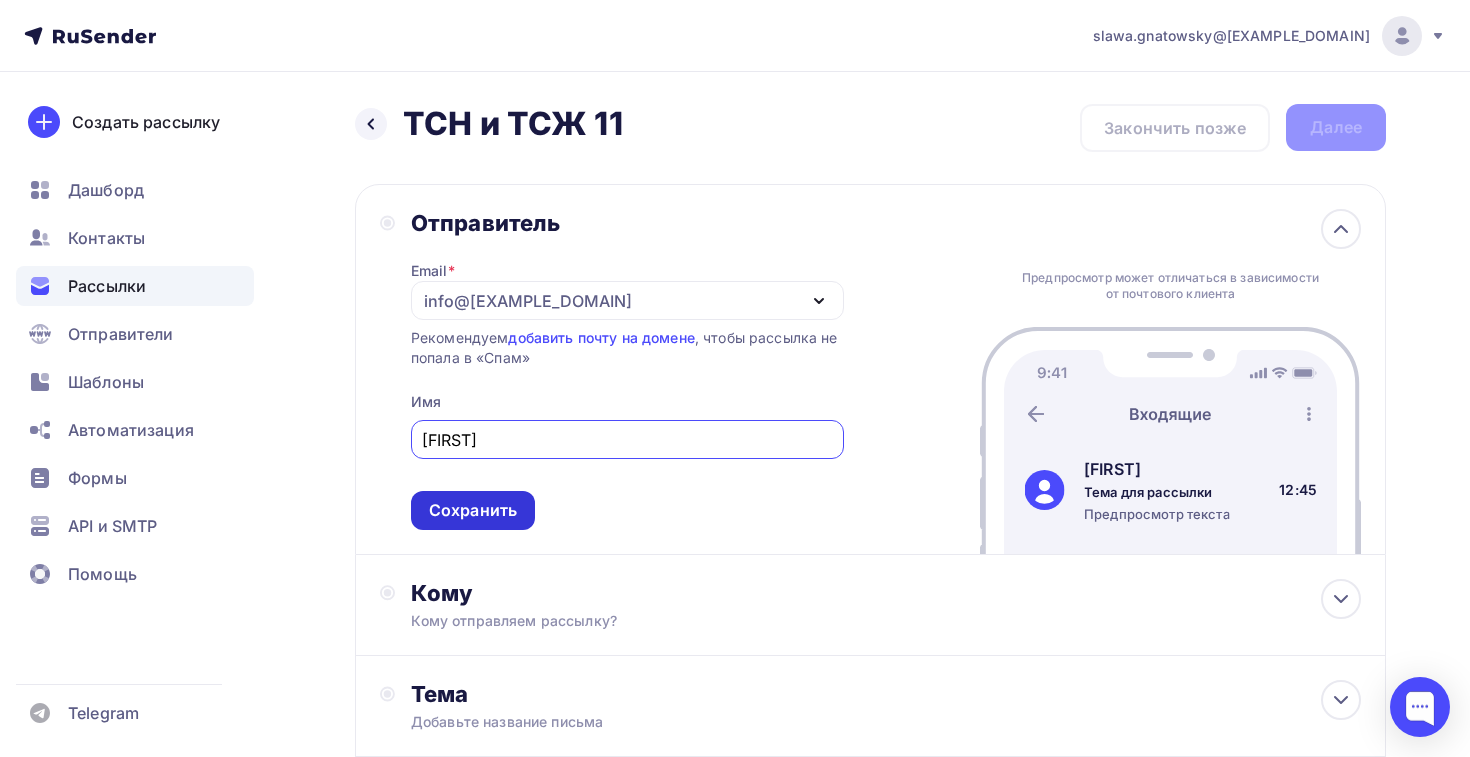 type on "[FIRST]" 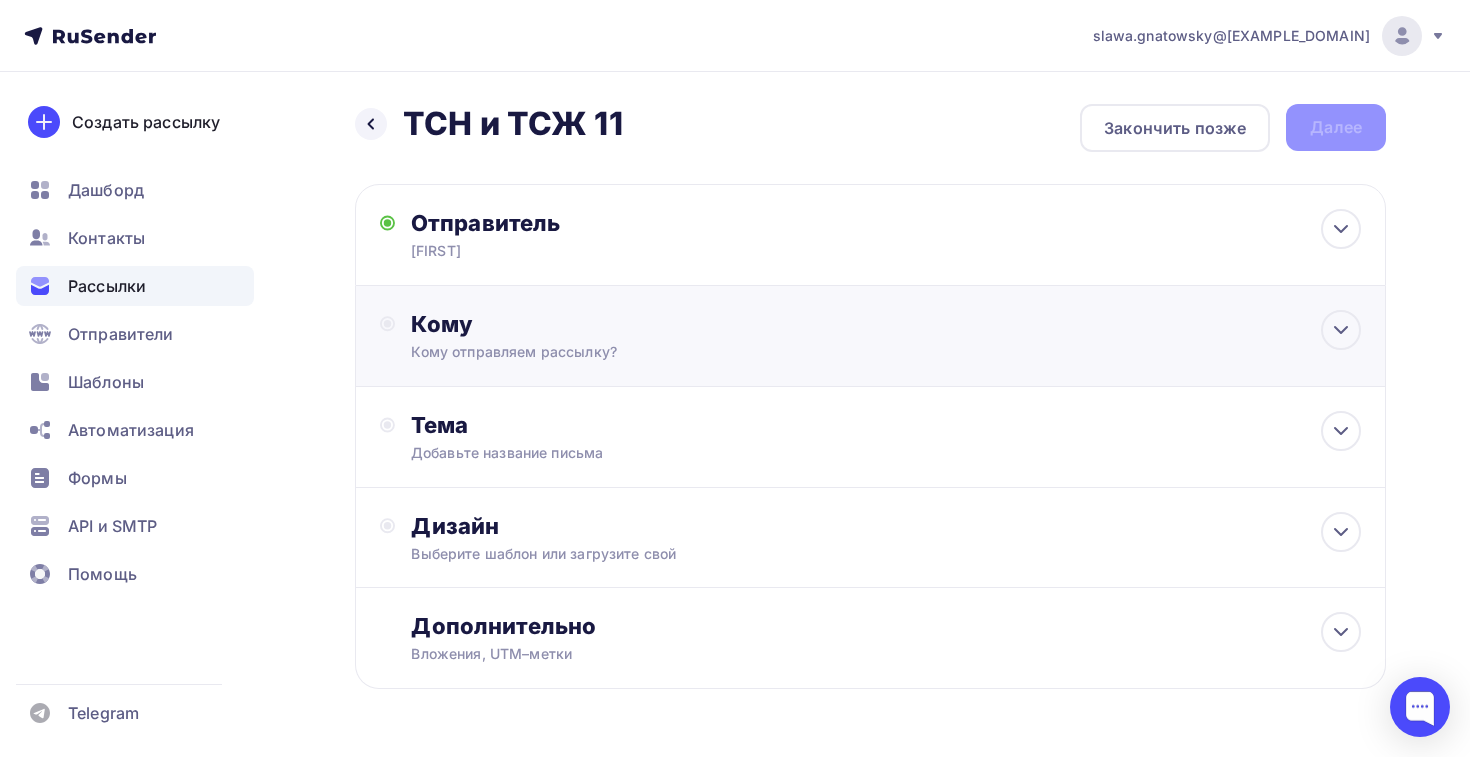 click on "Кому" at bounding box center [627, 223] 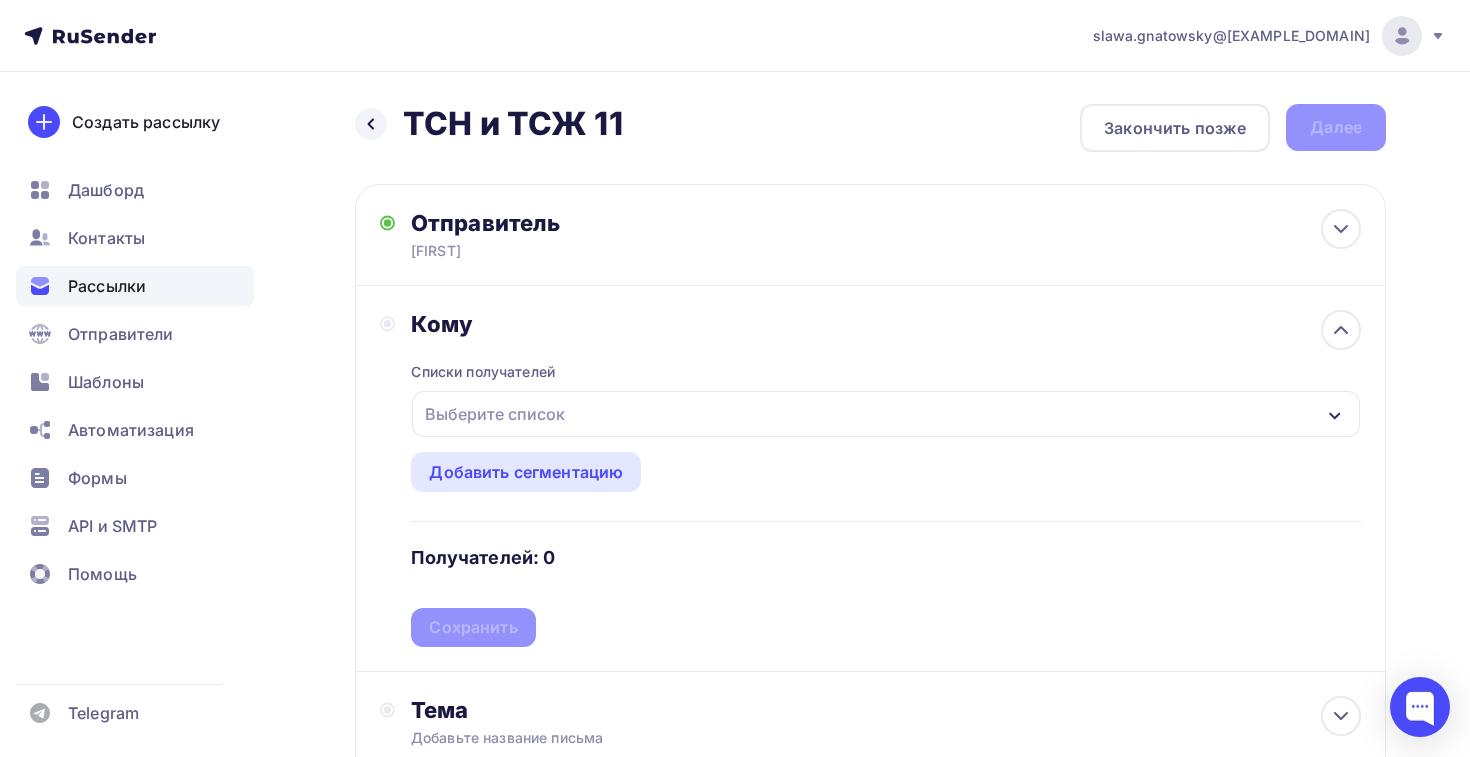 click on "Выберите список" at bounding box center (886, 414) 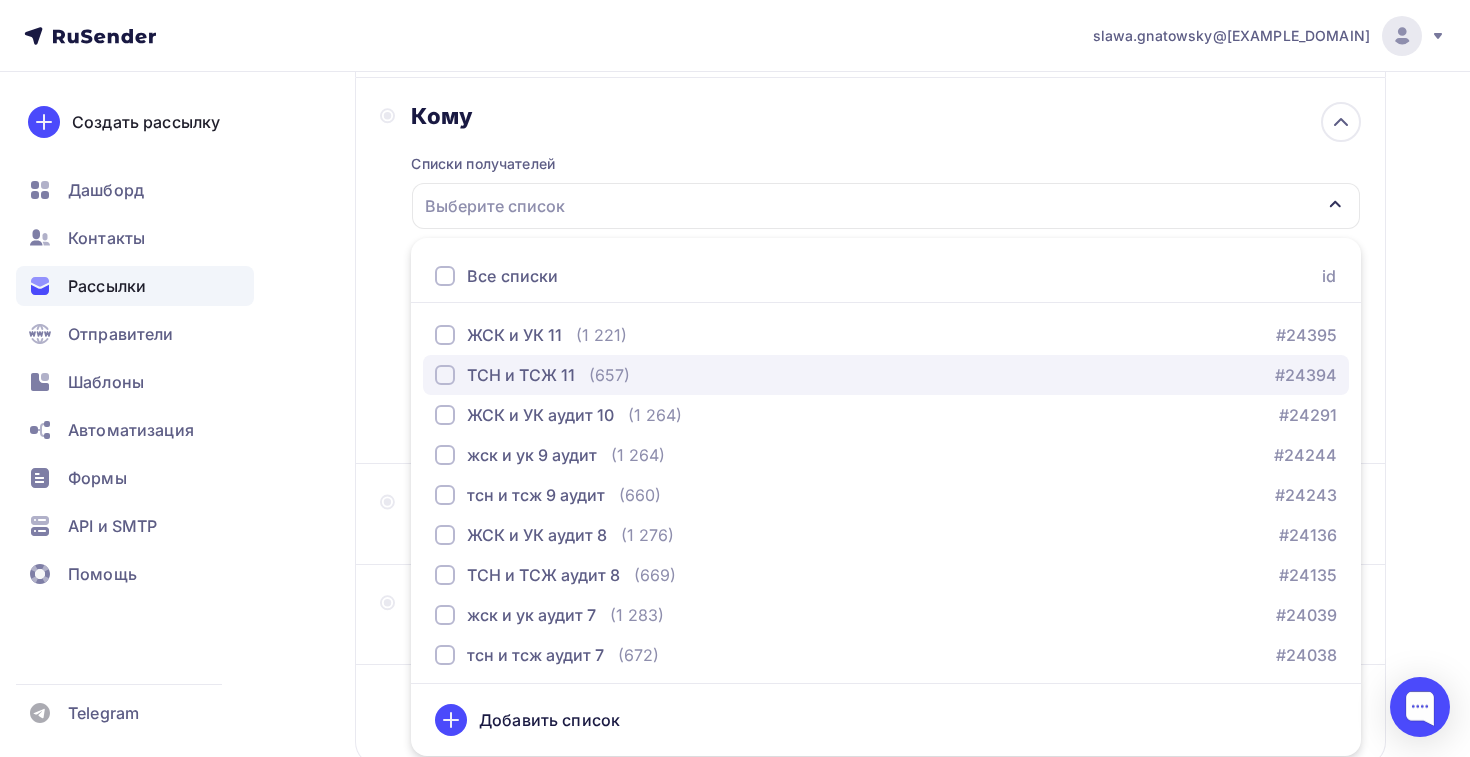 click on "ТСН и ТСЖ 11" at bounding box center [514, 335] 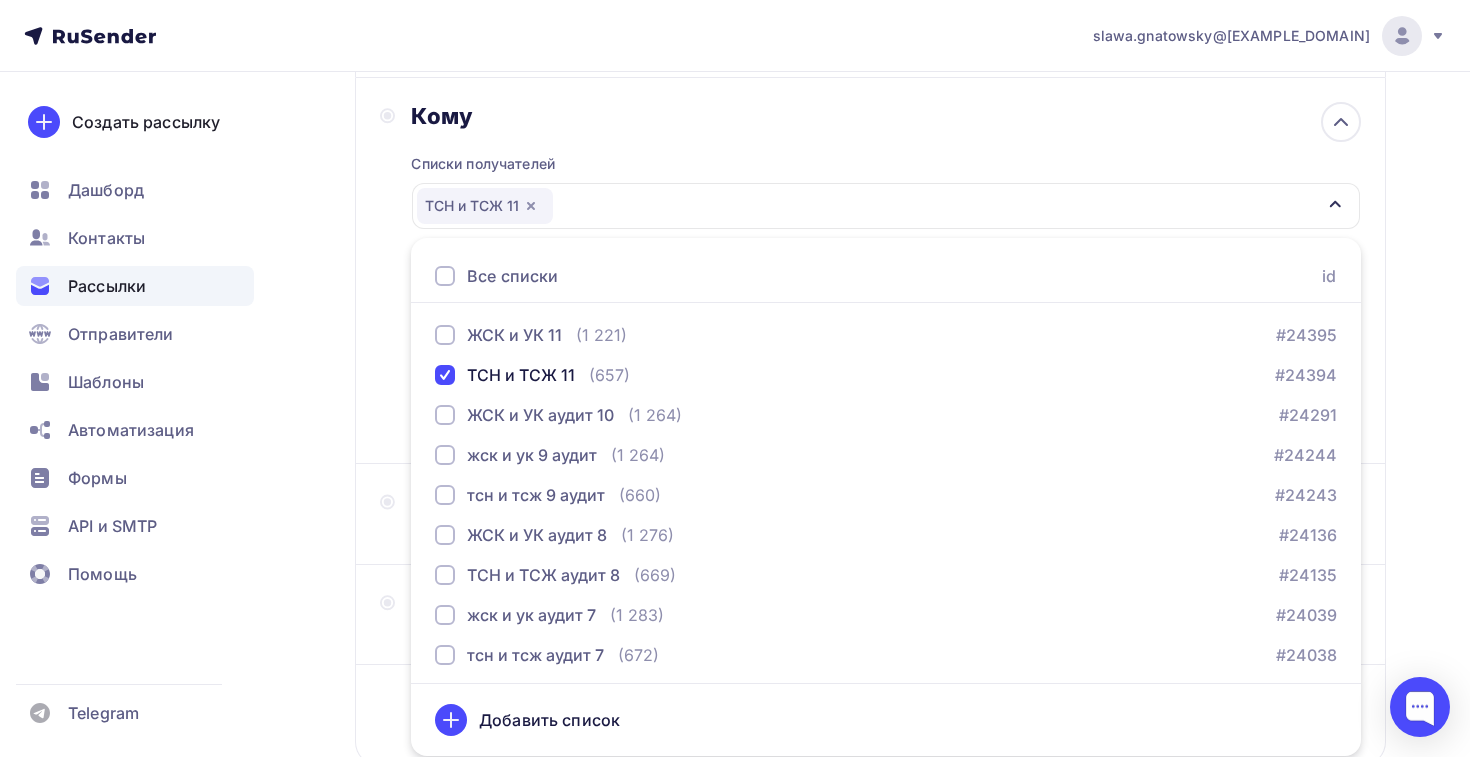 click on "Кому
Списки получателей
ТСН и ТСЖ 11
Все списки
id
ЖСК и УК 11
(1 221)
#24395
ТСН и ТСЖ 11
(657)
#24394
ЖСК и УК аудит 10
(1 264)
#24291
жск и ук 9 аудит
(1 264)
#24244
тсн и тсж 9 аудит
(660)
#24243
ЖСК и УК аудит 8
(1 276)
#24136
ТСН и ТСЖ аудит 8
(669)" at bounding box center (612, 27) 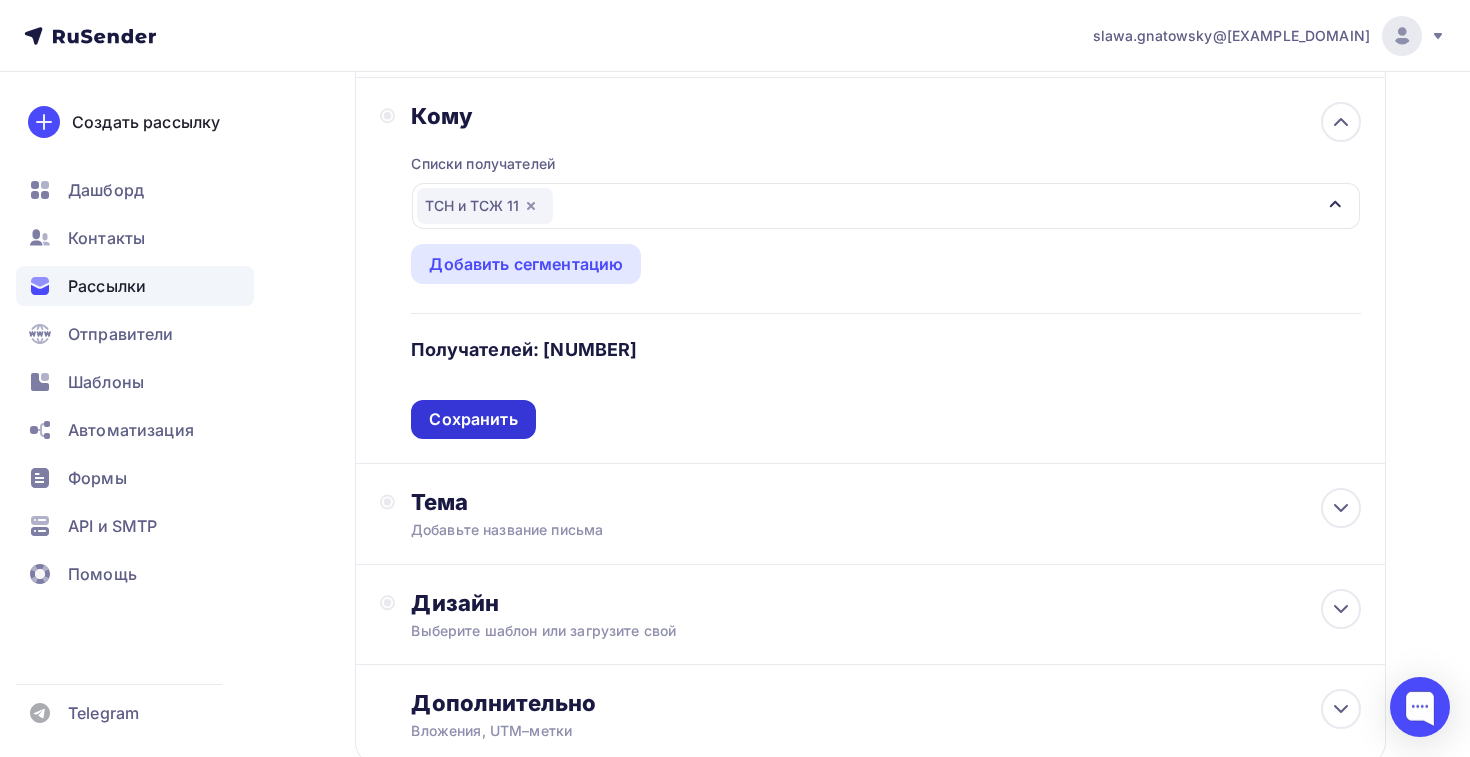 click on "Сохранить" at bounding box center [473, 419] 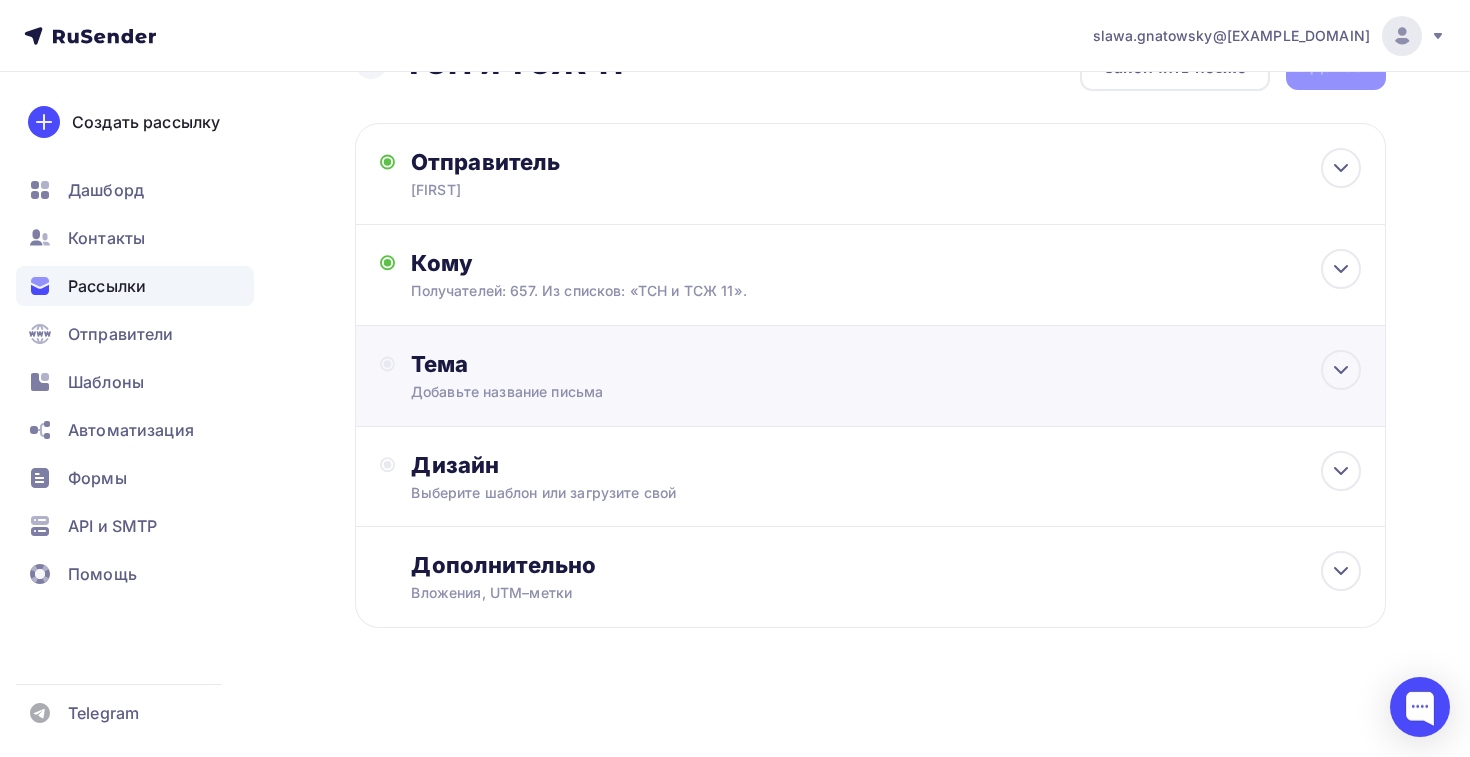 click on "Тема
Добавьте название письма
Тема  *
Рекомендуем использовать не более 150 символов
Прехедер               Сохранить
Предпросмотр может отличаться  в зависимости от почтового клиента
Сергей
Тема для рассылки
Предпросмотр текста
12:45" at bounding box center [870, 376] 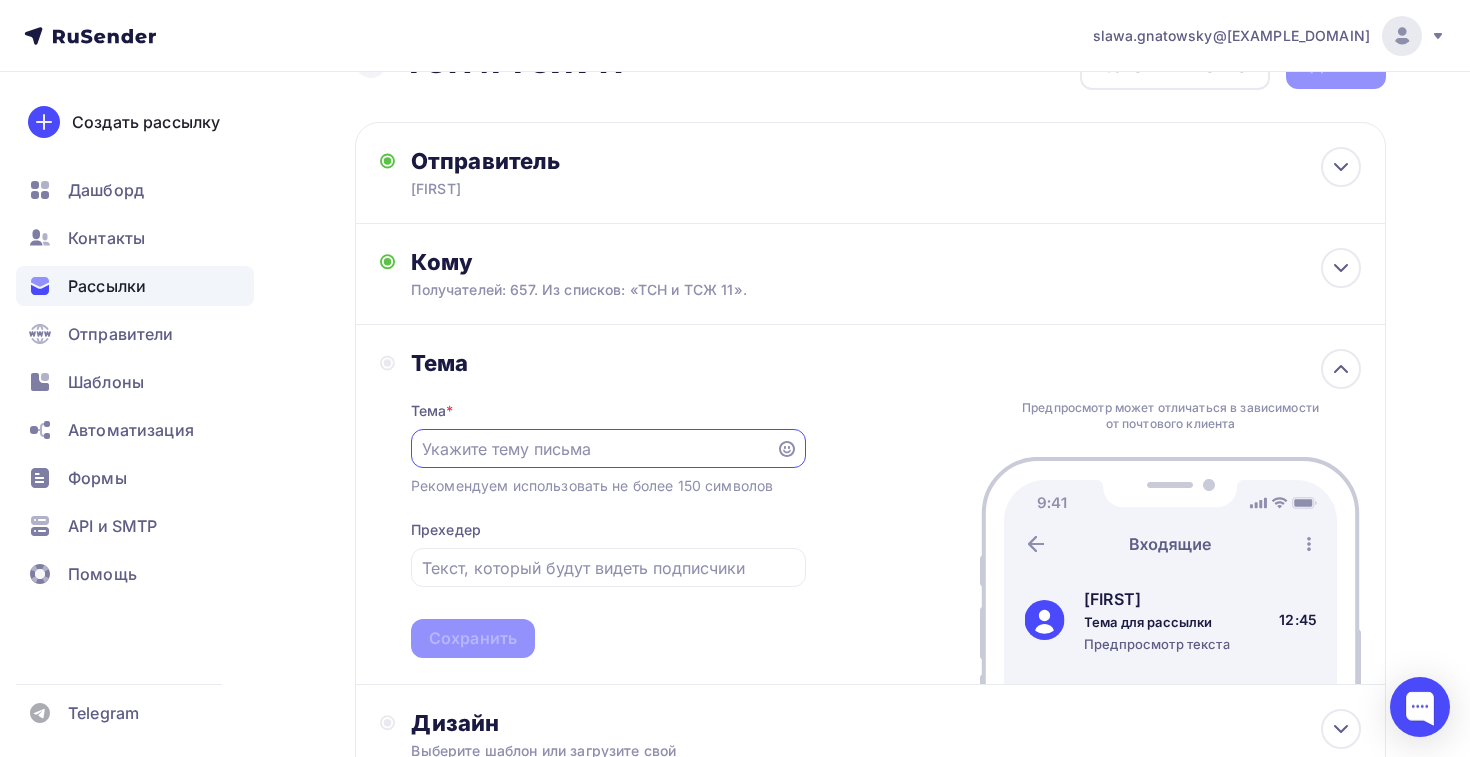 scroll, scrollTop: 0, scrollLeft: 0, axis: both 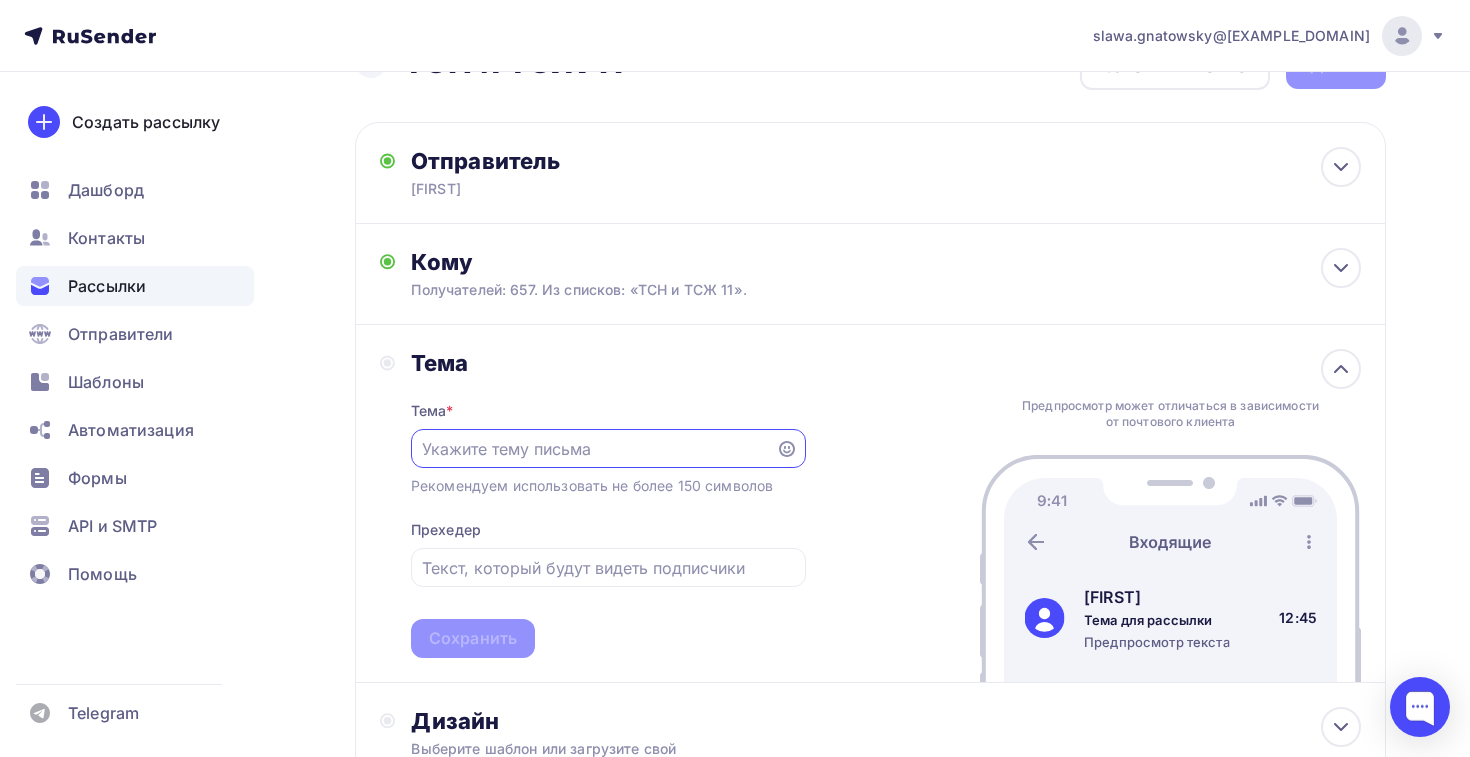click at bounding box center (593, 449) 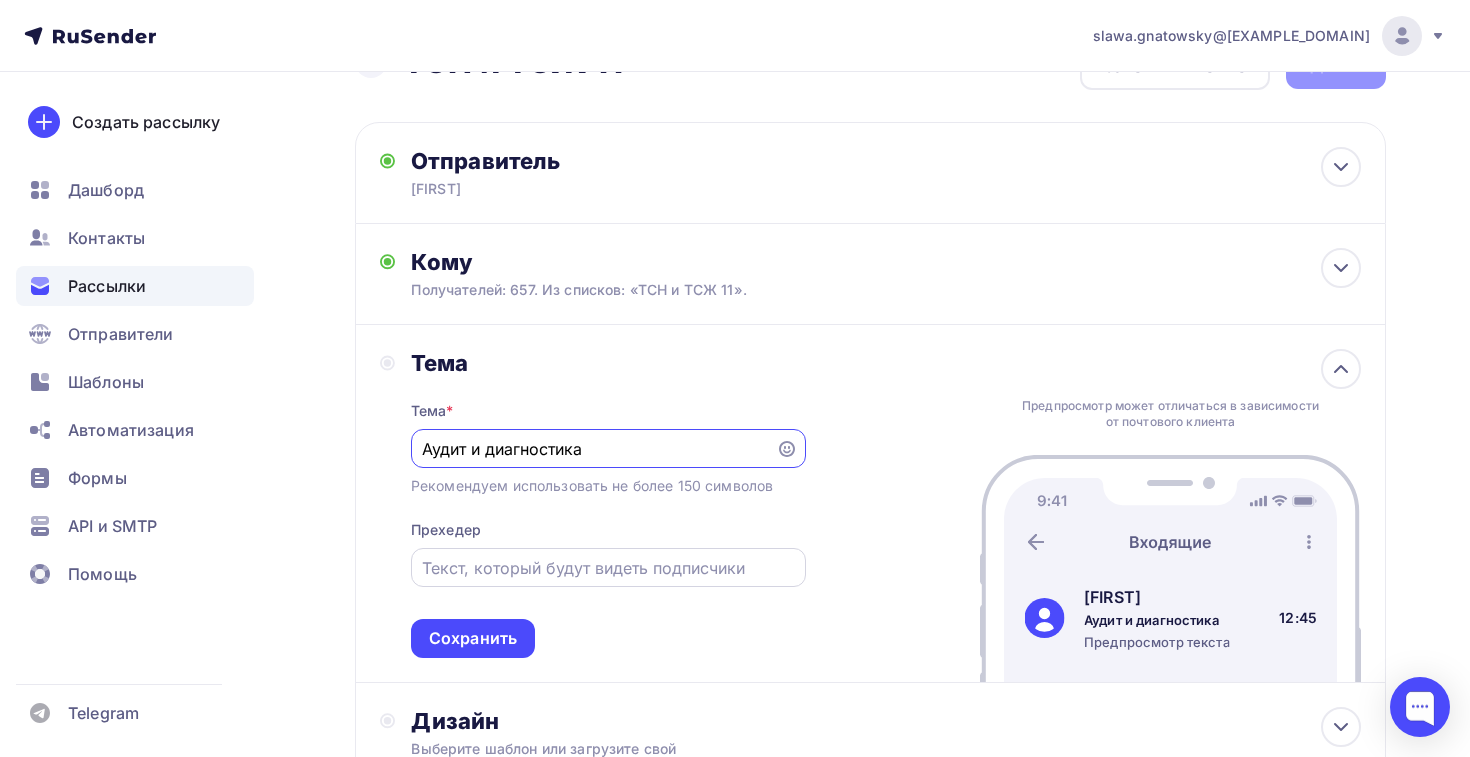 type on "Аудит и диагностика" 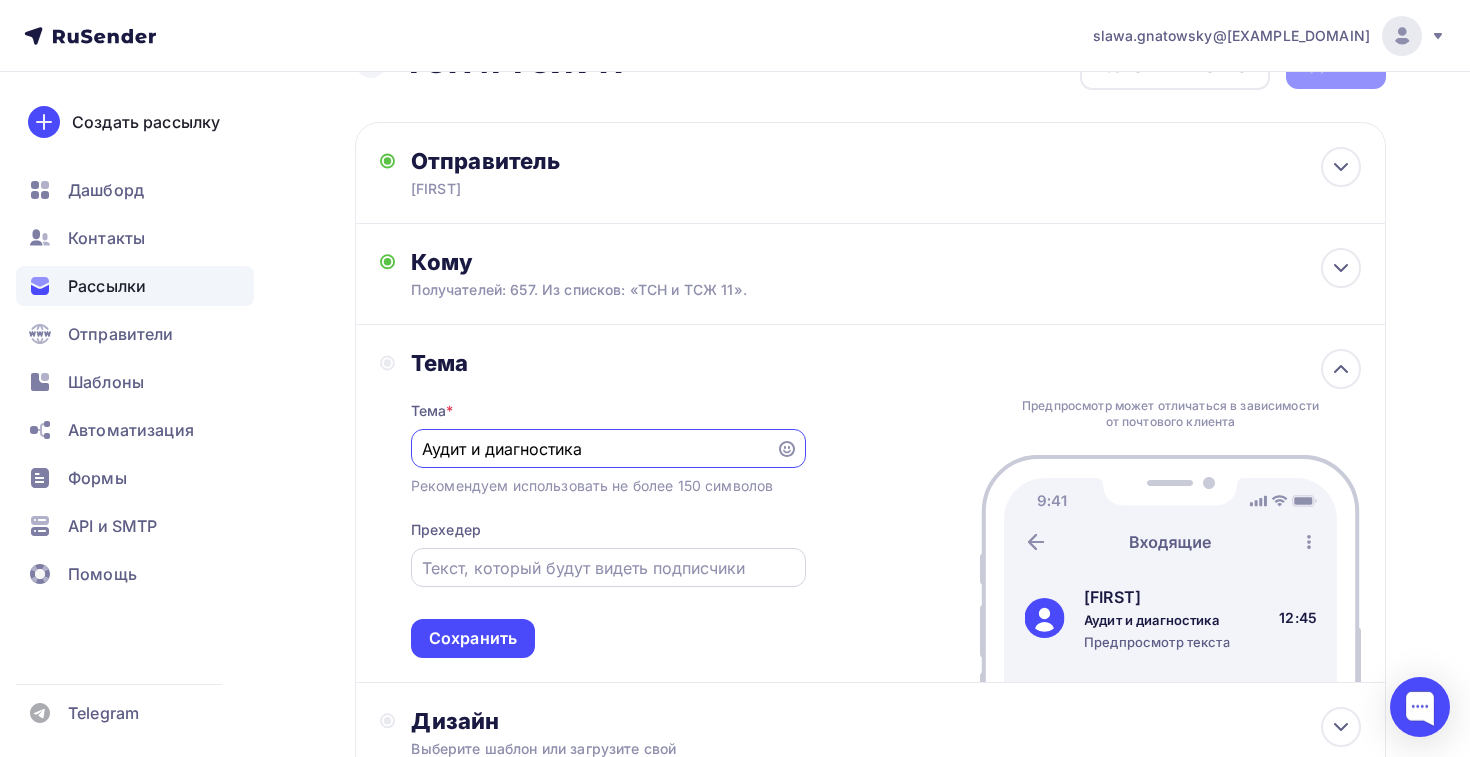 click at bounding box center (593, 449) 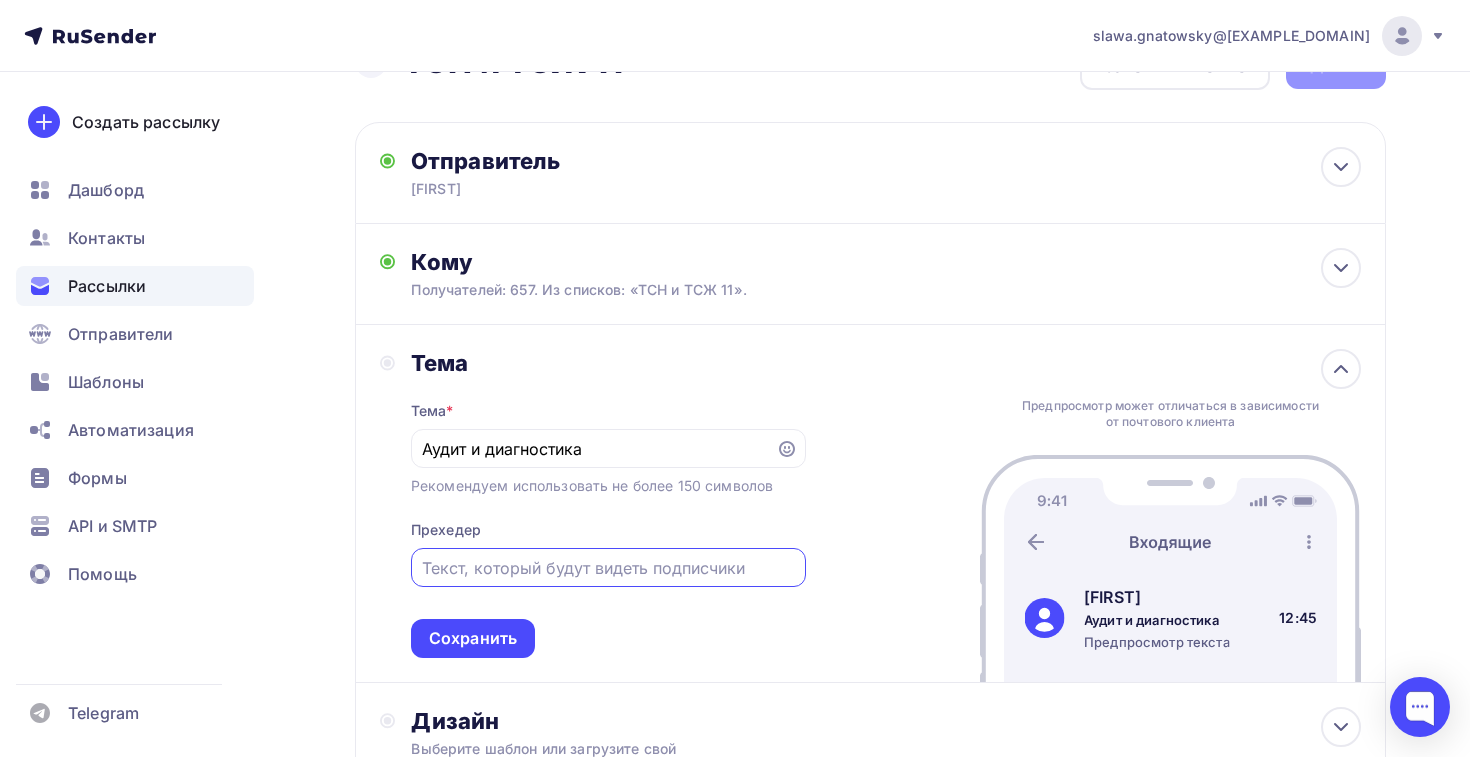 click at bounding box center [608, 568] 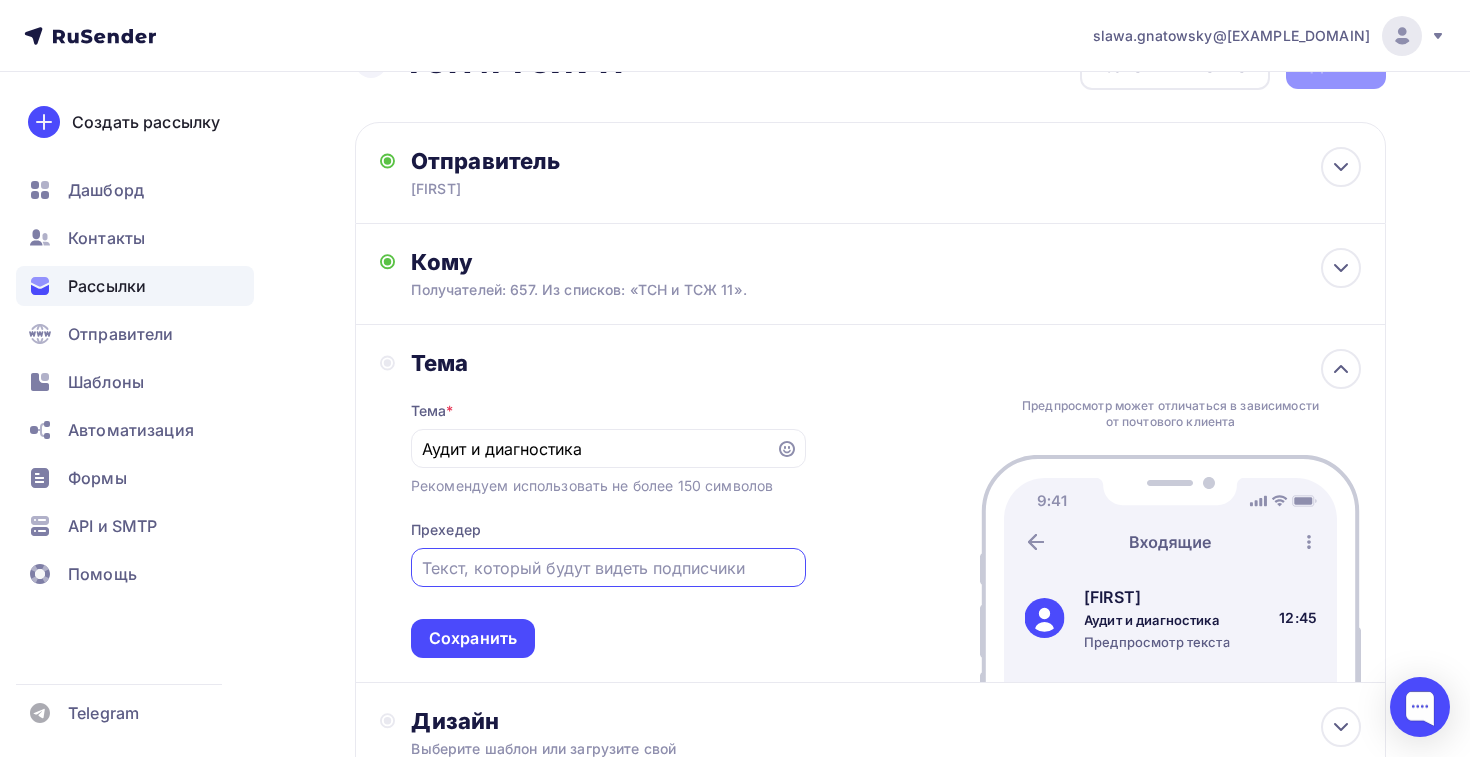 paste on "Защитите себя от штрафов и проверок со стороны надзорных органов" 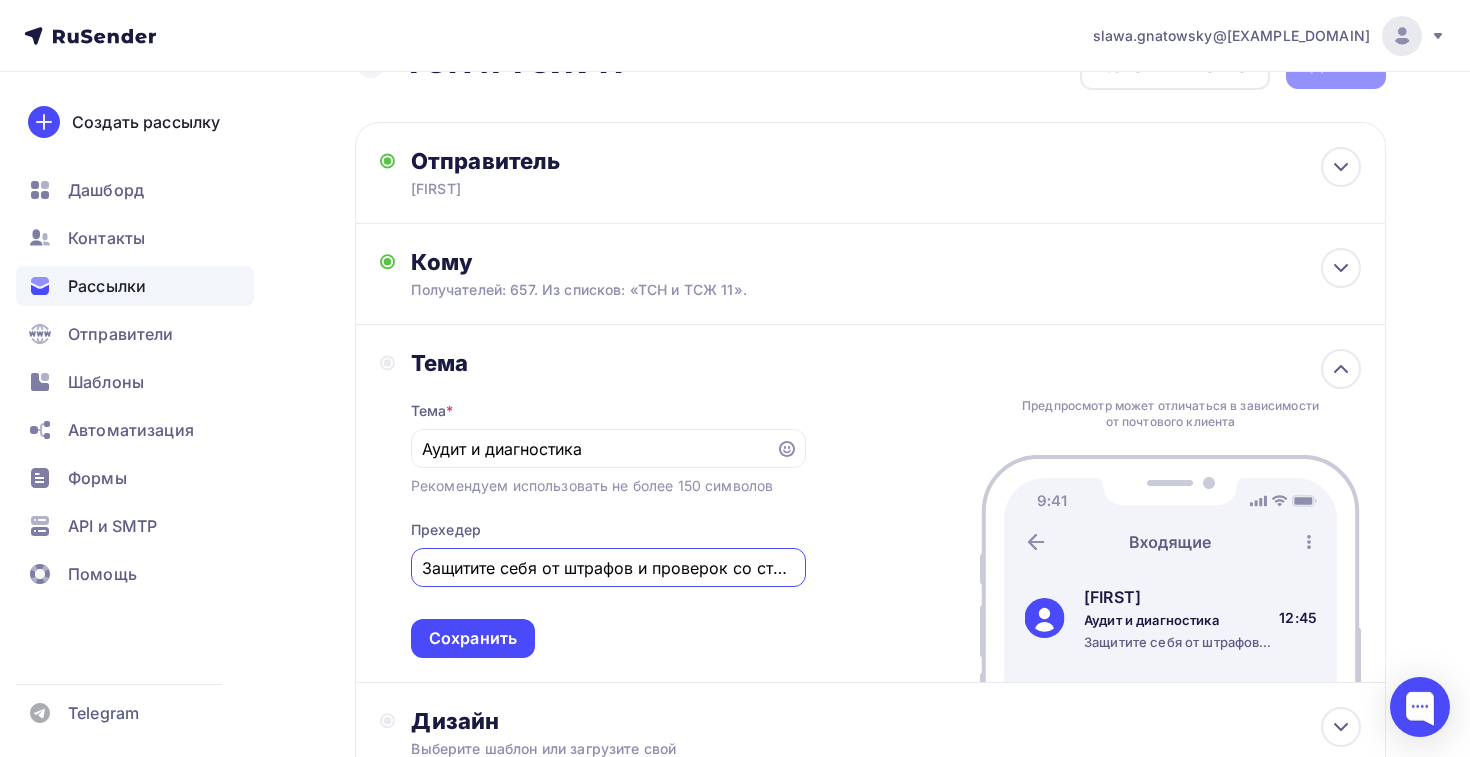 scroll, scrollTop: 0, scrollLeft: 186, axis: horizontal 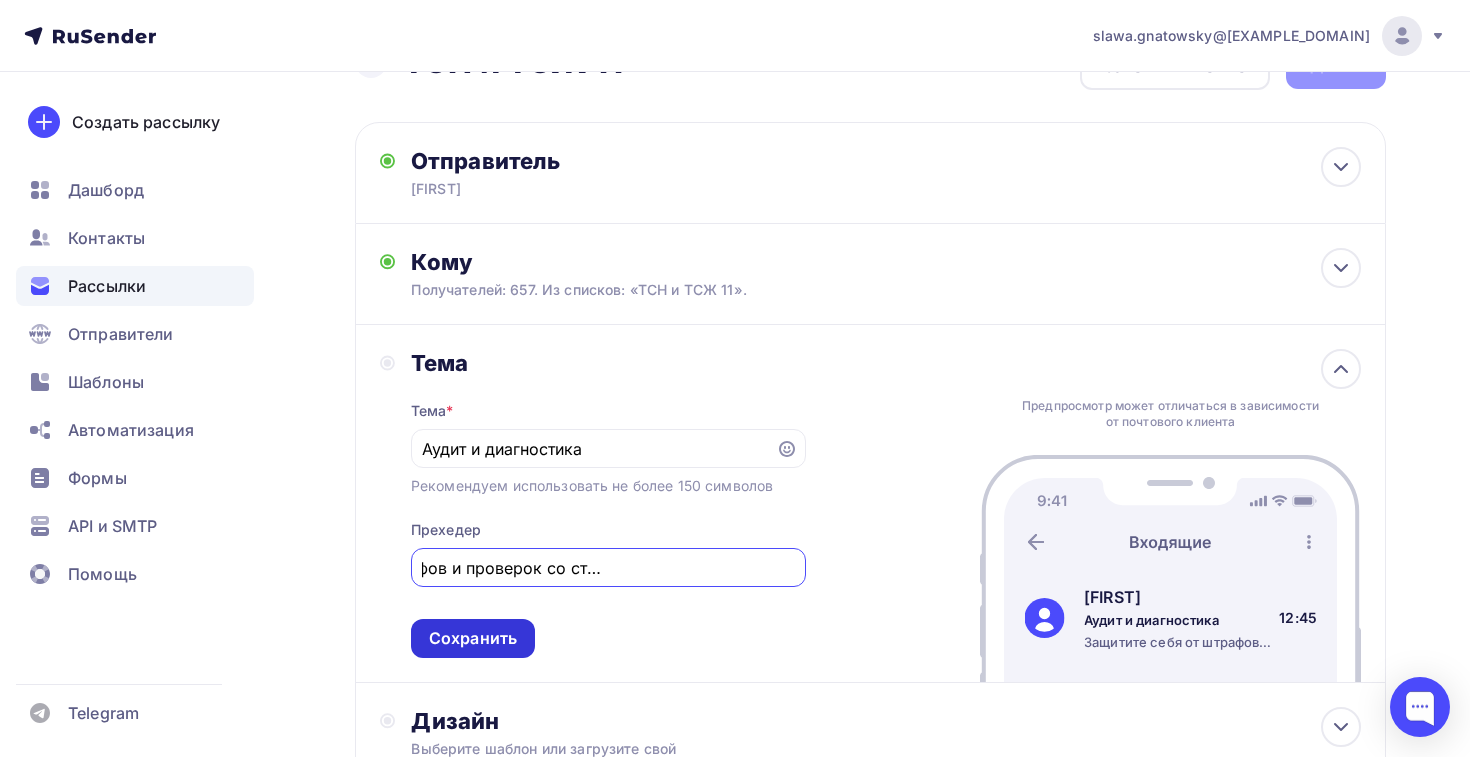 type on "Защитите себя от штрафов и проверок со стороны надзорных органов" 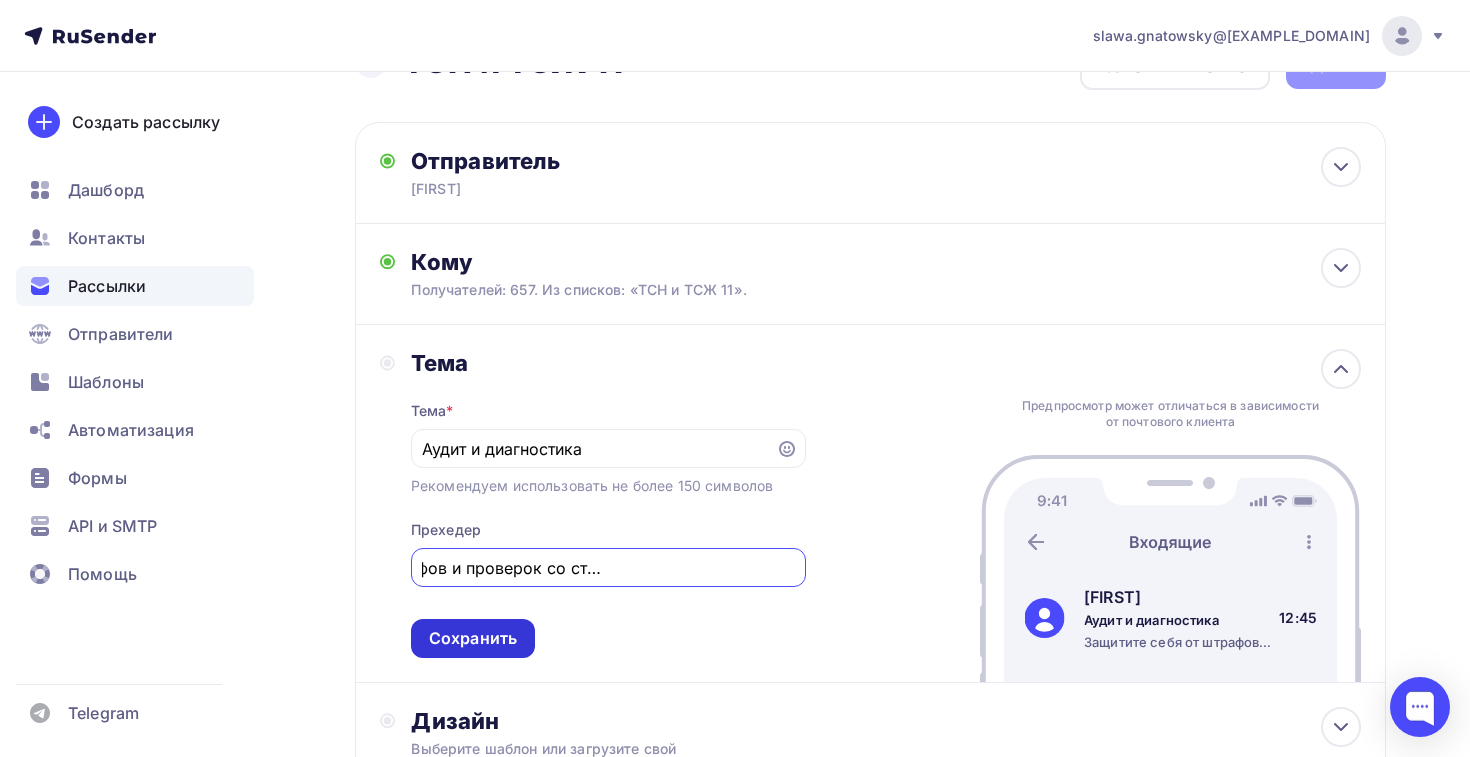 click on "Сохранить" at bounding box center (473, 638) 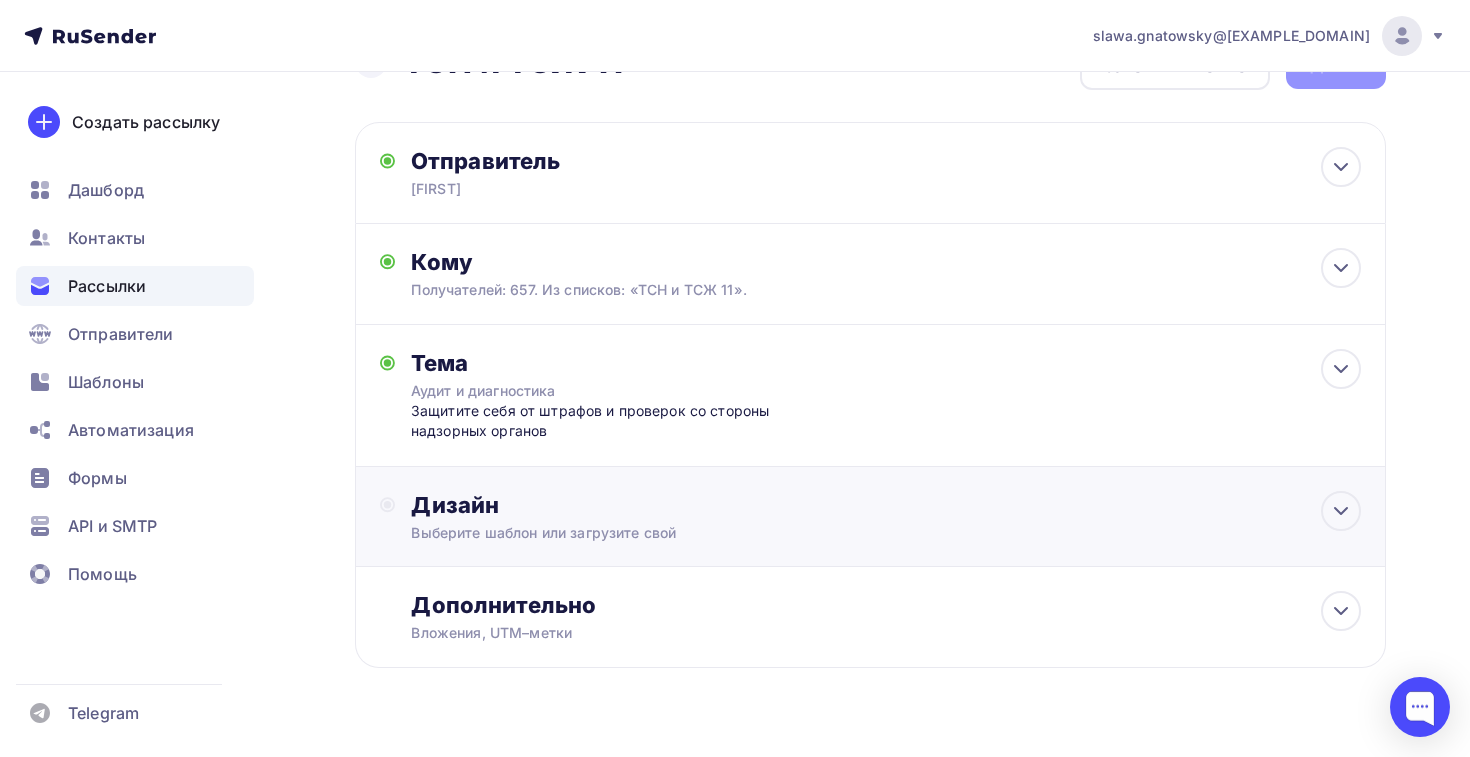 click on "Дизайн   Выберите шаблон или загрузите свой" at bounding box center [612, 173] 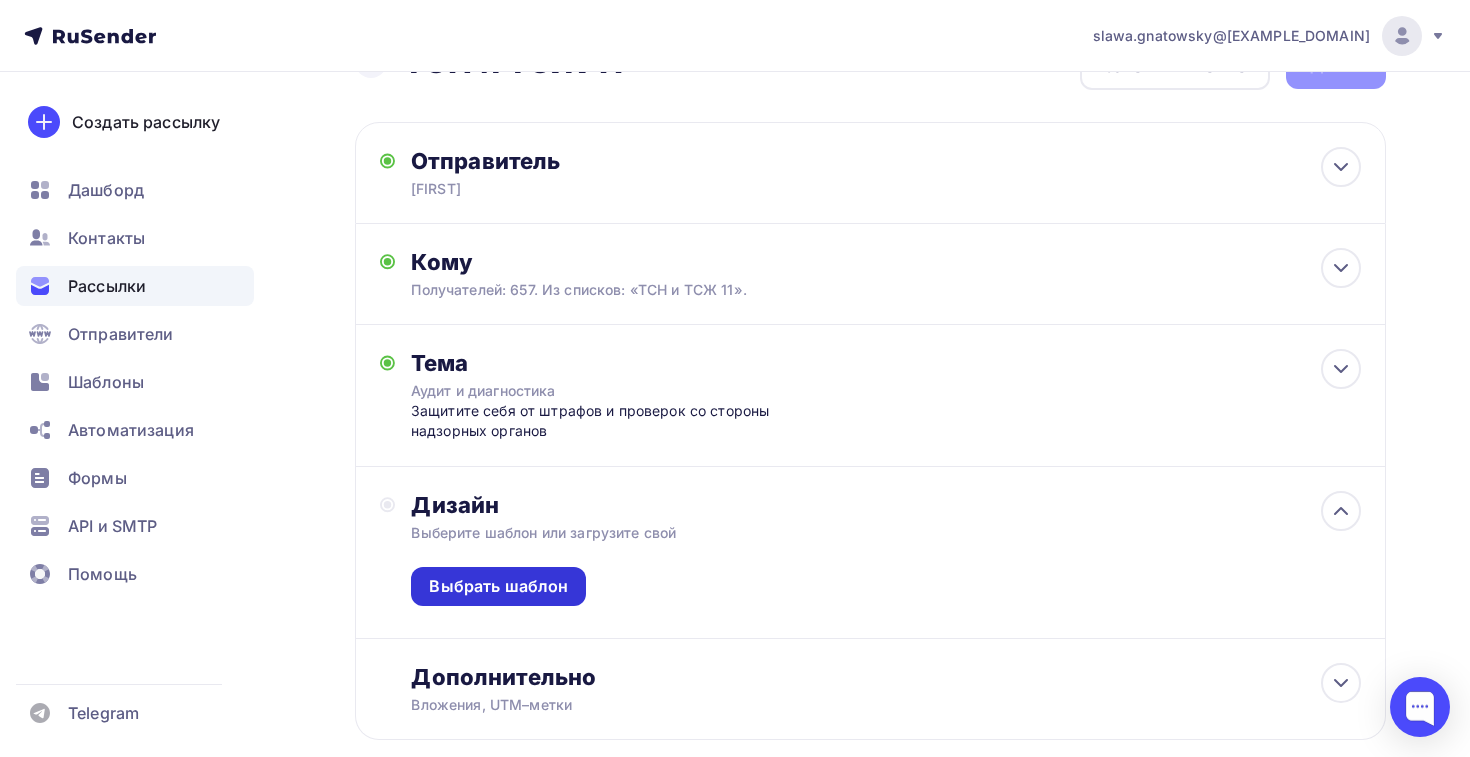 click on "Выбрать шаблон" at bounding box center [498, 586] 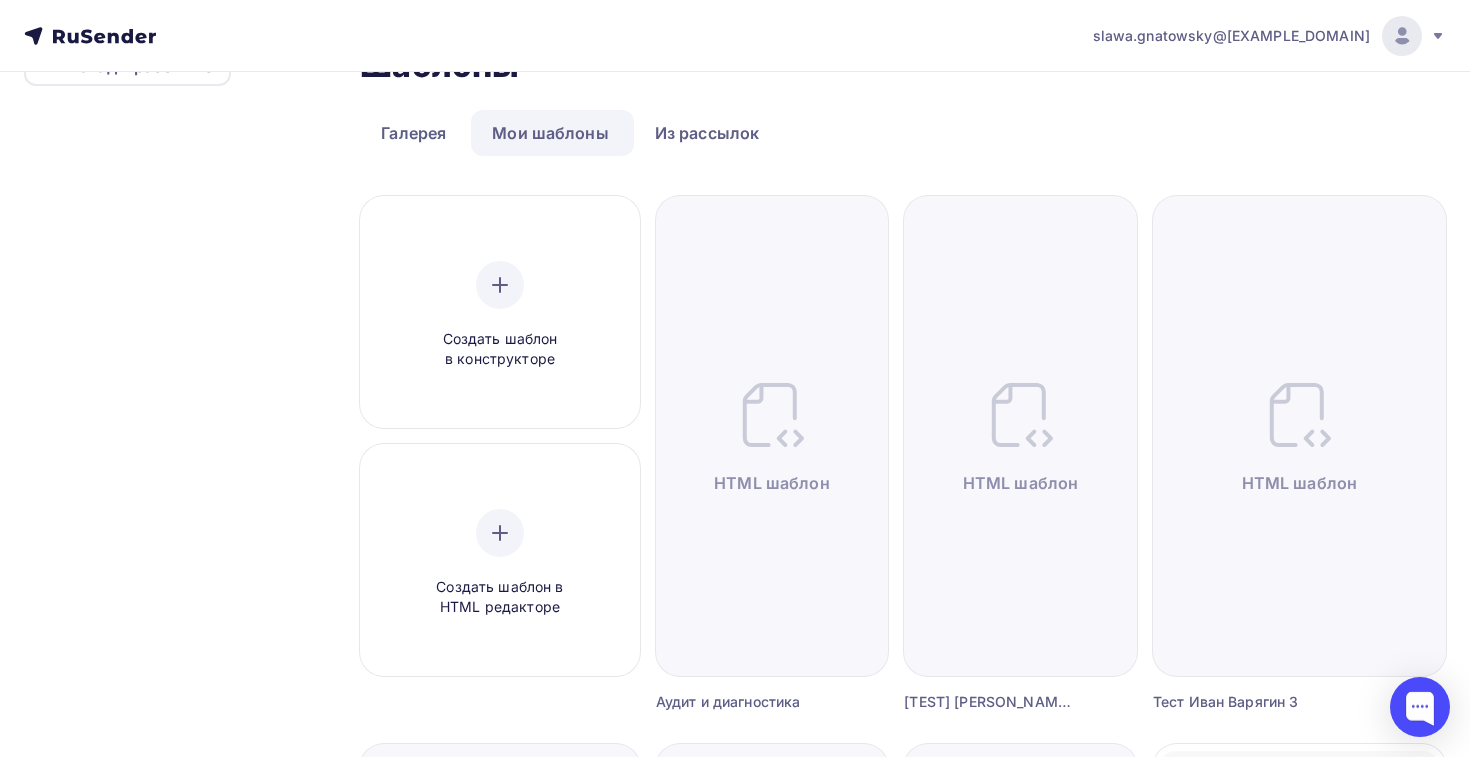 scroll, scrollTop: 0, scrollLeft: 0, axis: both 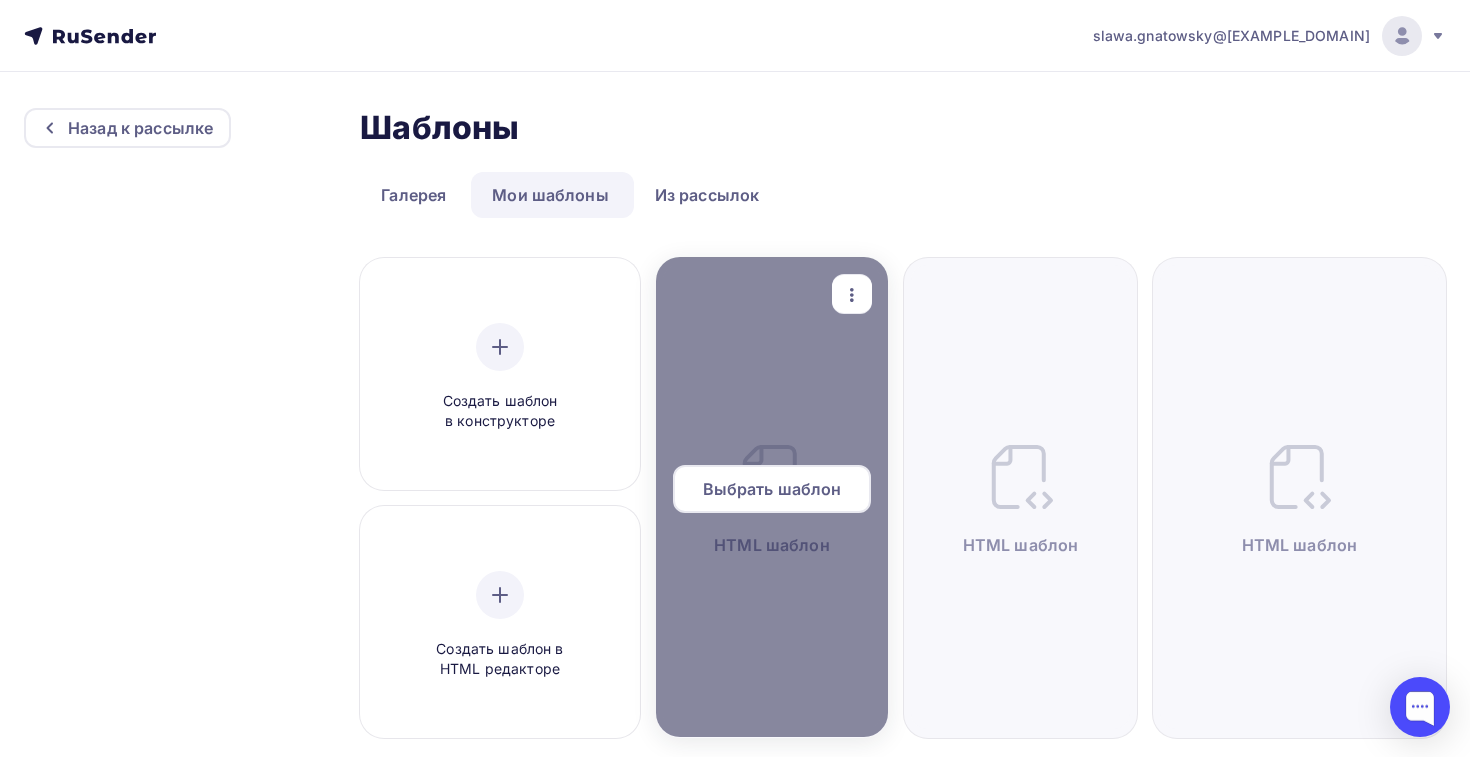 click on "Выбрать шаблон" at bounding box center [772, 489] 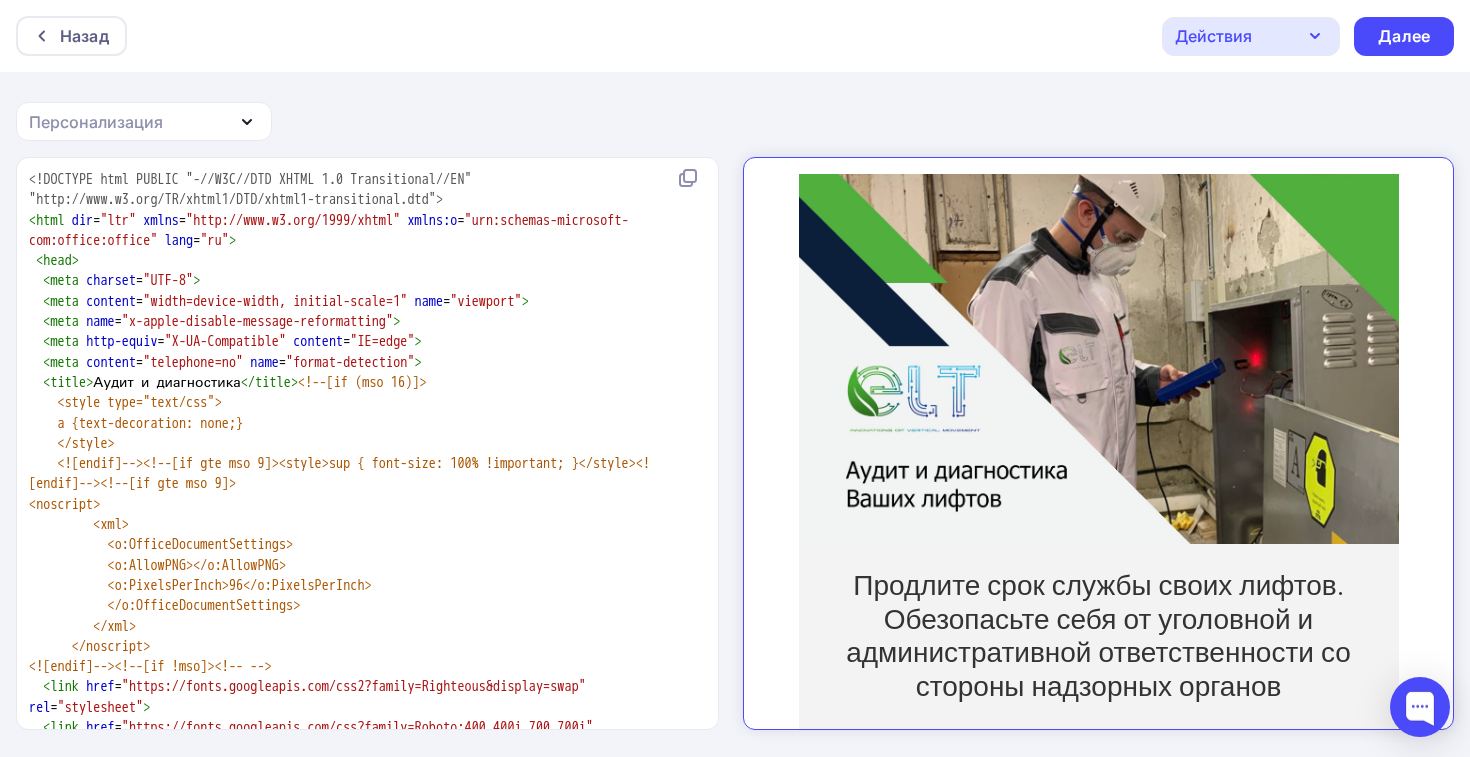 scroll, scrollTop: 0, scrollLeft: 0, axis: both 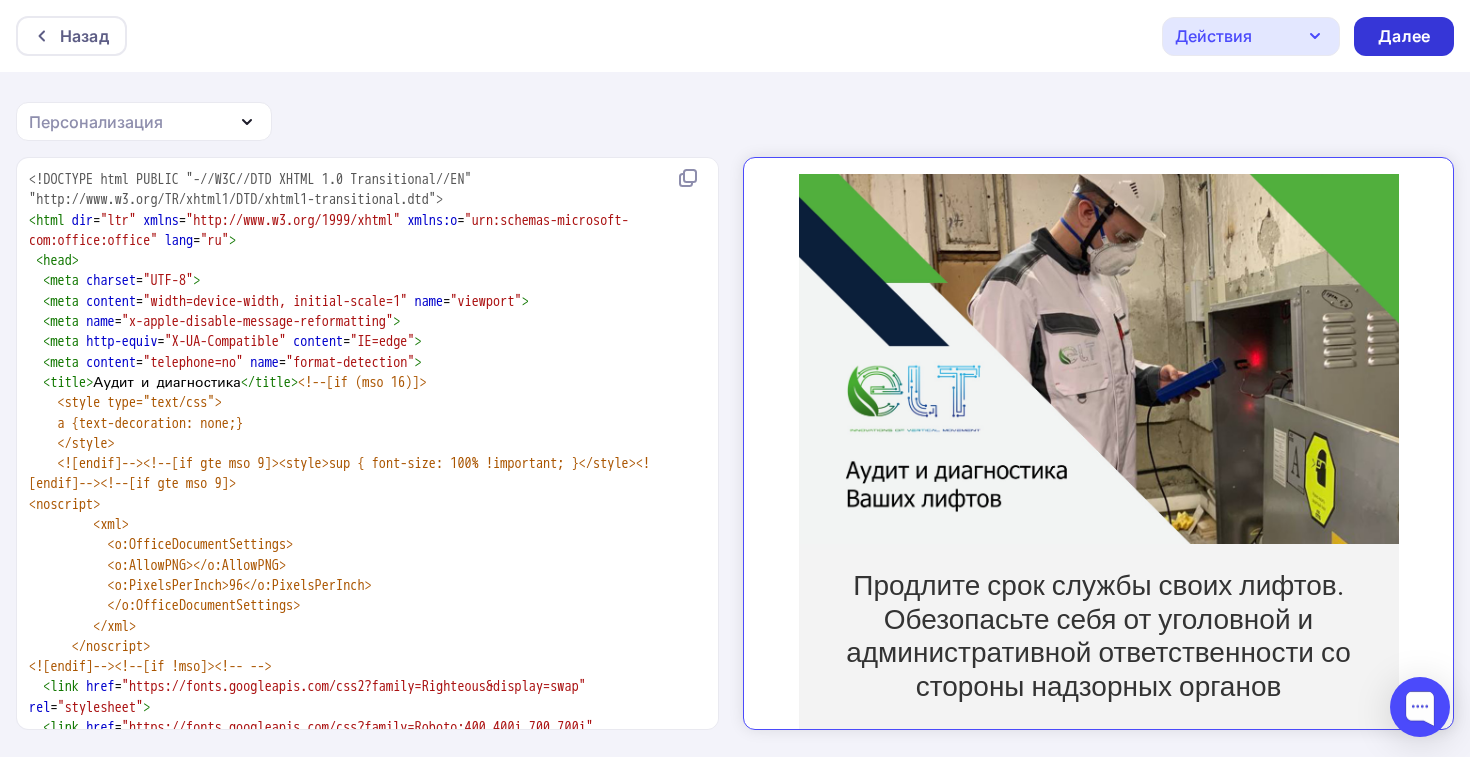 click on "Далее" at bounding box center (1404, 36) 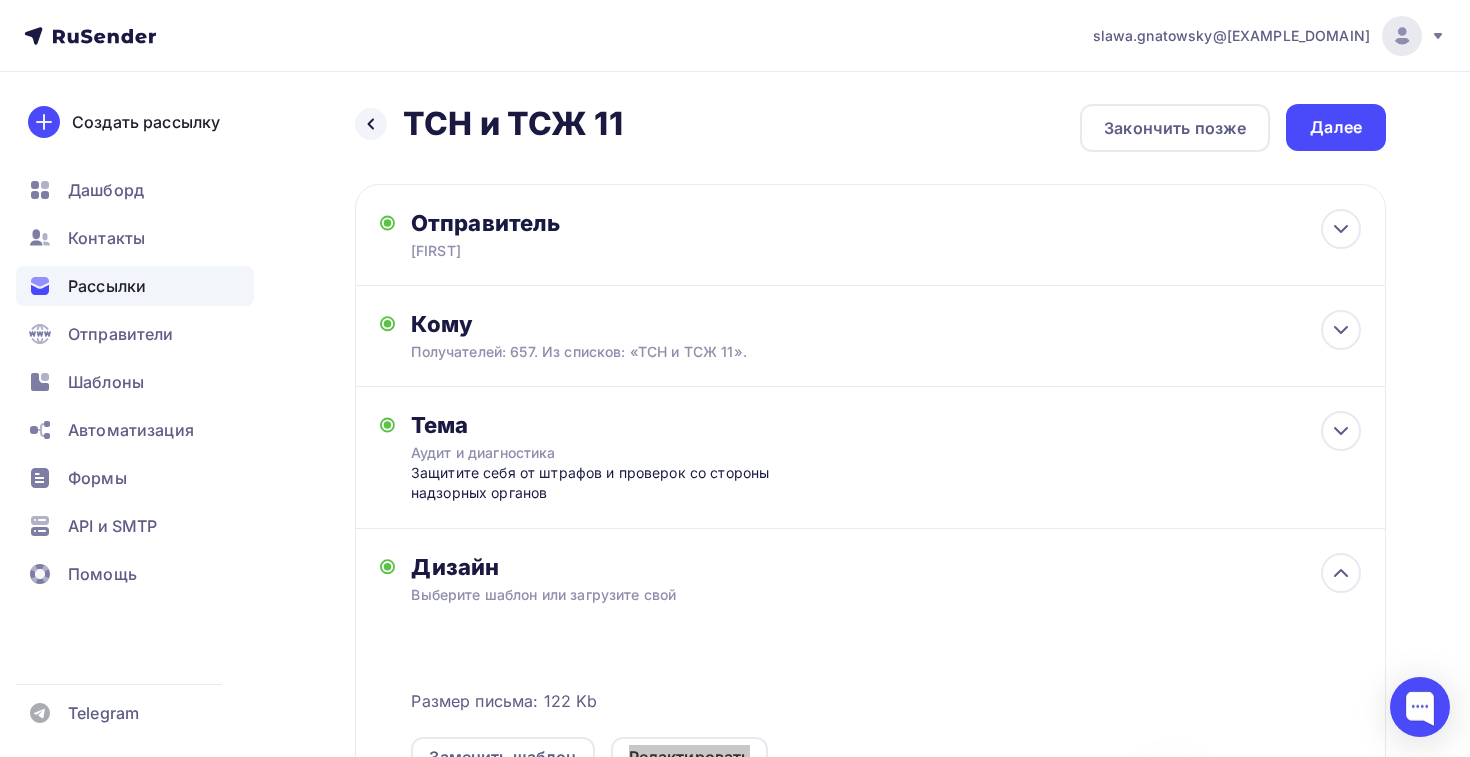 click on "Отправитель
[NAME]
Email  *
info@[EXAMPLE.COM]           info@[EXAMPLE.COM]           info@[EXAMPLE.COM]           lift@[EXAMPLE.COM]           lift@[EXAMPLE.COM]           lift@[EXAMPLE.COM]           lift@[EXAMPLE.COM]           lift@[EXAMPLE.COM]           lift@[EXAMPLE.COM]           lift@[EXAMPLE.COM]           lift@[EXAMPLE.COM]           lift@[EXAMPLE.COM]           lift@[EXAMPLE.COM]           info@[EXAMPLE.COM]           info@[EXAMPLE.COM]           info@[EXAMPLE.COM]           slawa.gnatowsky@[EXAMPLE.COM]               Добавить отправителя
Рекомендуем  добавить почту на домене , чтобы рассылка не попала в «Спам»
Имя                 Сохранить
Аудит и диагностика
[TIME]" at bounding box center (870, 628) 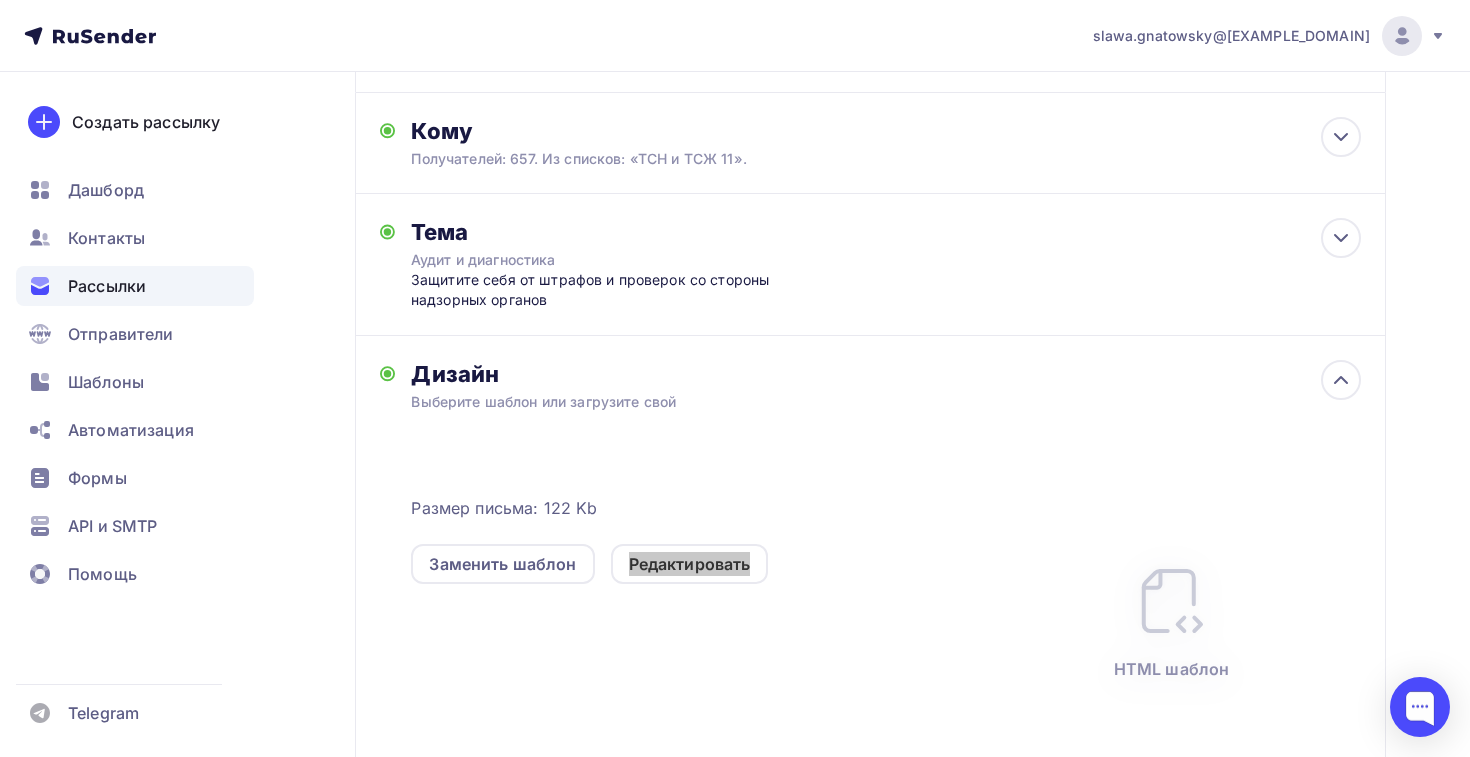 scroll, scrollTop: 0, scrollLeft: 0, axis: both 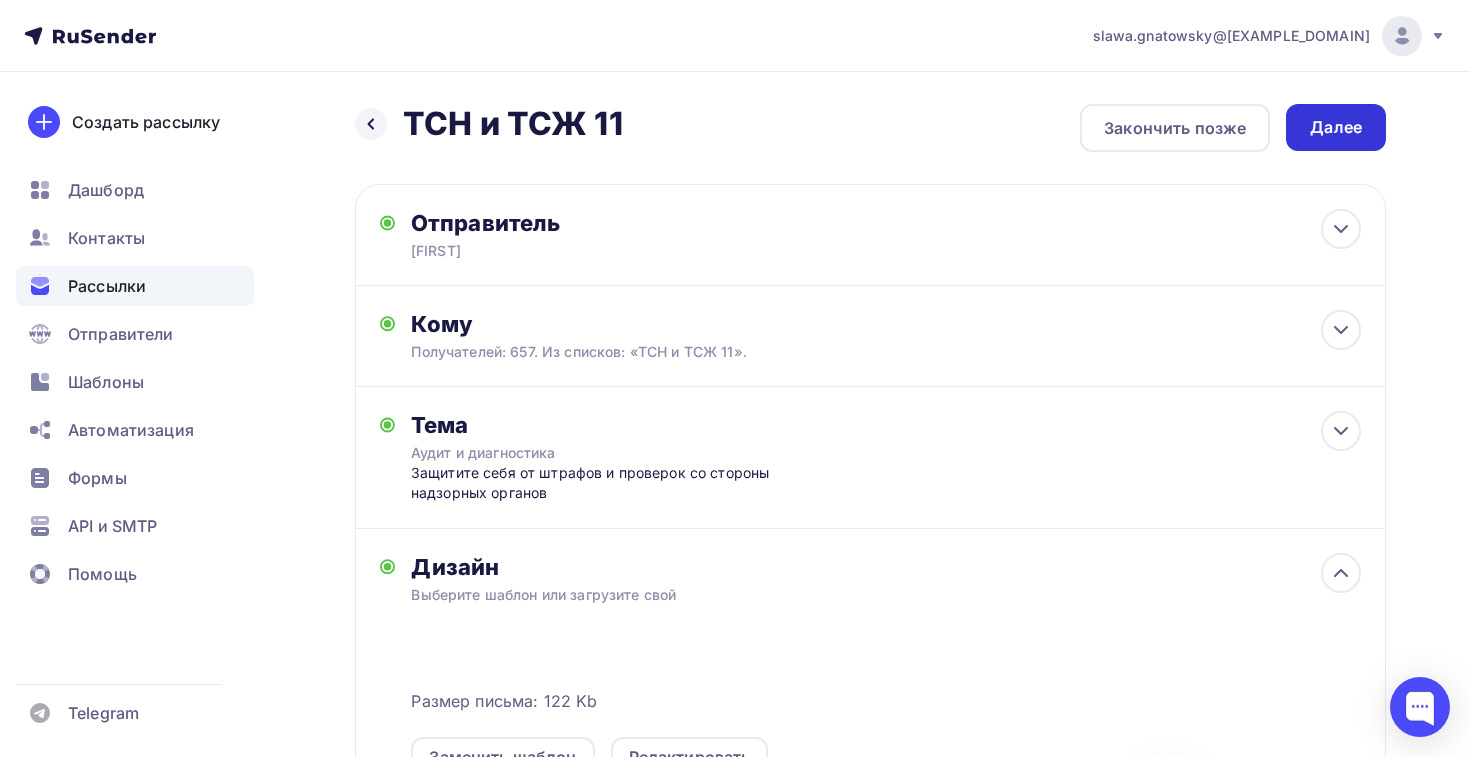 click on "Далее" at bounding box center [1336, 127] 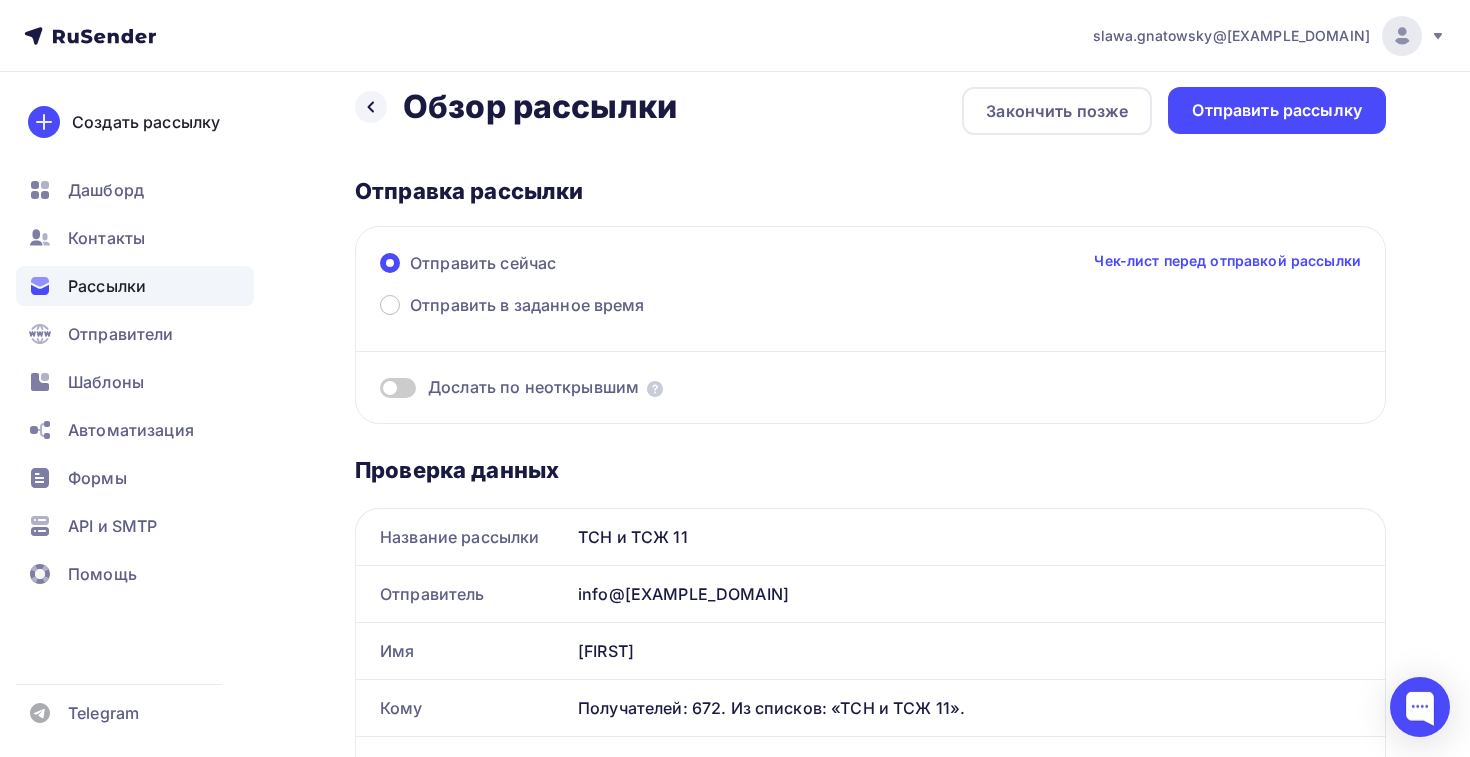 scroll, scrollTop: 0, scrollLeft: 0, axis: both 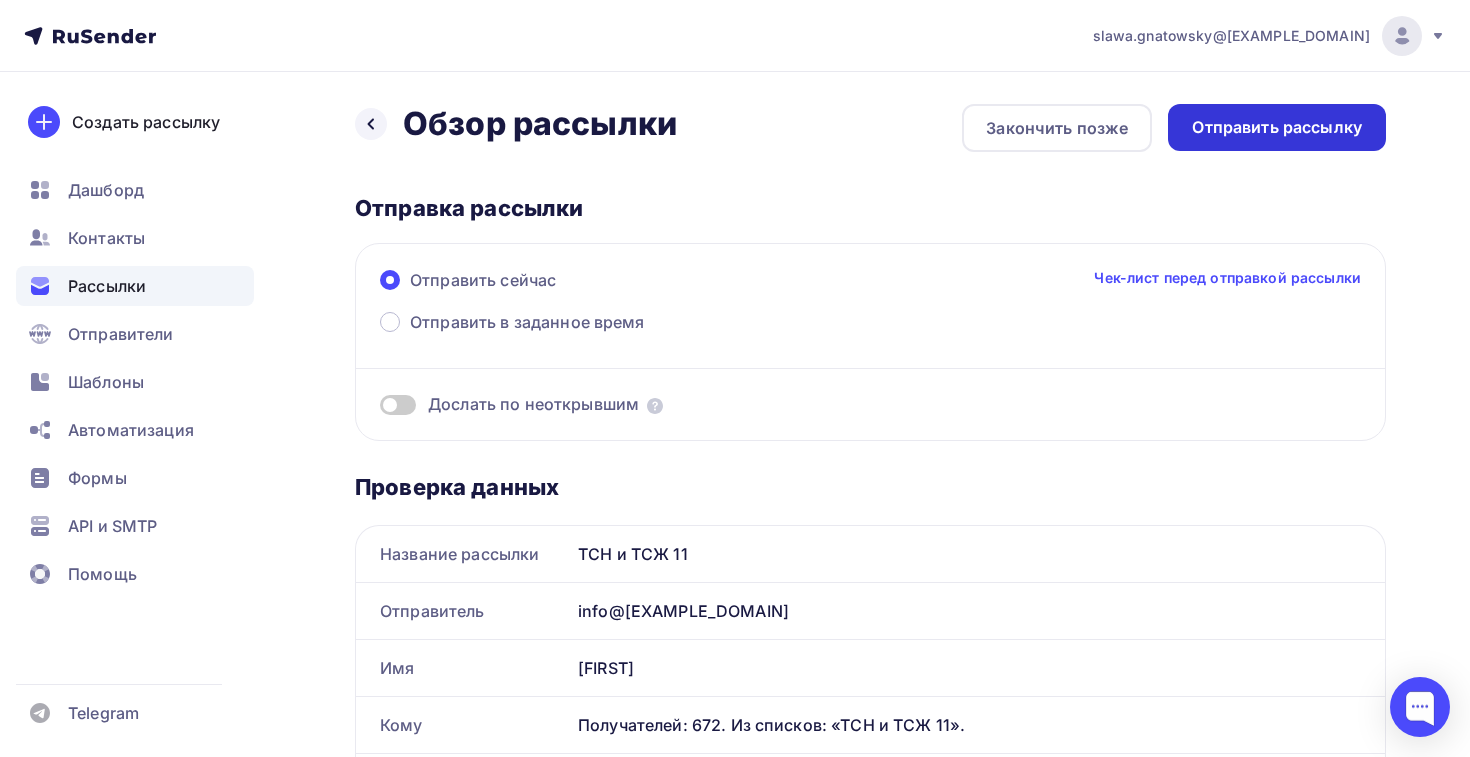 click on "Отправить рассылку" at bounding box center (1277, 127) 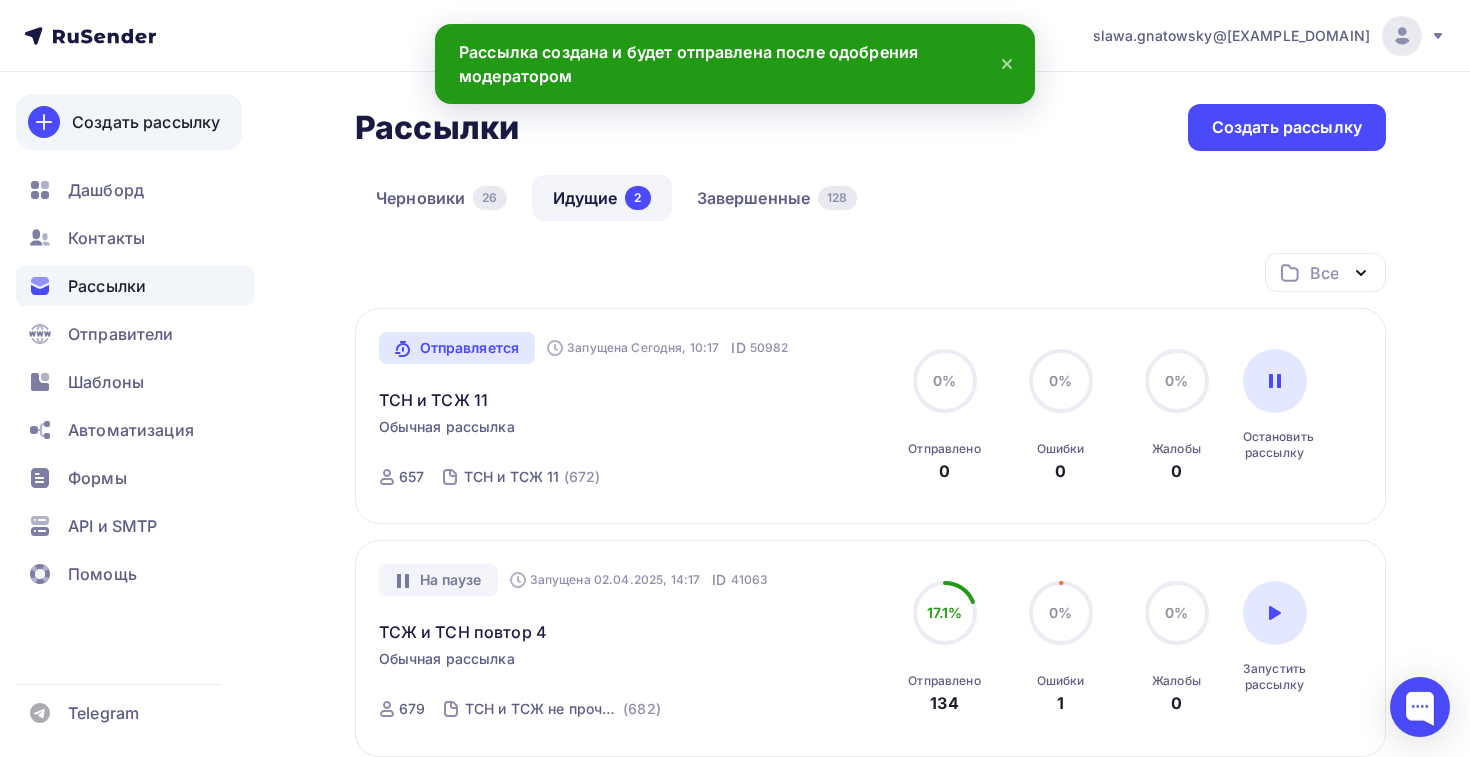 click on "Создать рассылку" at bounding box center [146, 122] 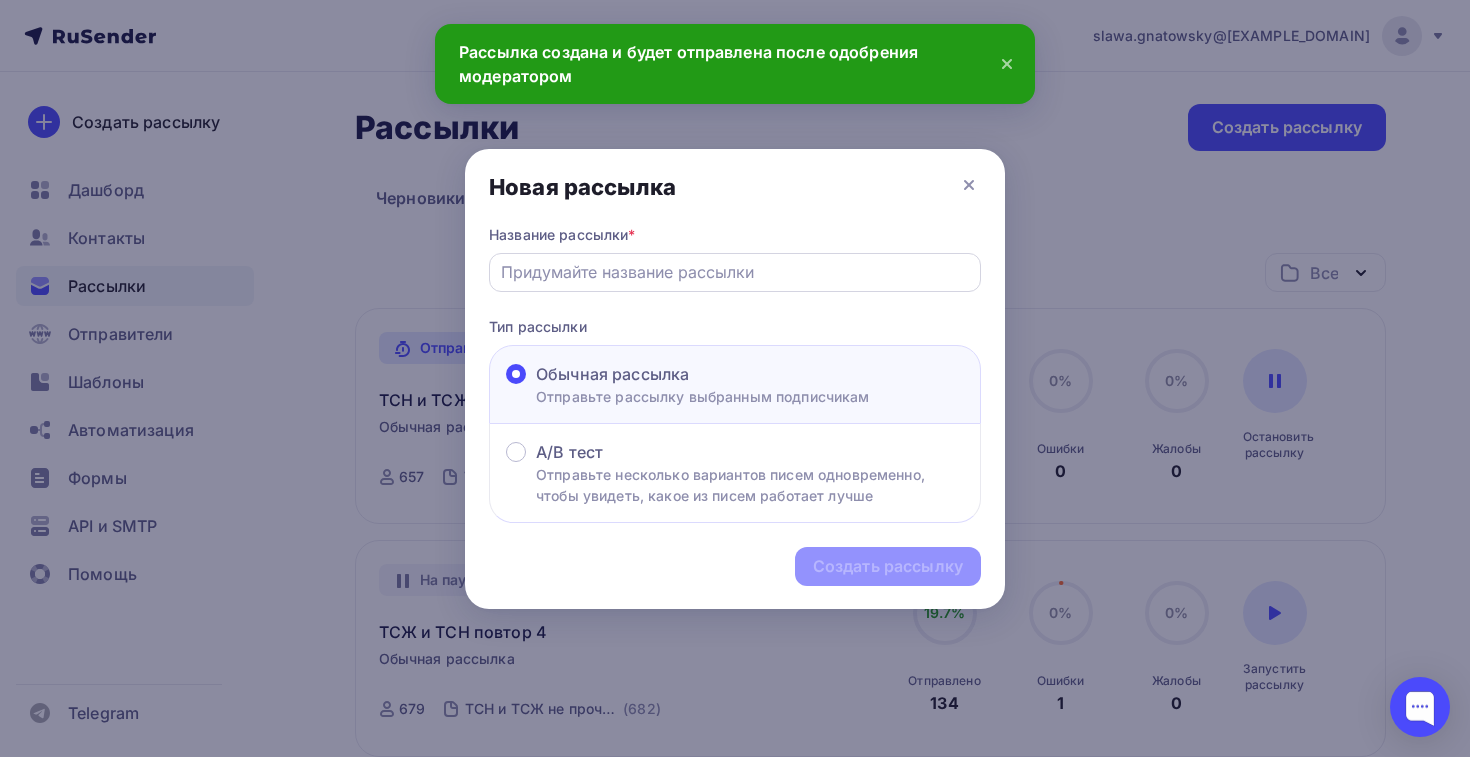 click at bounding box center (735, 272) 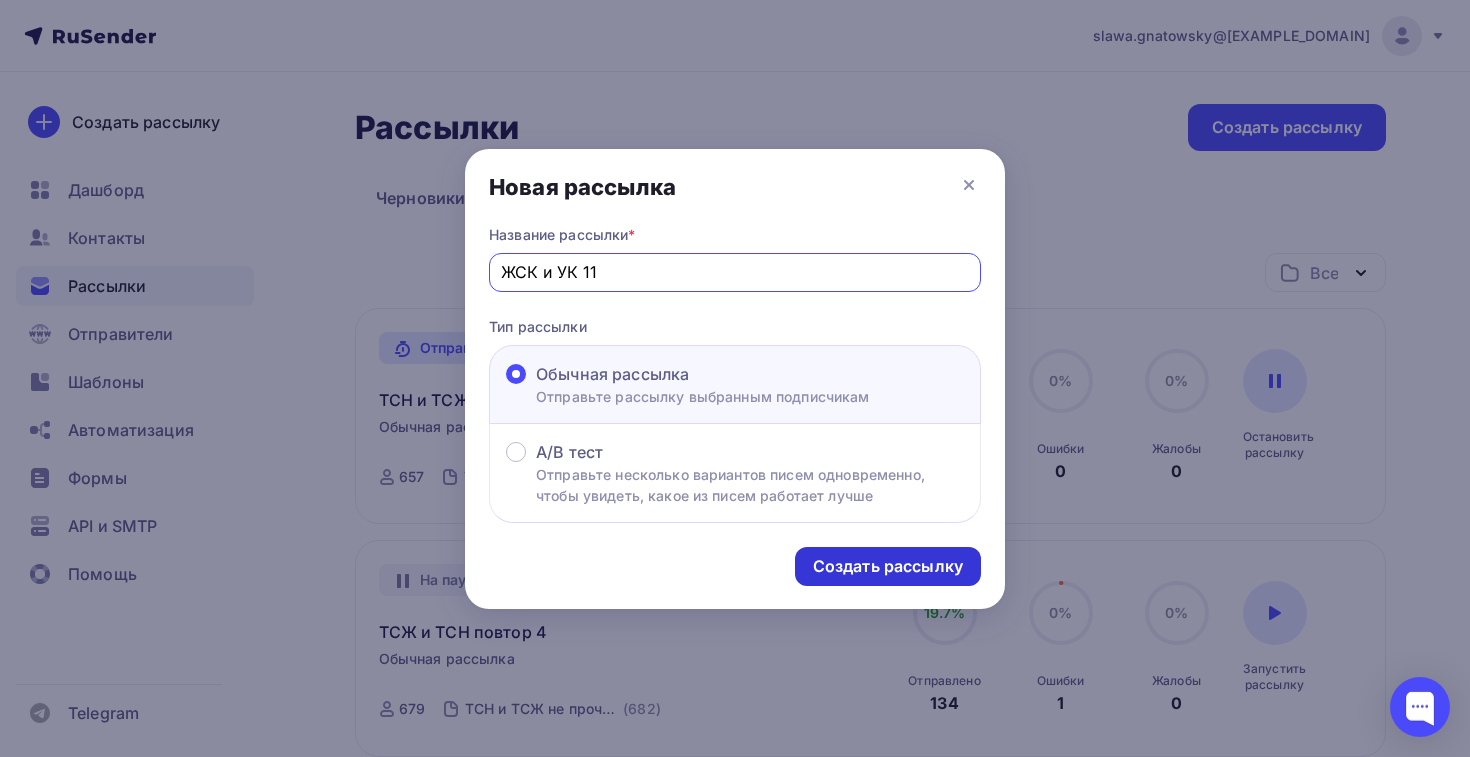 type on "ЖСК и УК 11" 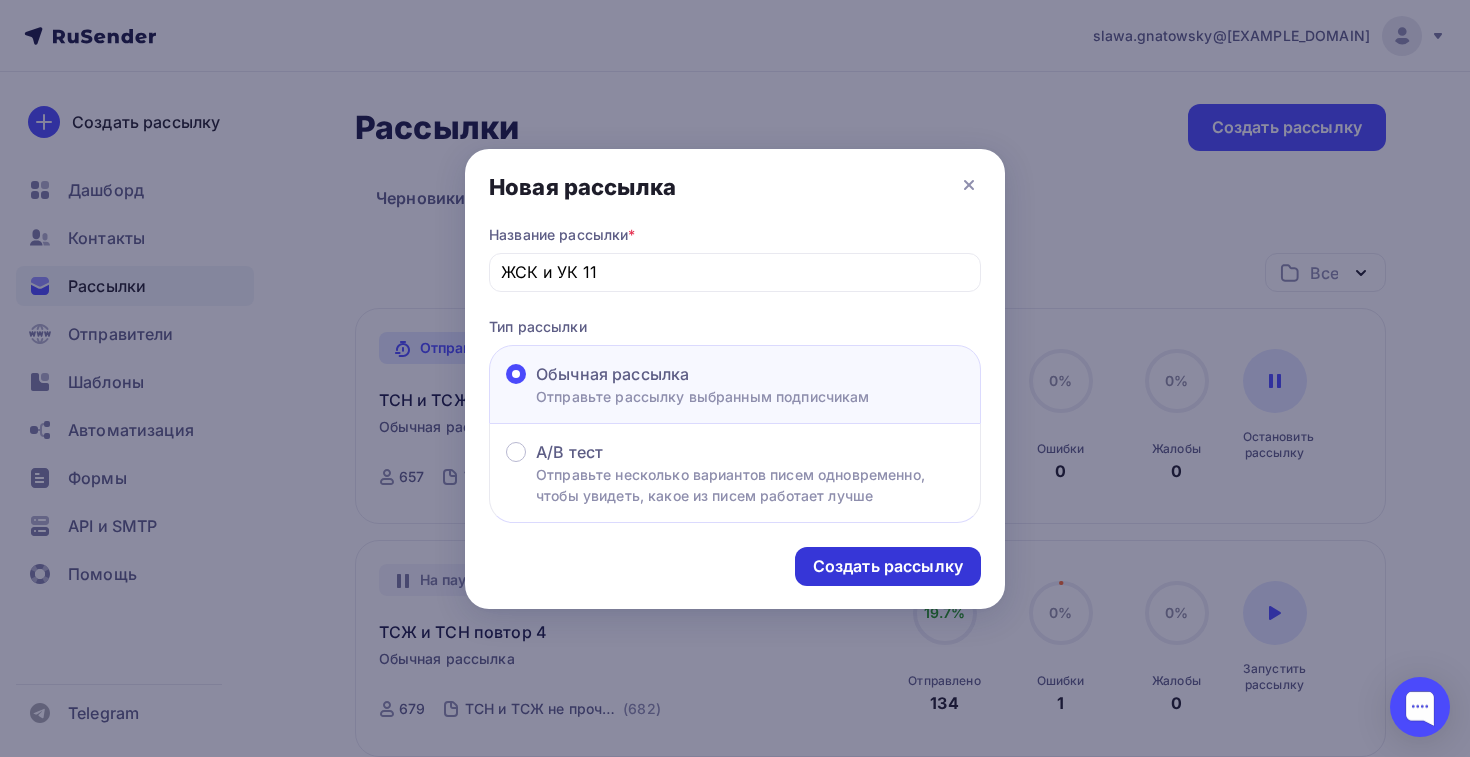 click on "Создать рассылку" at bounding box center (888, 566) 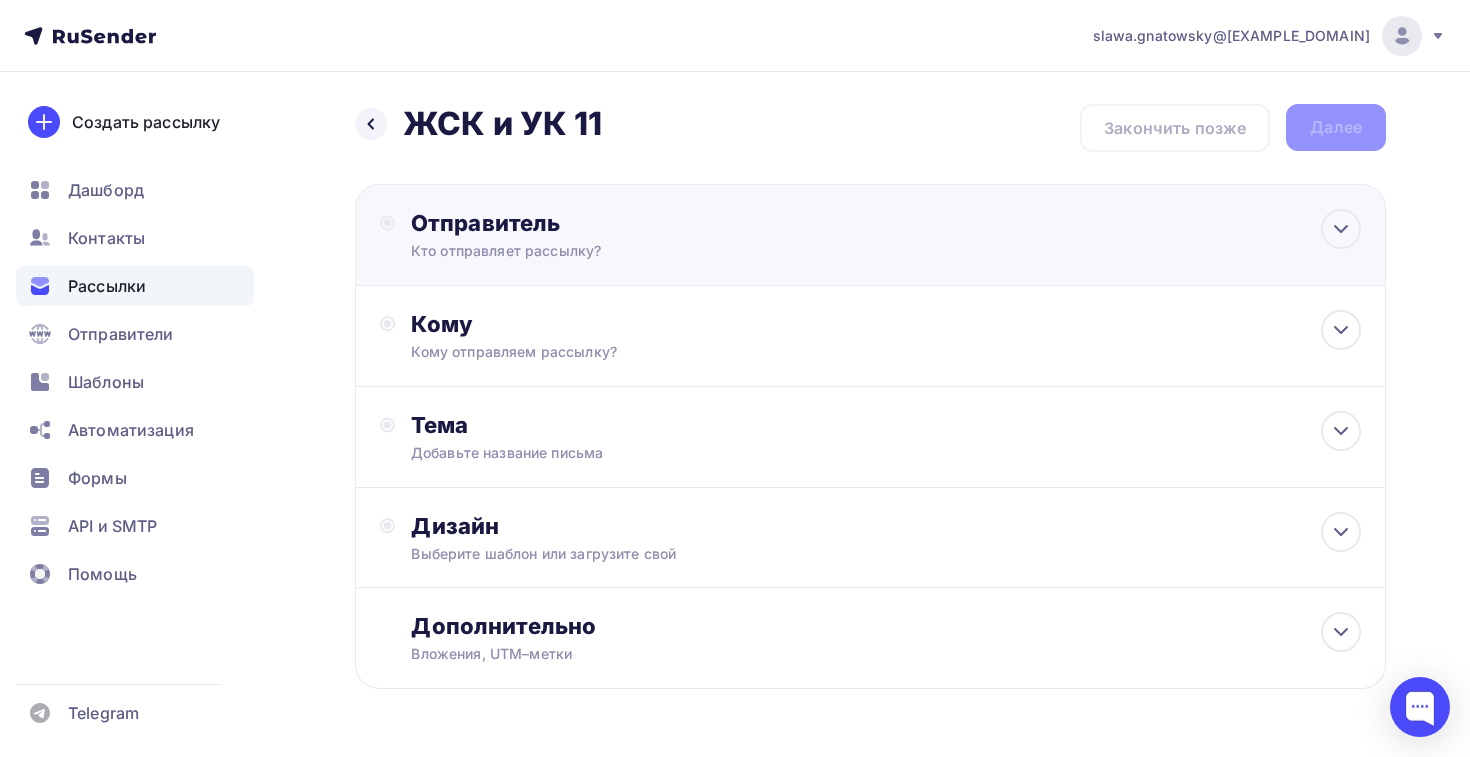 click on "Кто отправляет рассылку?" at bounding box center (606, 251) 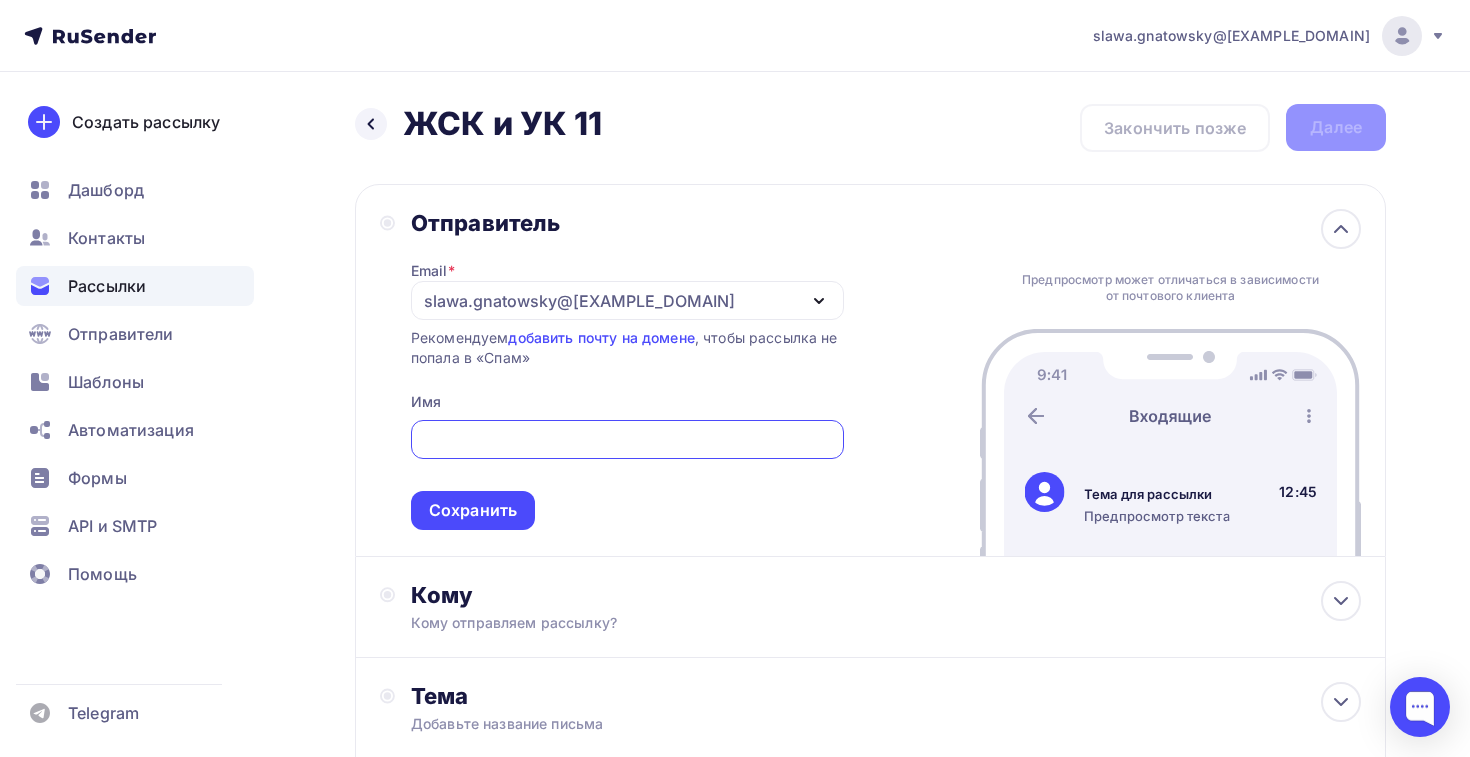 scroll, scrollTop: 0, scrollLeft: 0, axis: both 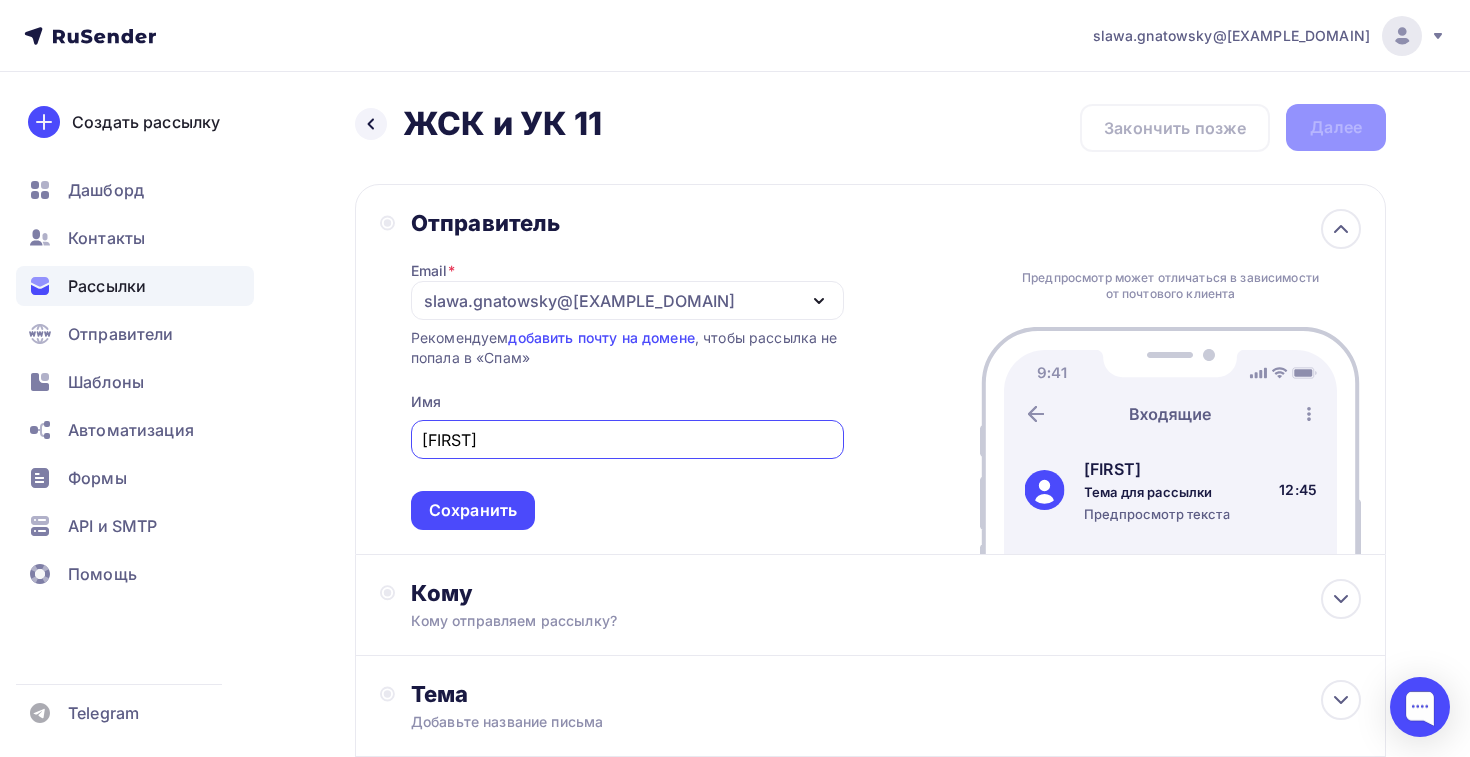 click on "slawa.gnatowsky@[EXAMPLE_DOMAIN]" at bounding box center [579, 301] 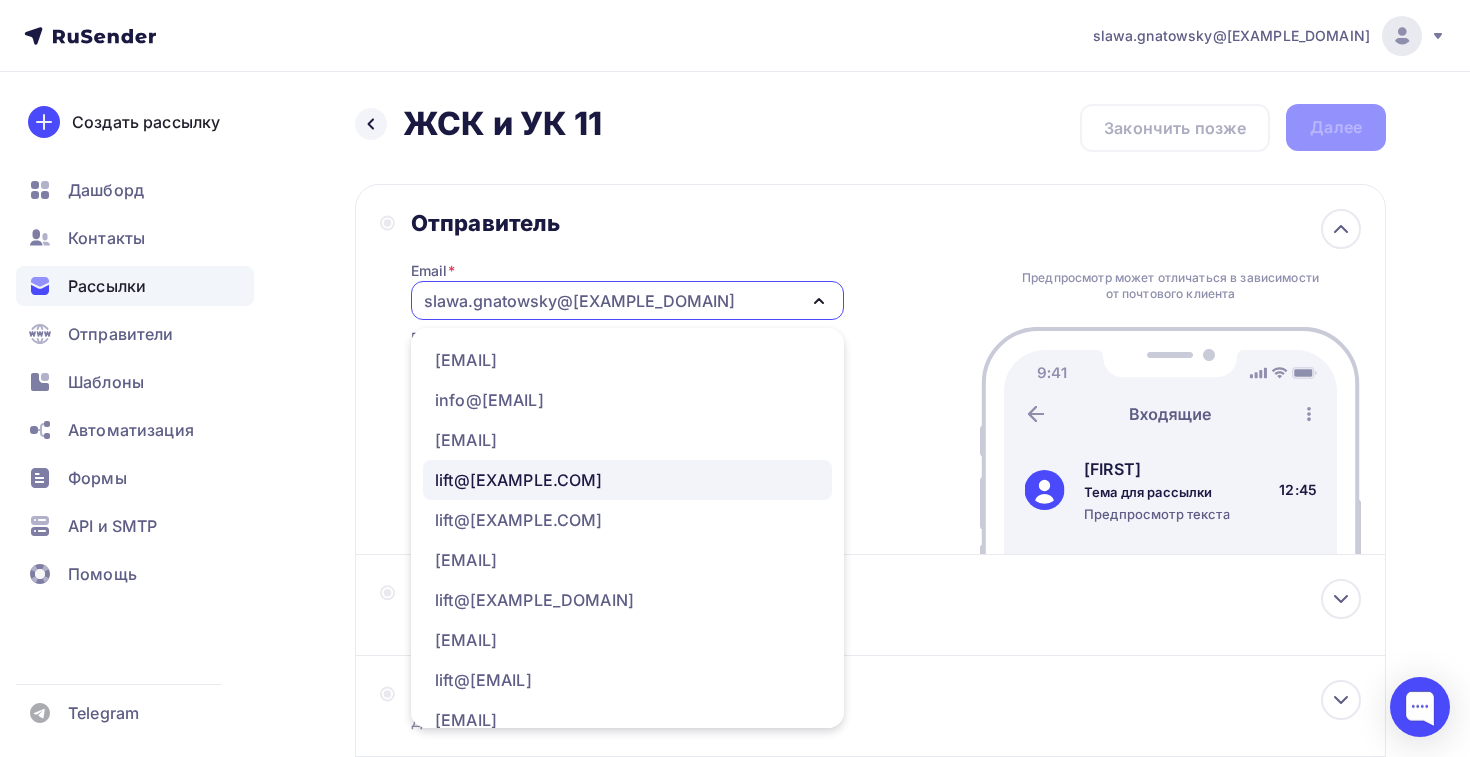 scroll, scrollTop: 341, scrollLeft: 0, axis: vertical 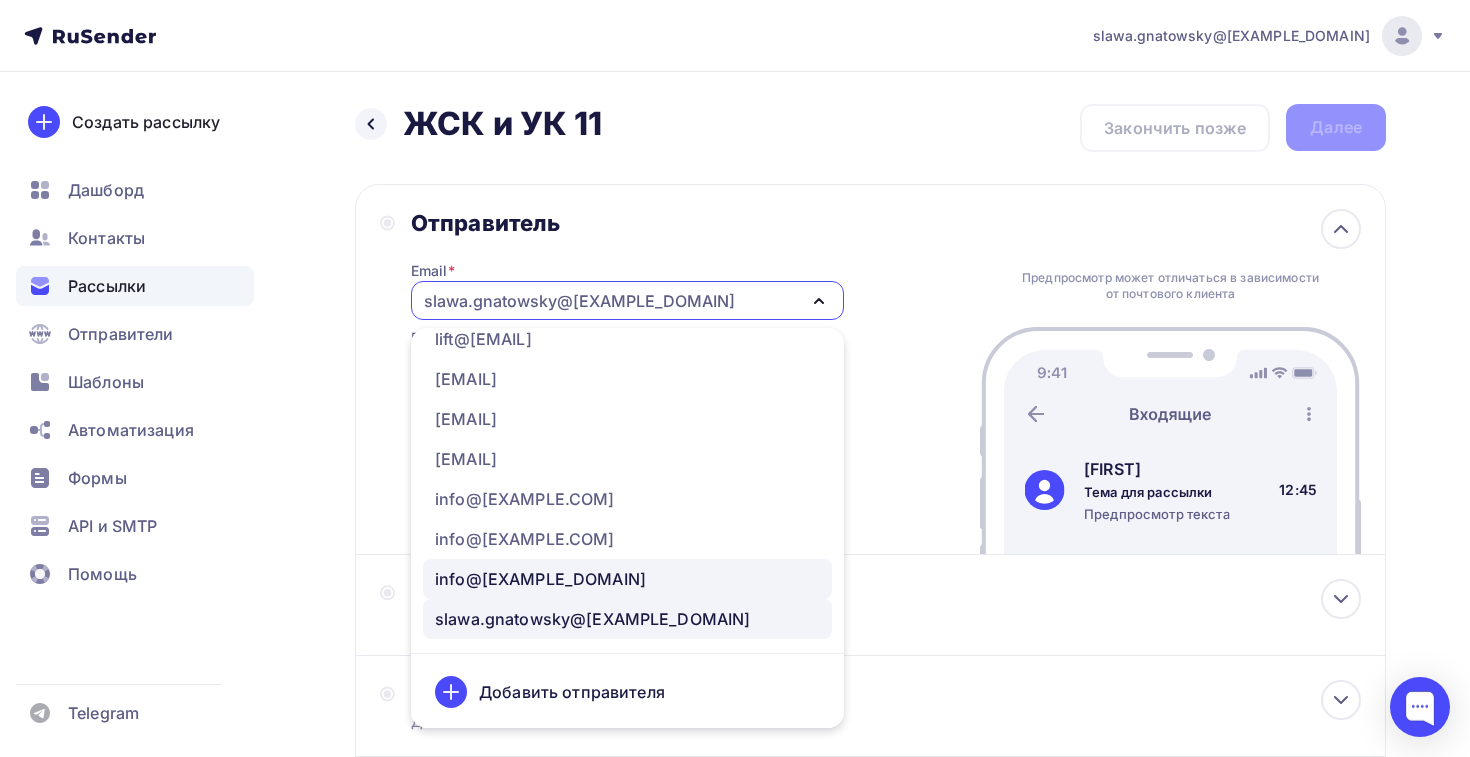 click on "info@[EXAMPLE_DOMAIN]" at bounding box center (627, 579) 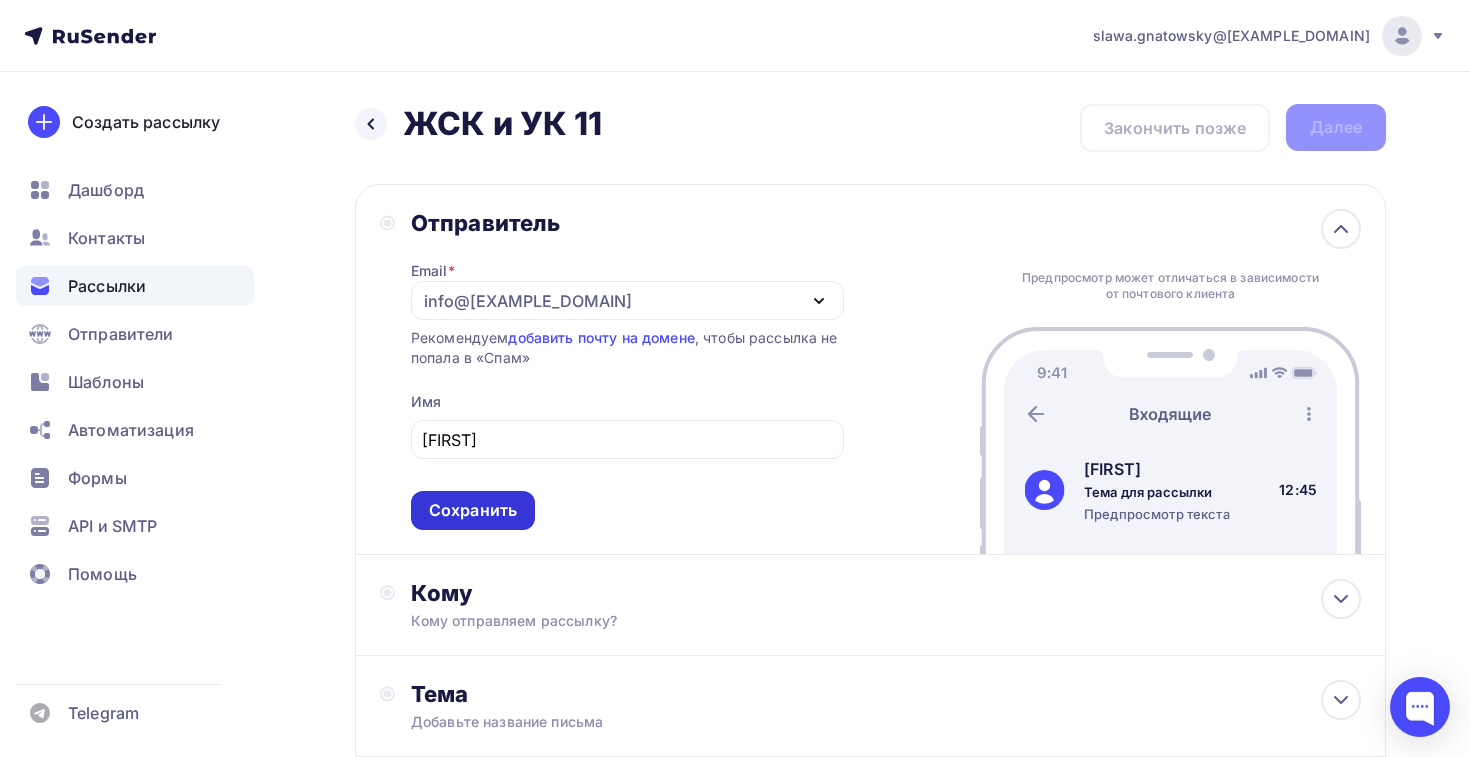 click on "Сохранить" at bounding box center [473, 510] 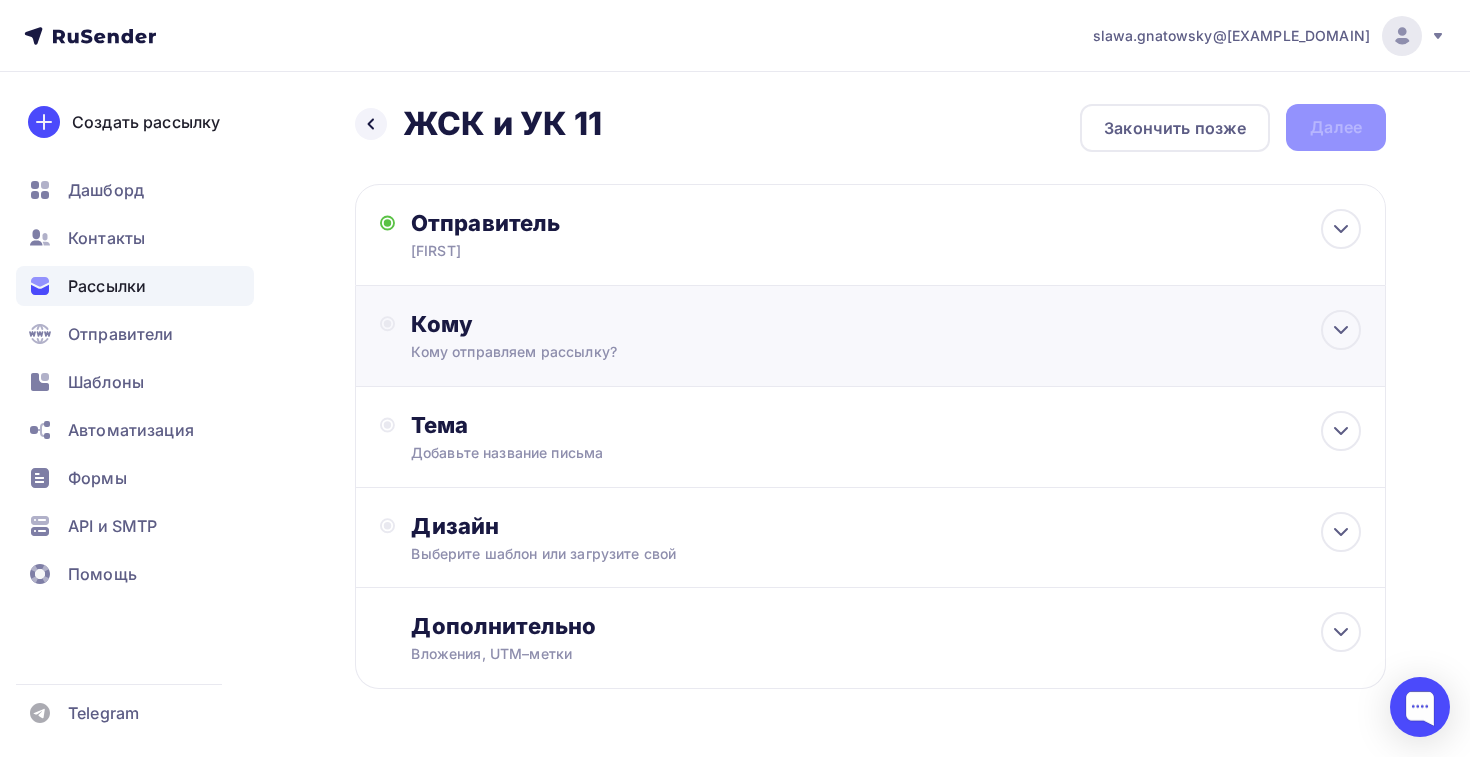 click on "Кому
Кому отправляем рассылку?
Списки получателей
Выберите список
Все списки
id
ЖСК и УК 11
([NUMBER])
#24395
ТСН и ТСЖ 11
([NUMBER])
#24394
ЖСК и УК аудит 10
([NUMBER])
#24291
жск и ук 9 аудит
([NUMBER])
#24244
тсн и тсж 9 аудит
([NUMBER])
#24243
ЖСК и УК аудит 8
([NUMBER])
#24136" at bounding box center (870, 336) 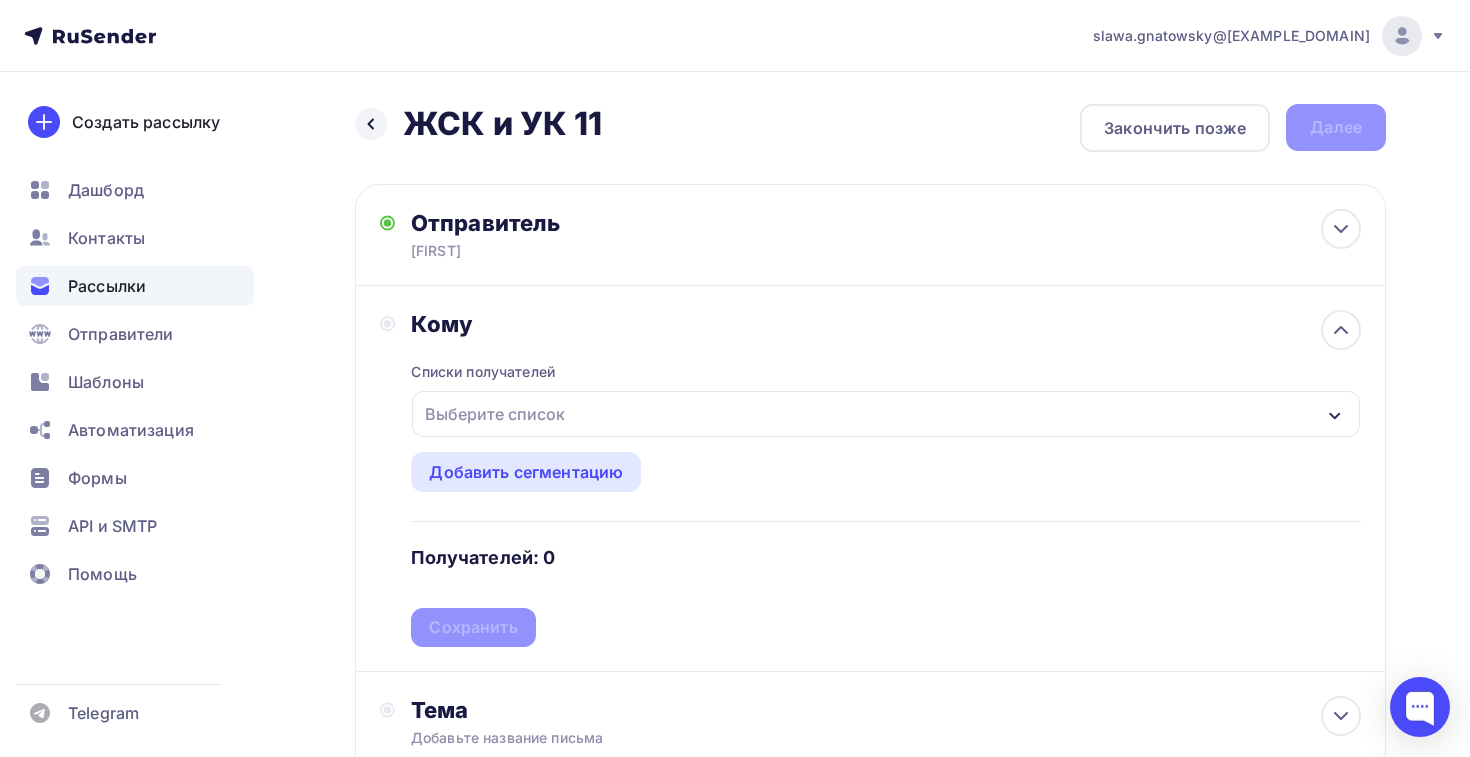 click on "Выберите список" at bounding box center [495, 414] 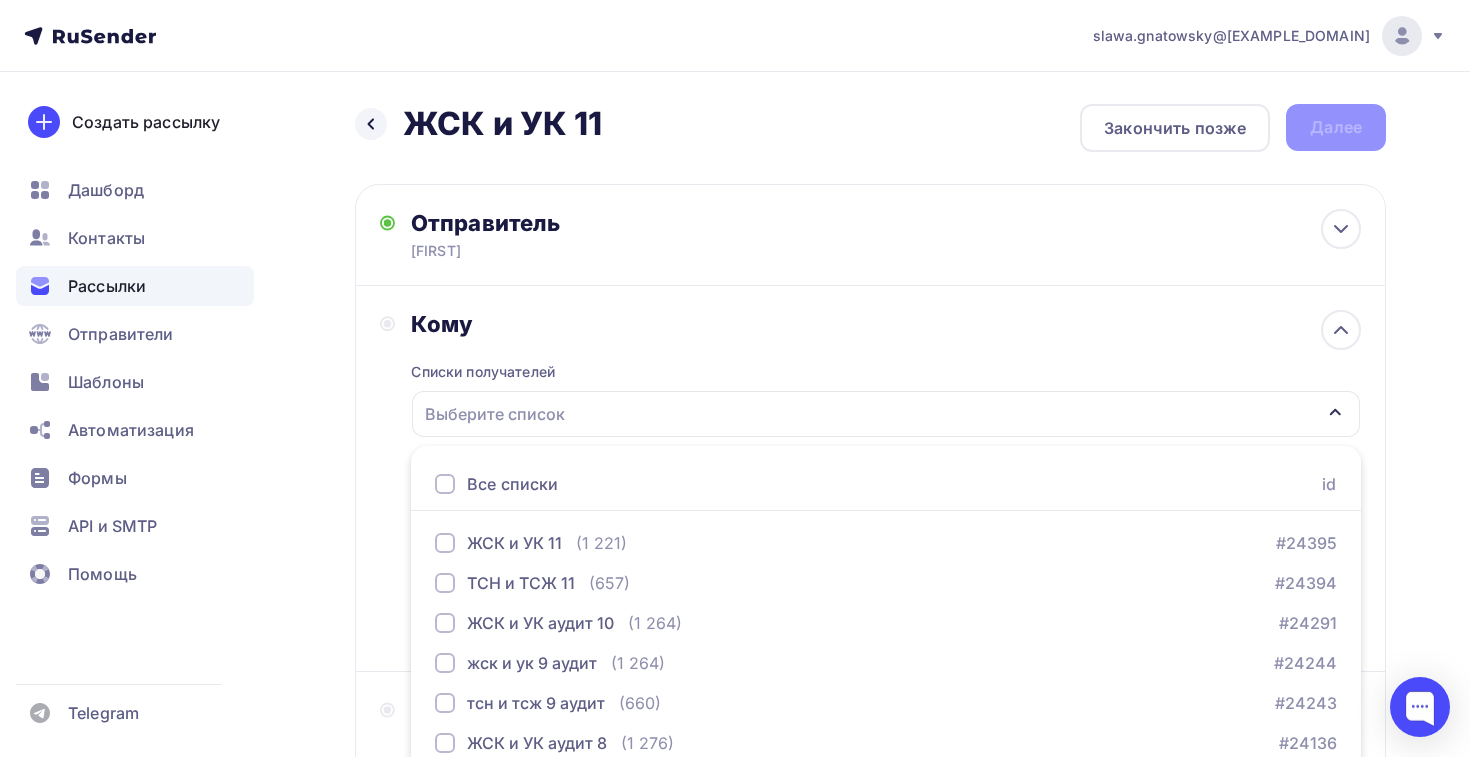 scroll, scrollTop: 208, scrollLeft: 0, axis: vertical 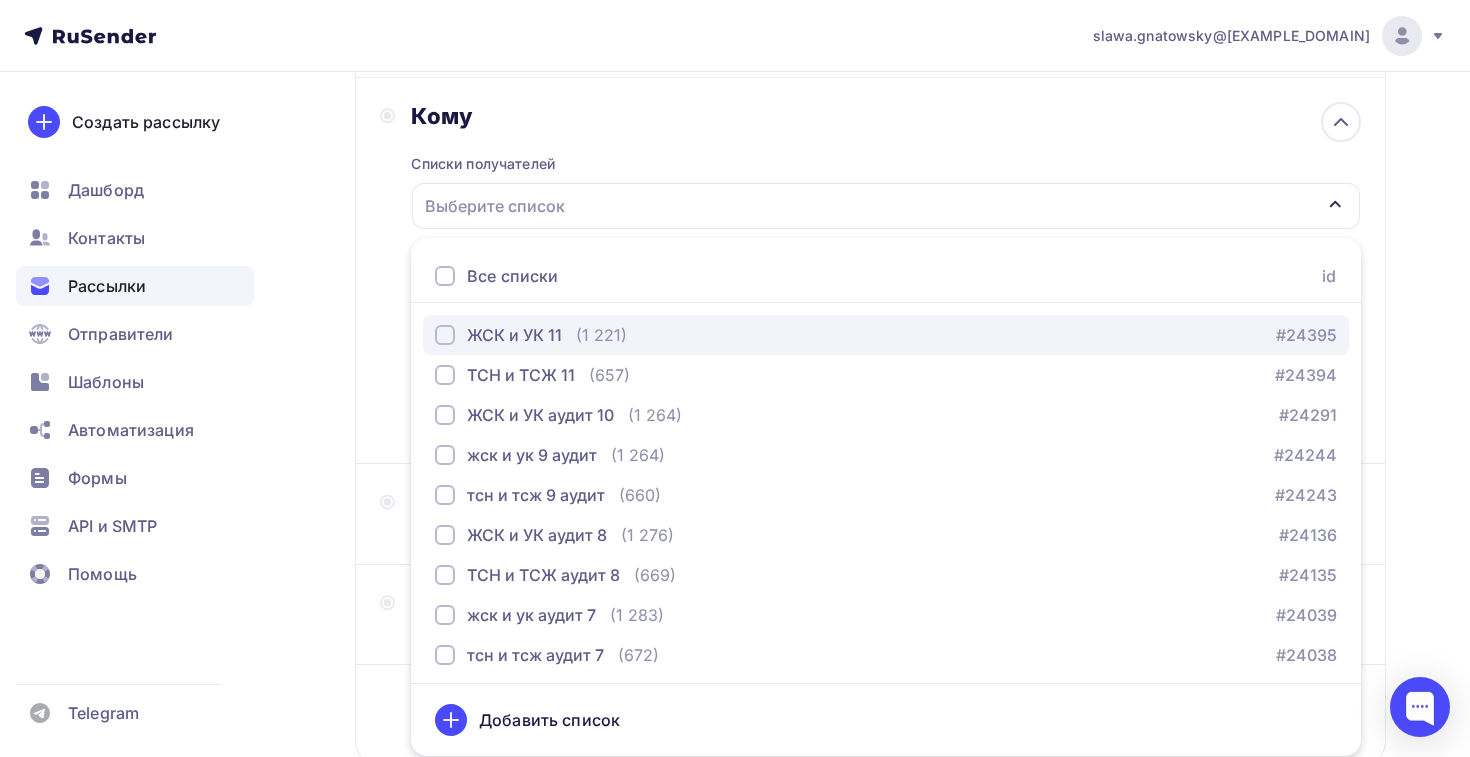 click on "ЖСК и УК 11" at bounding box center (514, 335) 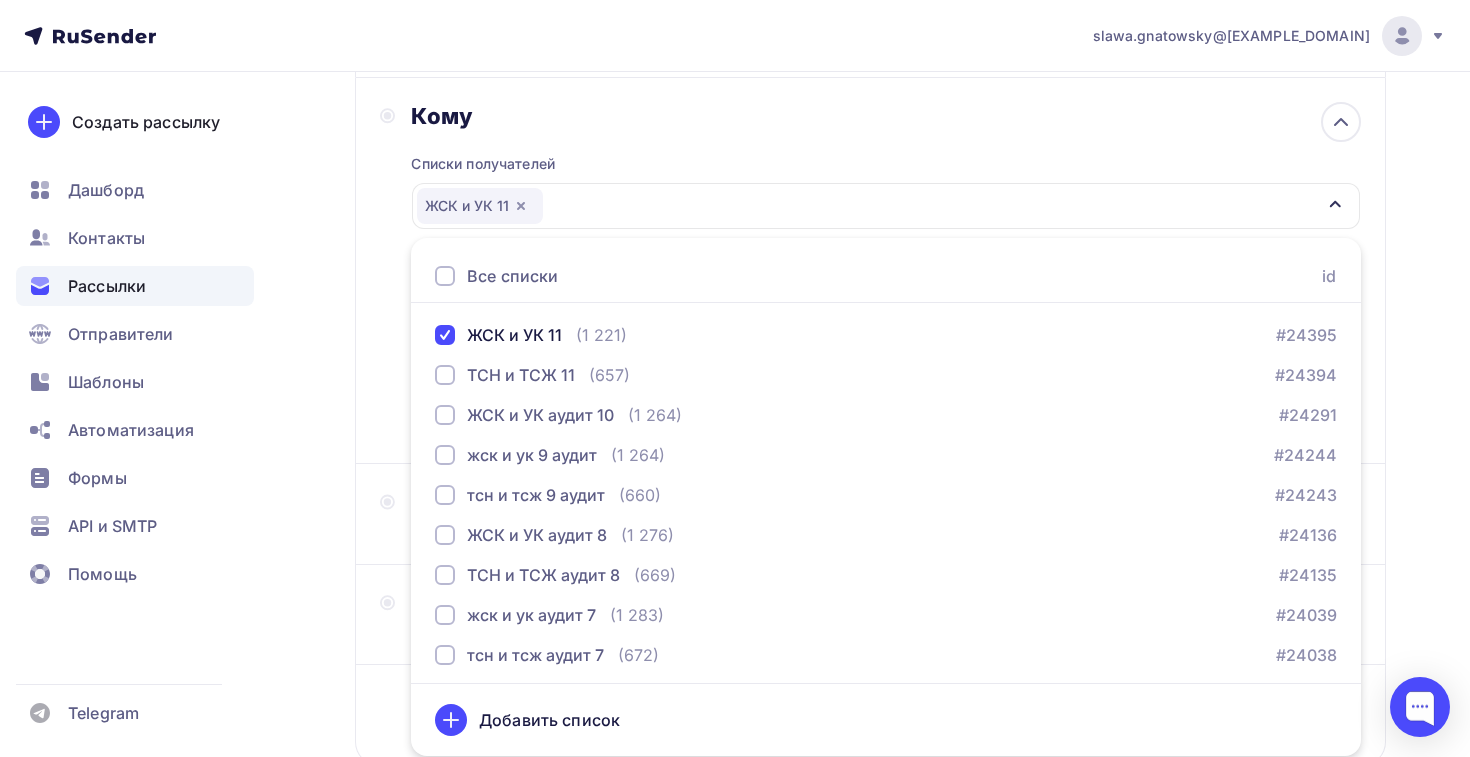 click on "Кому
Списки получателей
ЖСК и УК 11
Все списки
id
ЖСК и УК 11
(1 221)
#24395
ТСН и ТСЖ 11
(657)
#24394
ЖСК и УК аудит 10
(1 264)
#24291
жск и ук 9 аудит
(1 264)
#24244
тсн и тсж 9 аудит
(660)
#24243
ЖСК и УК аудит 8
(1 276)
#24136
ТСН и ТСЖ аудит 8
(669)" at bounding box center (612, 27) 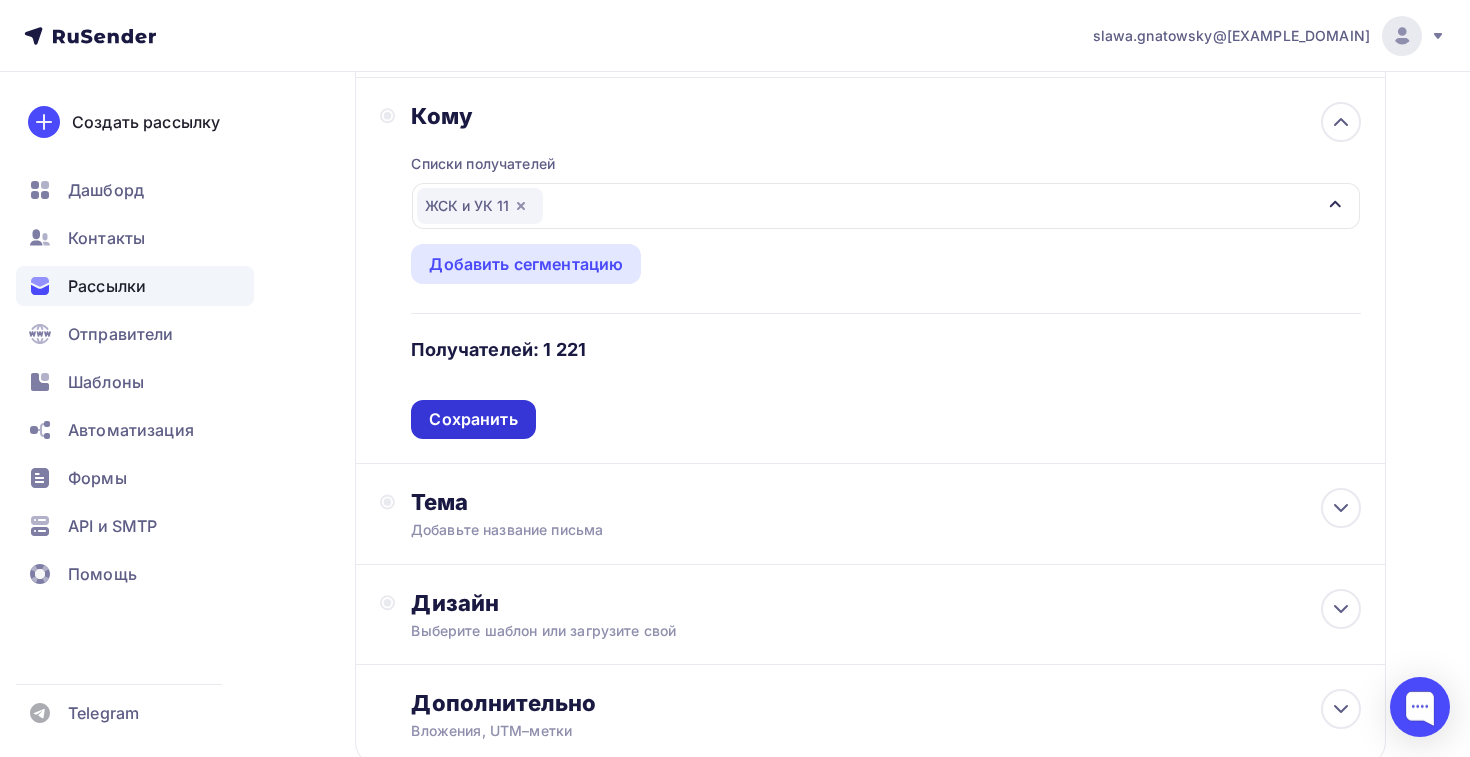 click on "Сохранить" at bounding box center [473, 419] 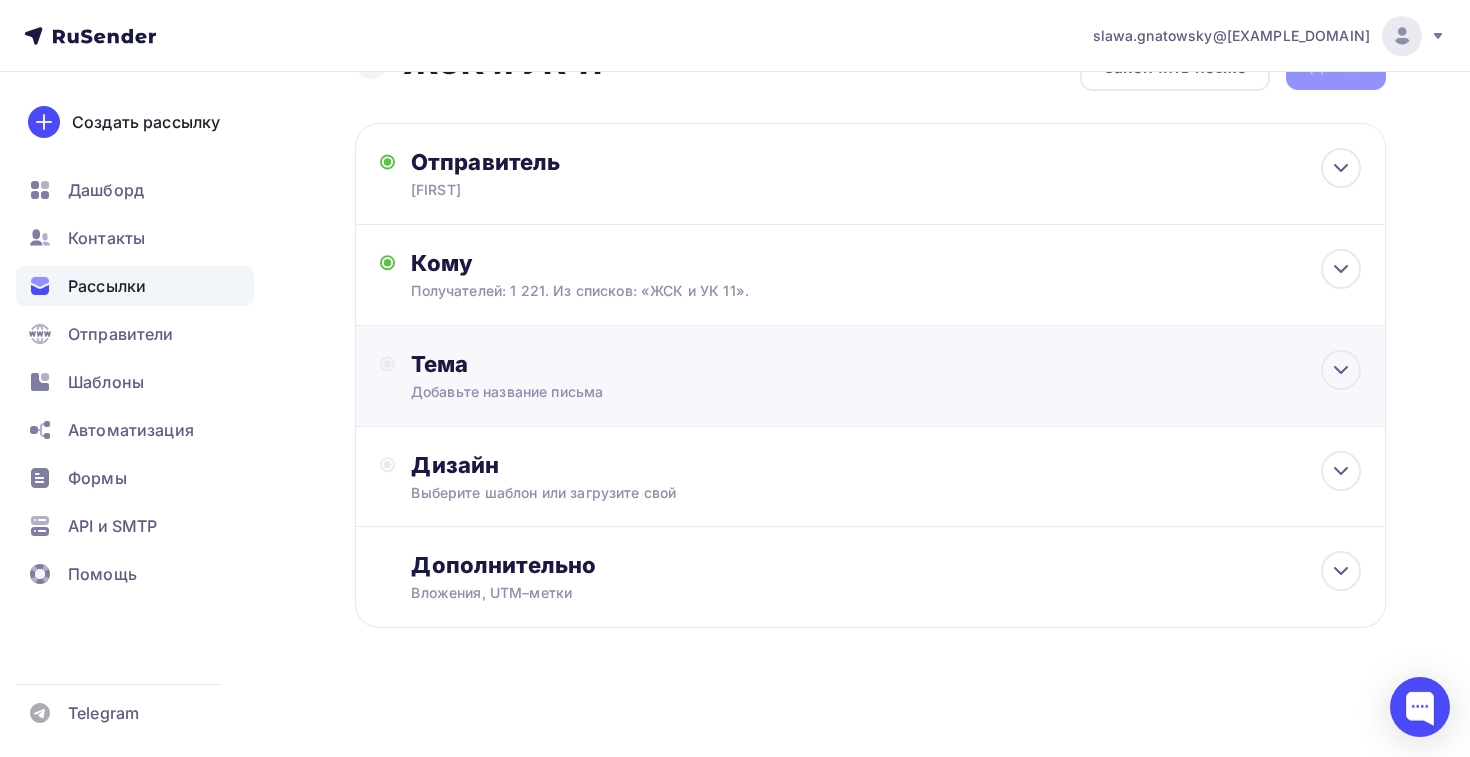 click on "Тема
Добавьте название письма
Тема  *
Рекомендуем использовать не более 150 символов
Прехедер               Сохранить
Предпросмотр может отличаться  в зависимости от почтового клиента
Сергей
Тема для рассылки
Предпросмотр текста
12:45" at bounding box center [870, 376] 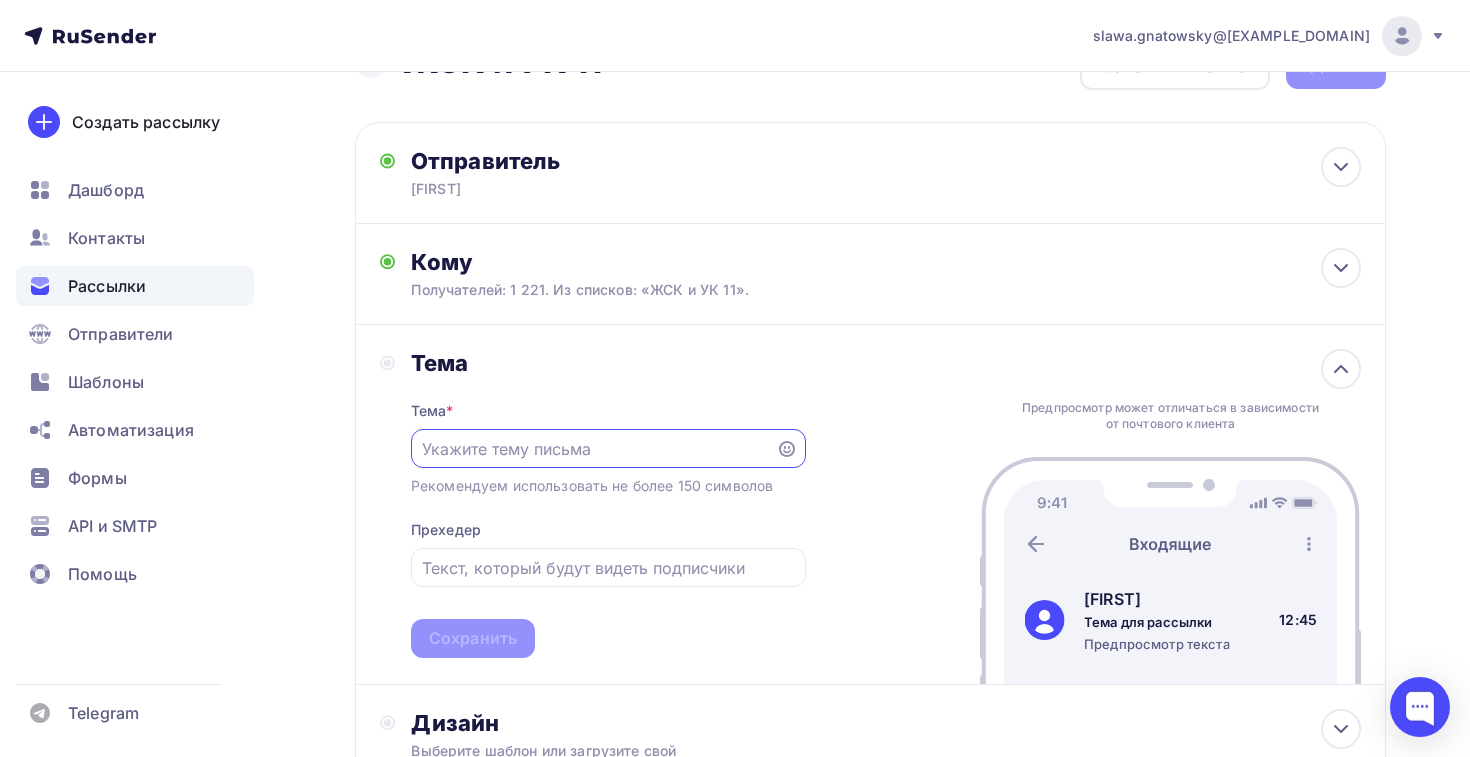 scroll, scrollTop: 0, scrollLeft: 0, axis: both 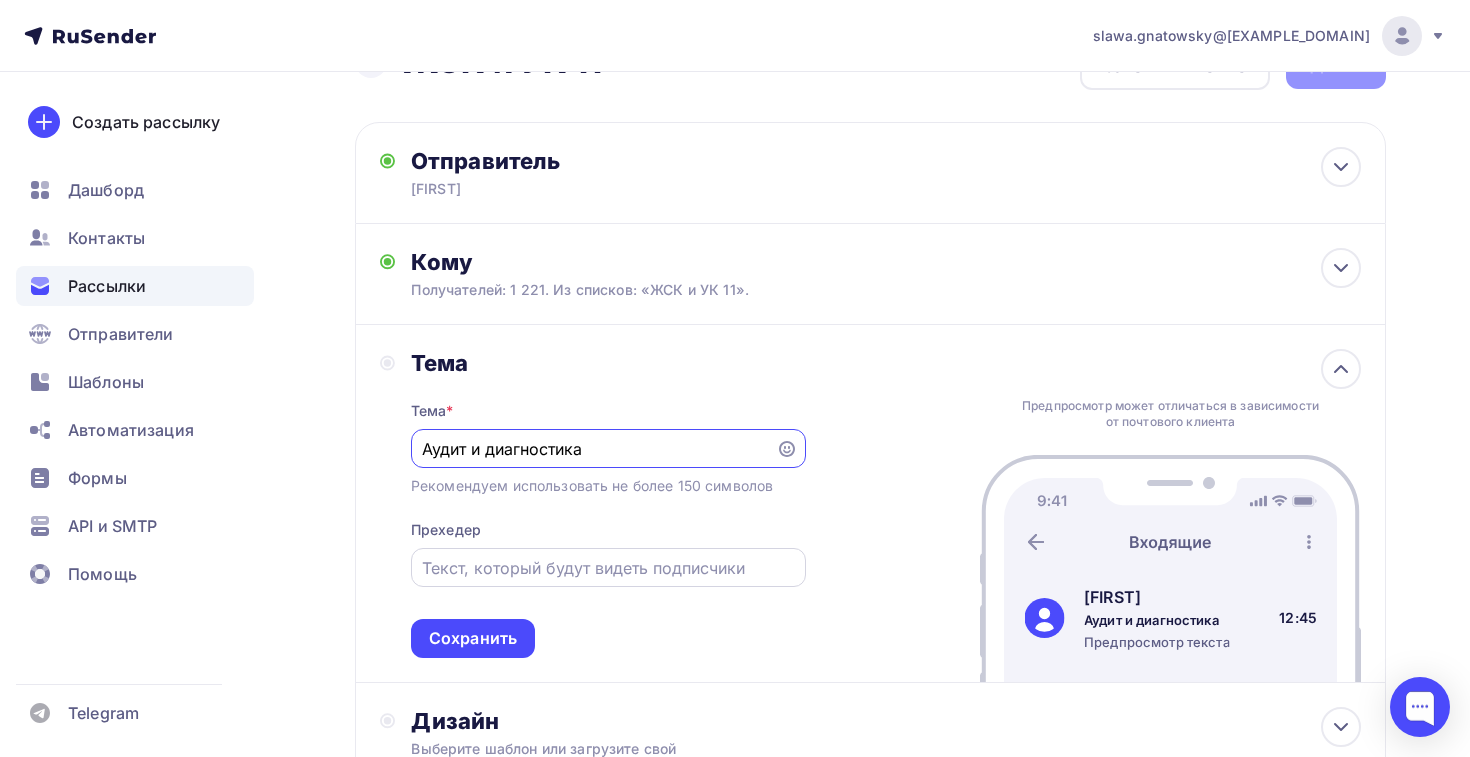 type on "Аудит и диагностика" 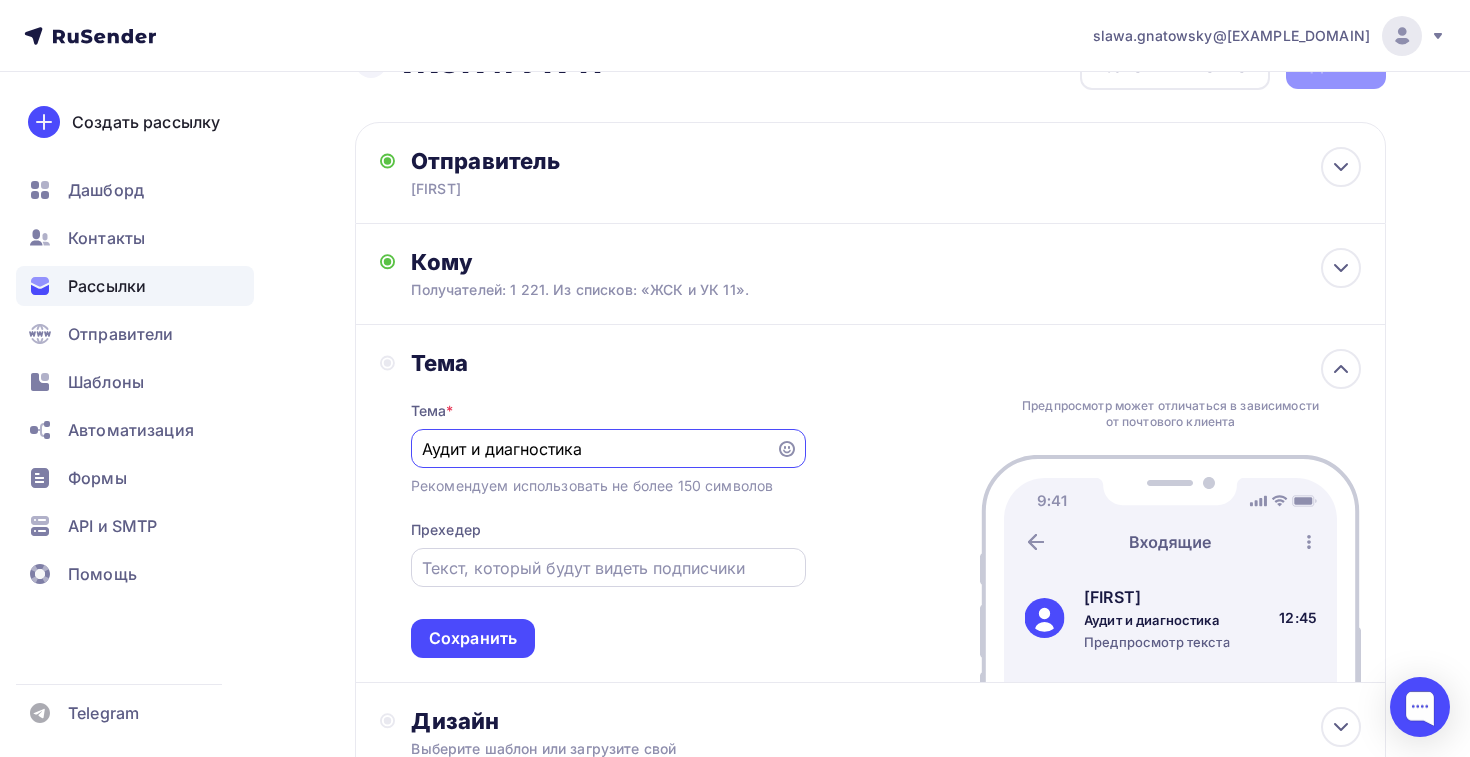 click at bounding box center (593, 449) 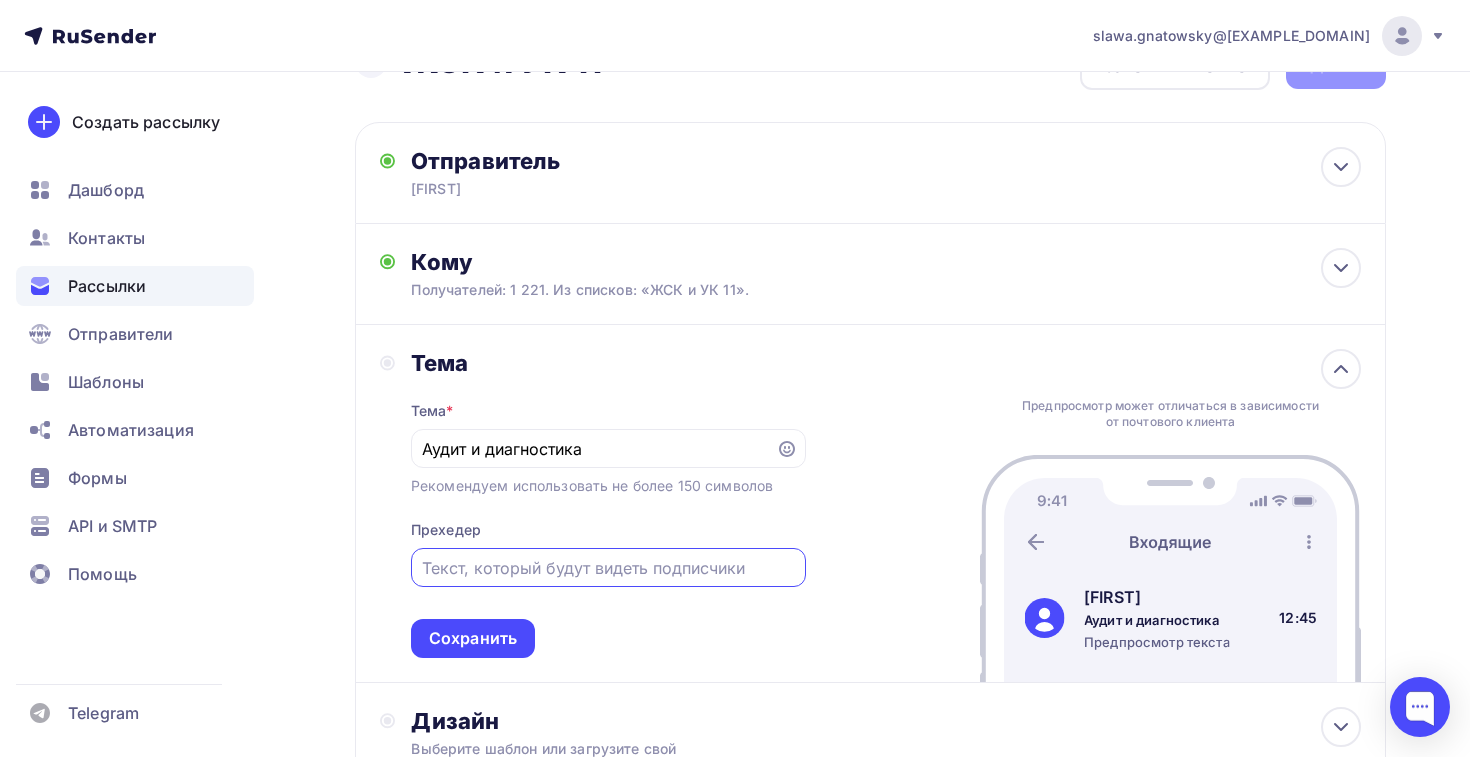 paste on "Защитите себя от штрафов и проверок со стороны надзорных органов" 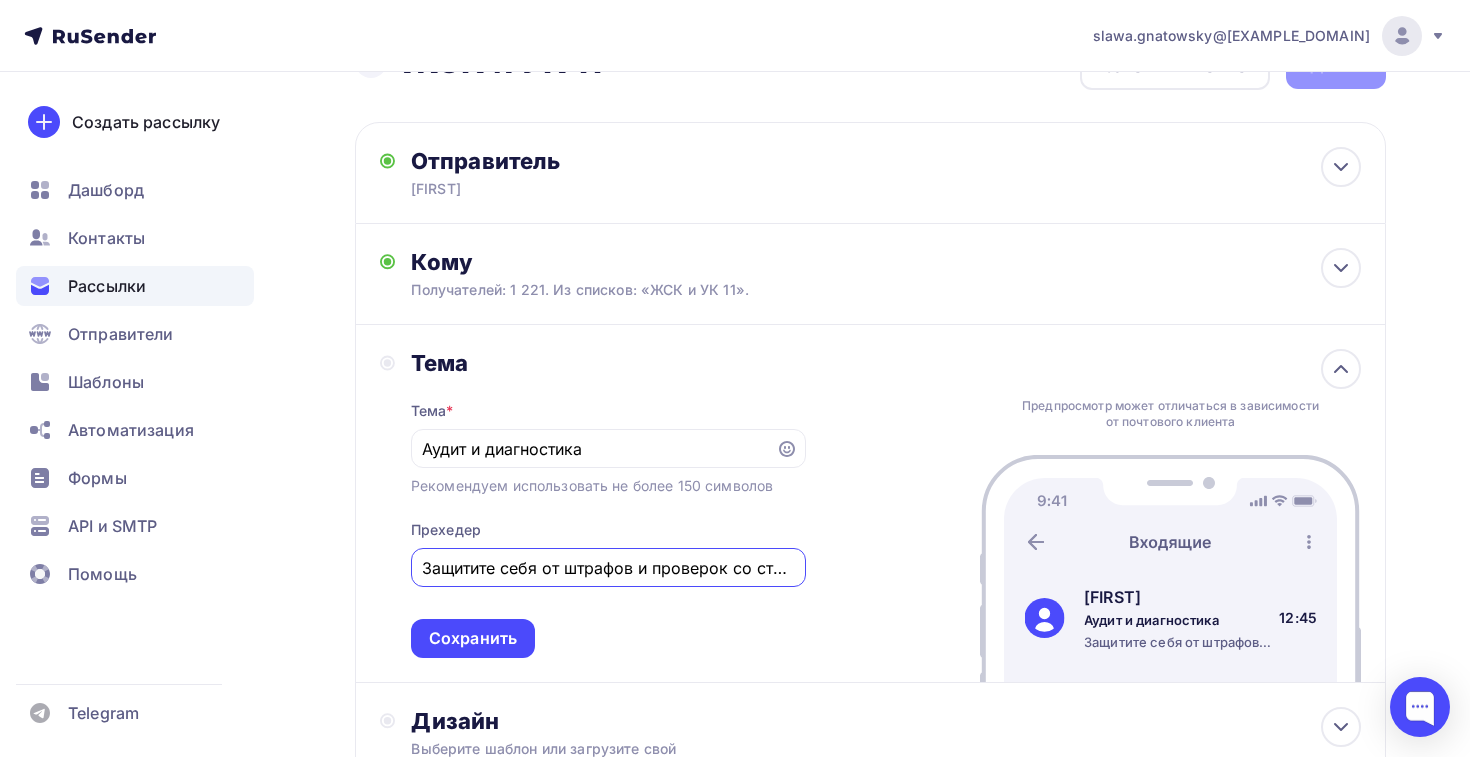 scroll, scrollTop: 0, scrollLeft: 186, axis: horizontal 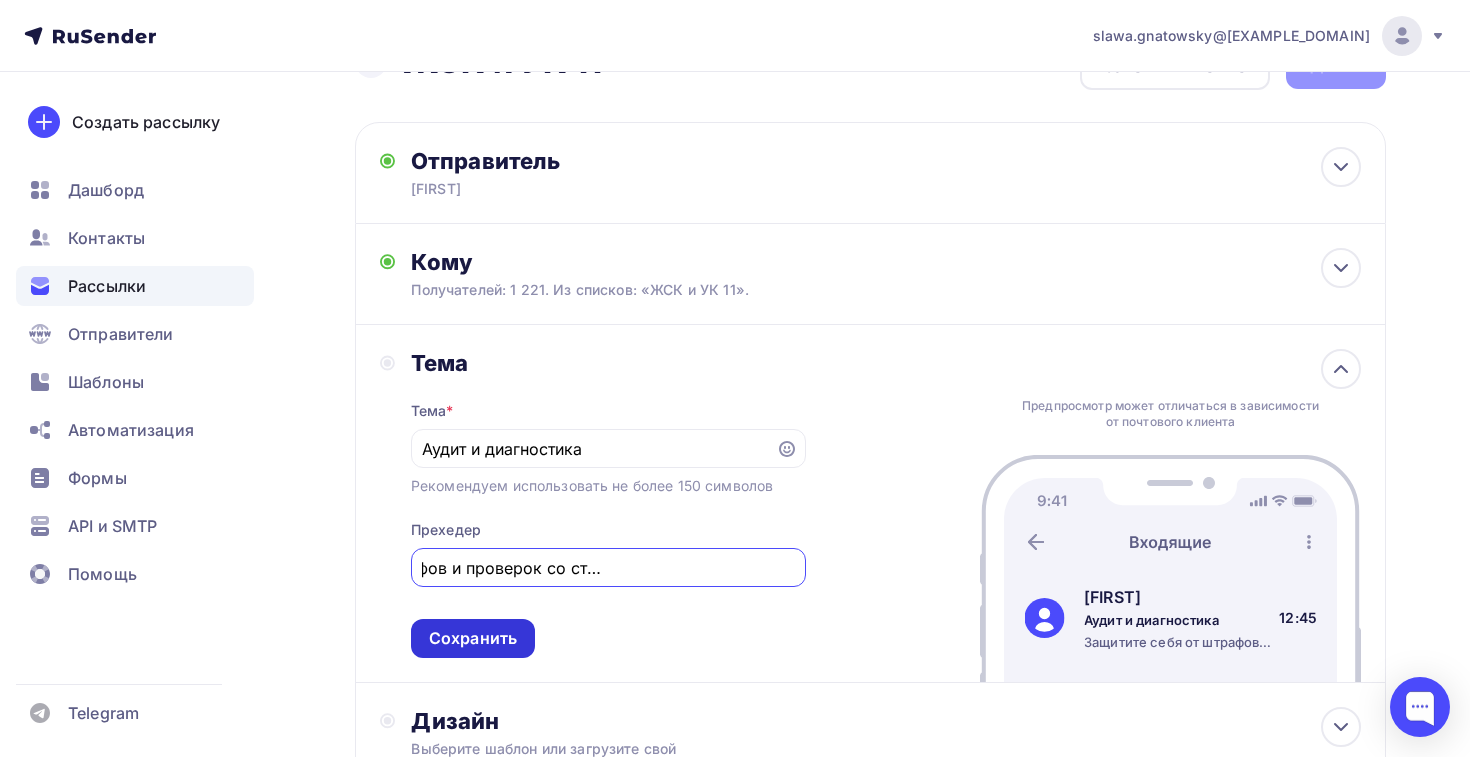 type on "Защитите себя от штрафов и проверок со стороны надзорных органов" 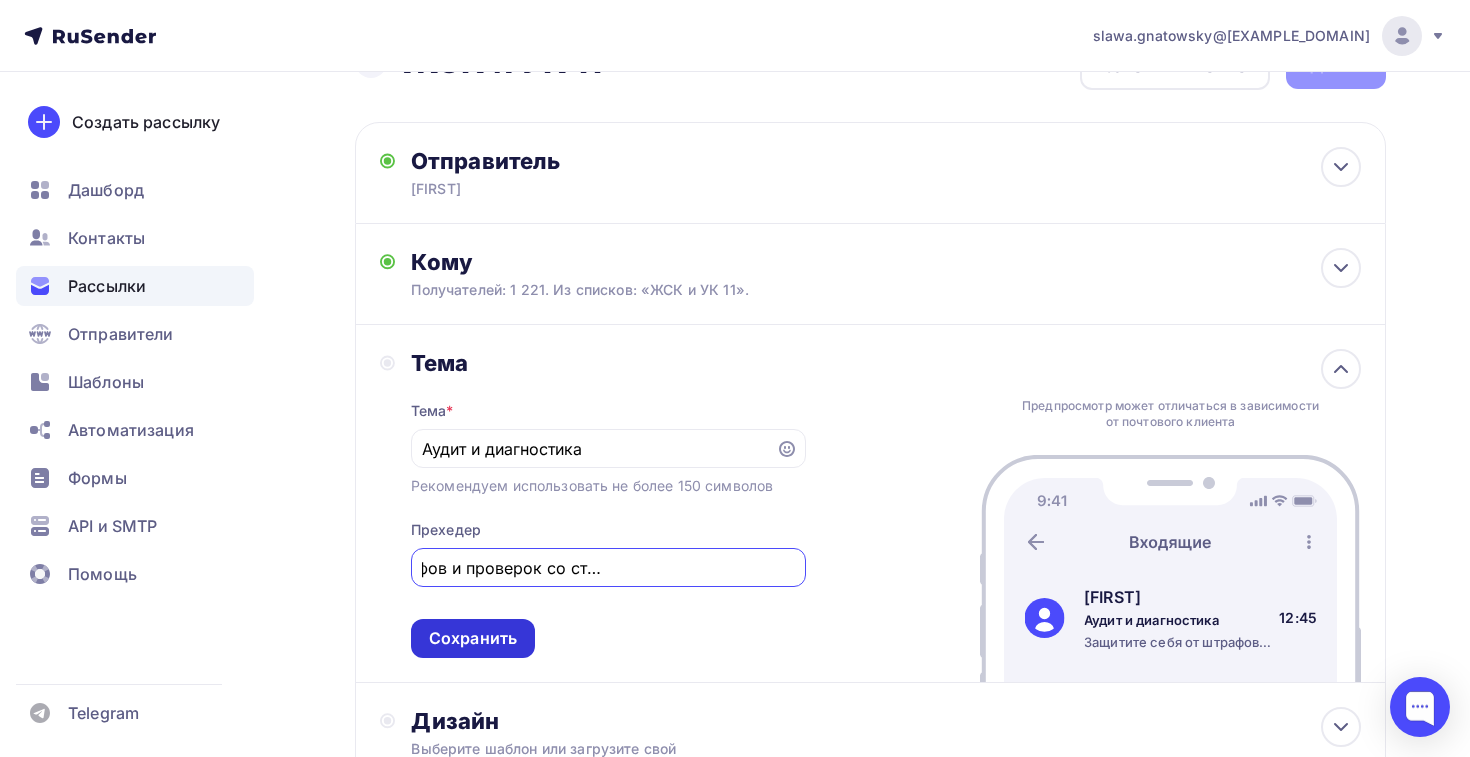 click on "Сохранить" at bounding box center [473, 638] 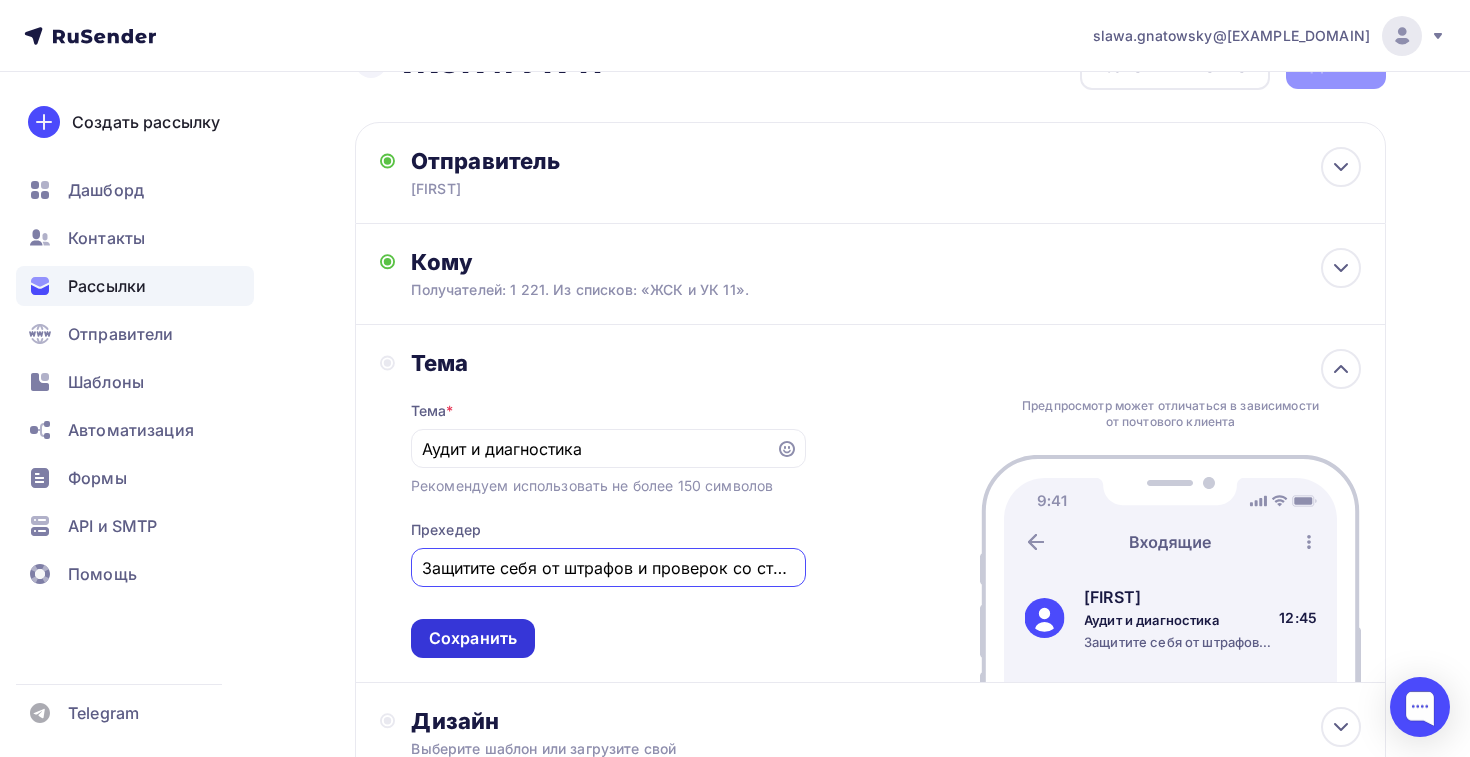 scroll, scrollTop: 0, scrollLeft: 0, axis: both 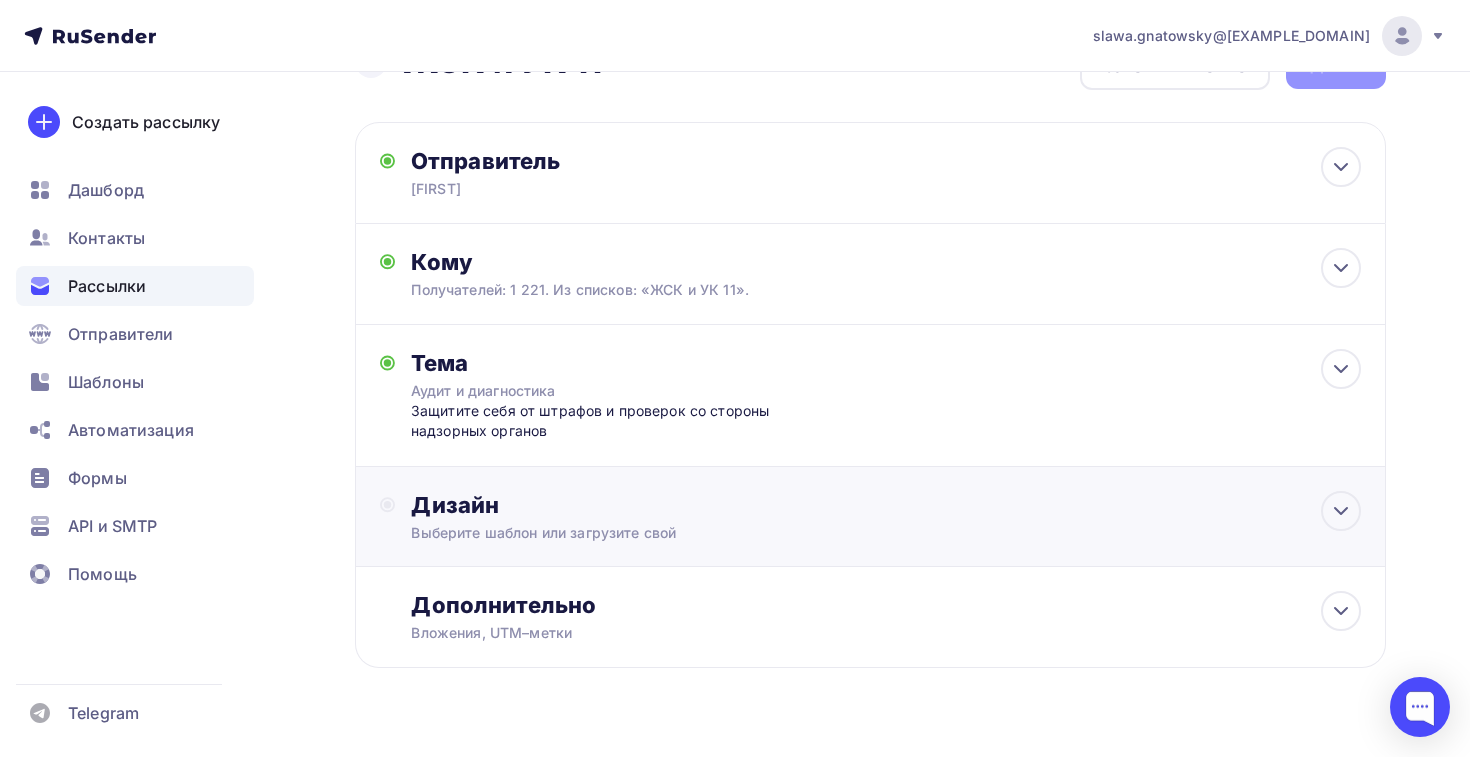 click on "Выберите шаблон или загрузите свой" at bounding box center [606, 189] 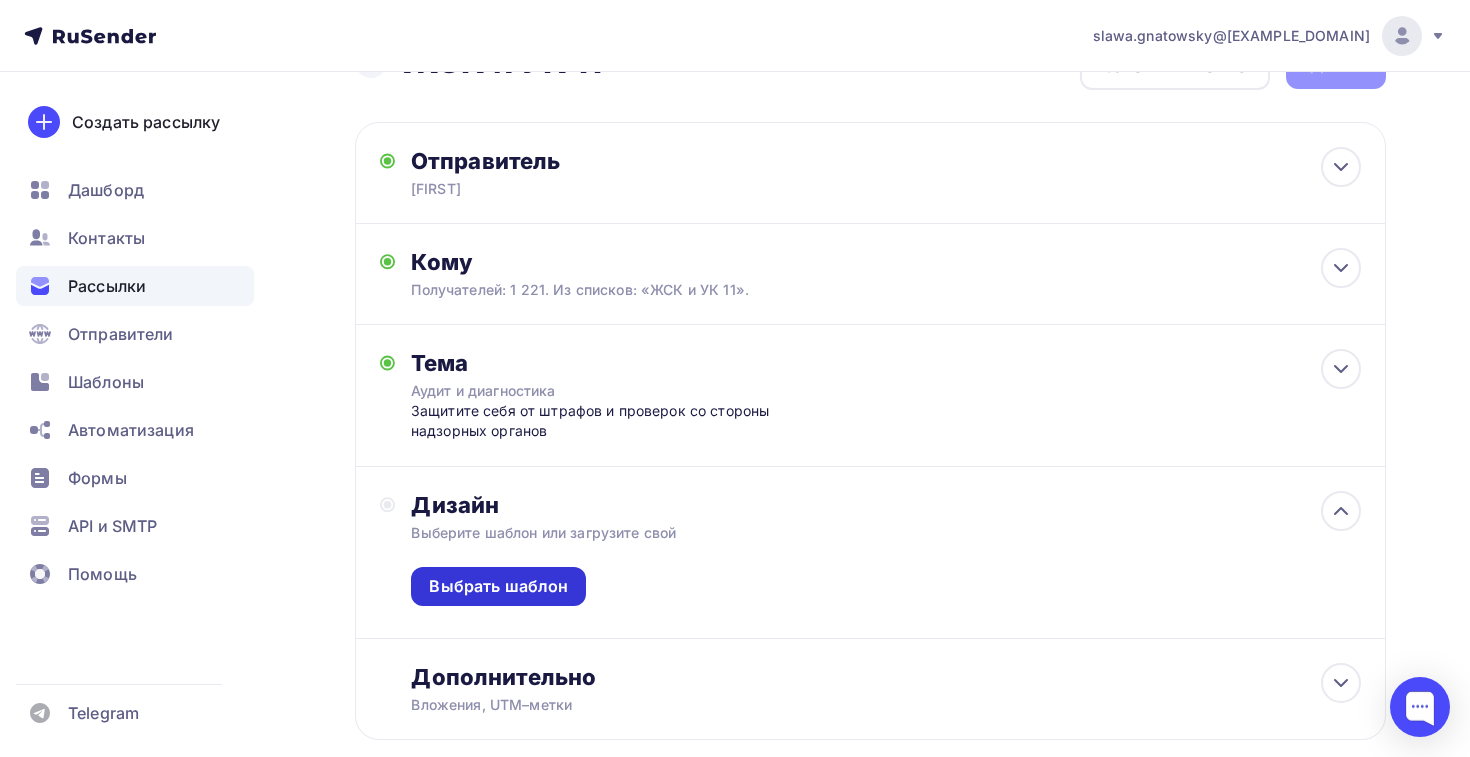 click on "Выбрать шаблон" at bounding box center (498, 586) 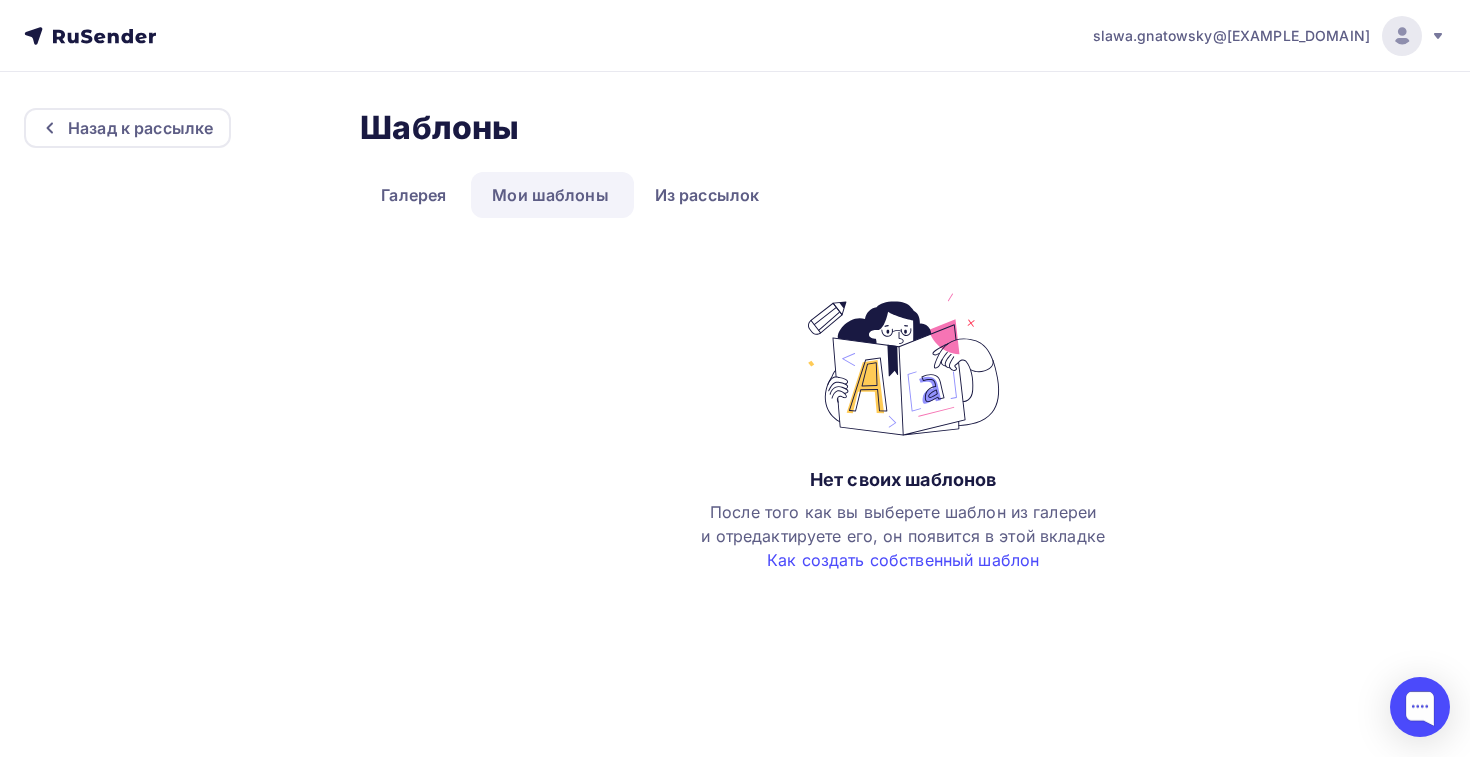 scroll, scrollTop: 0, scrollLeft: 0, axis: both 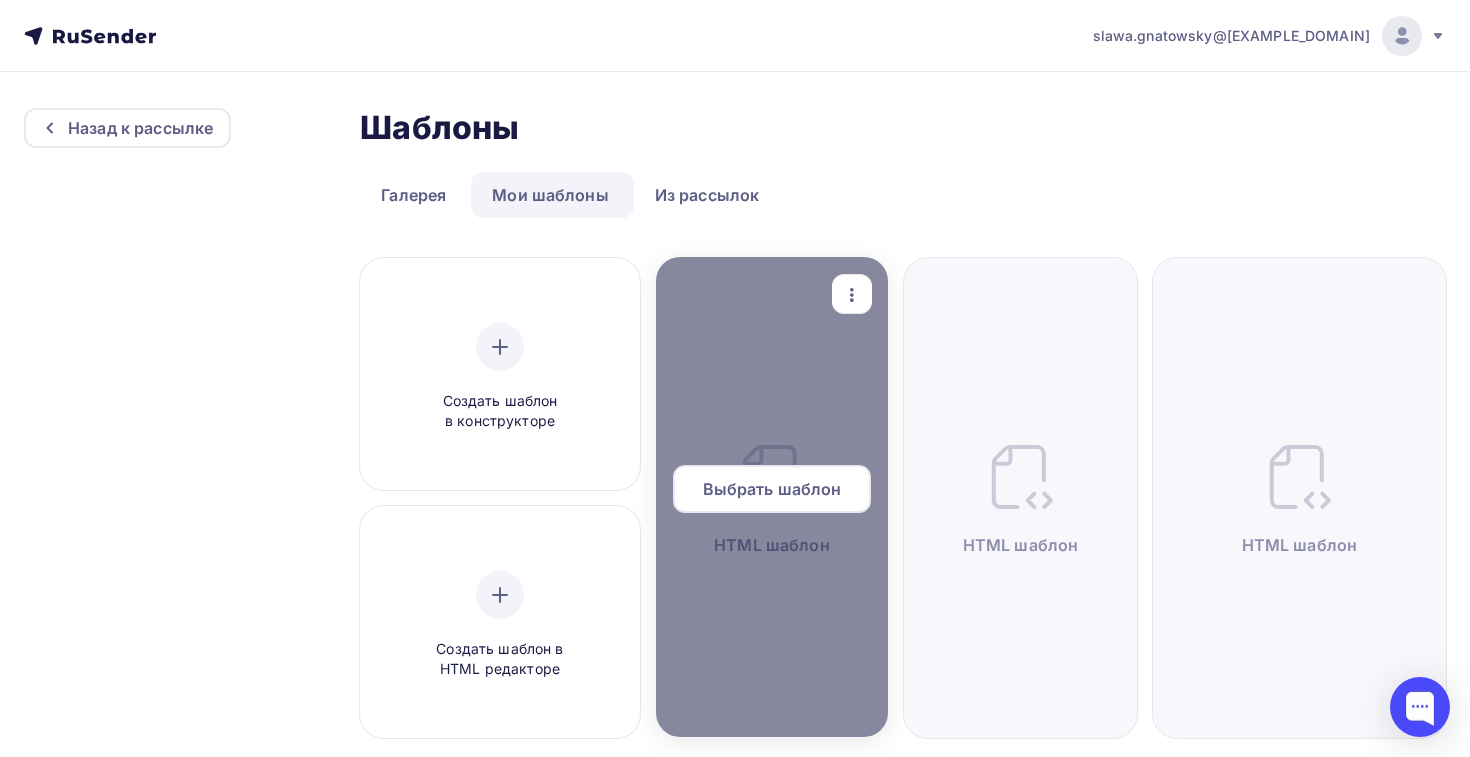 click on "Выбрать шаблон" at bounding box center [772, 497] 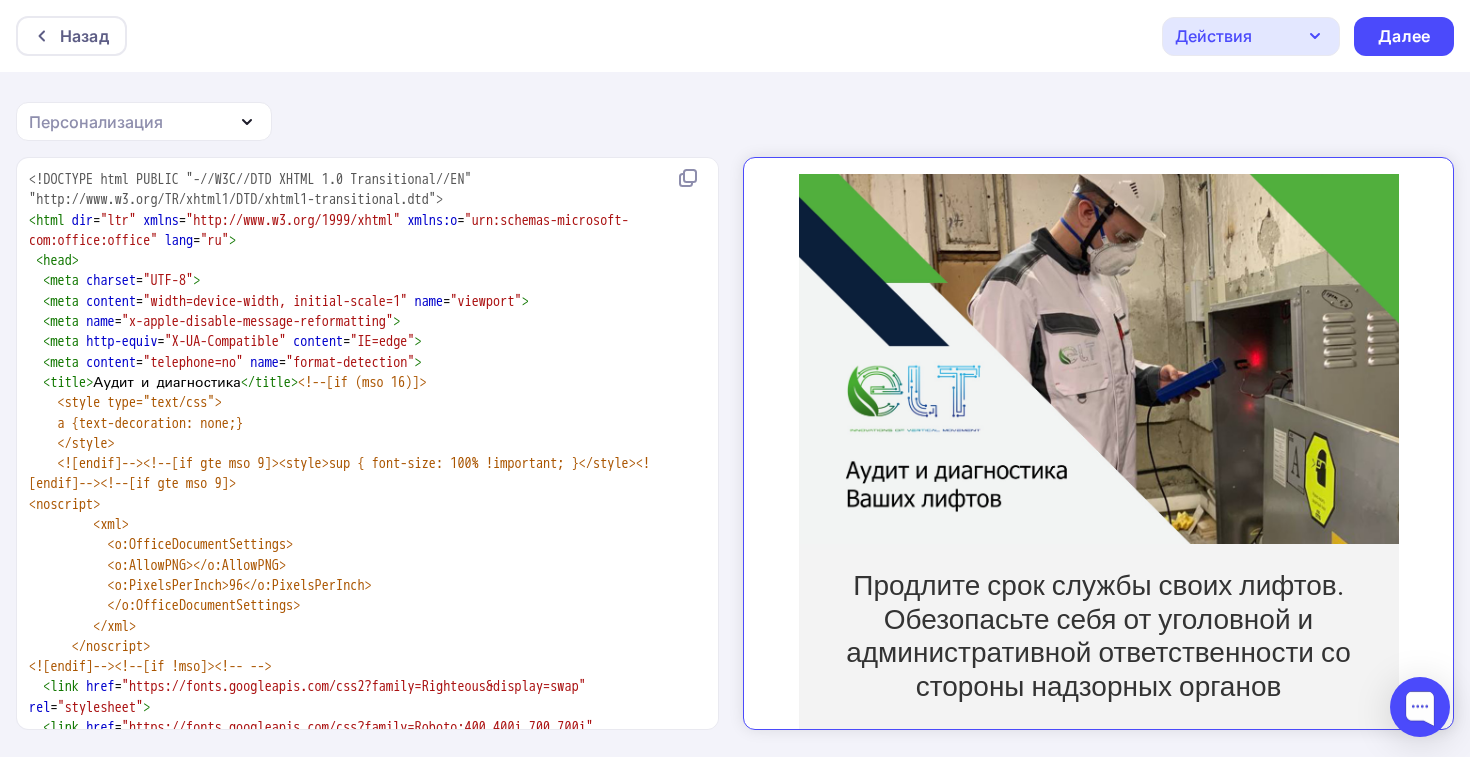 scroll, scrollTop: 0, scrollLeft: 0, axis: both 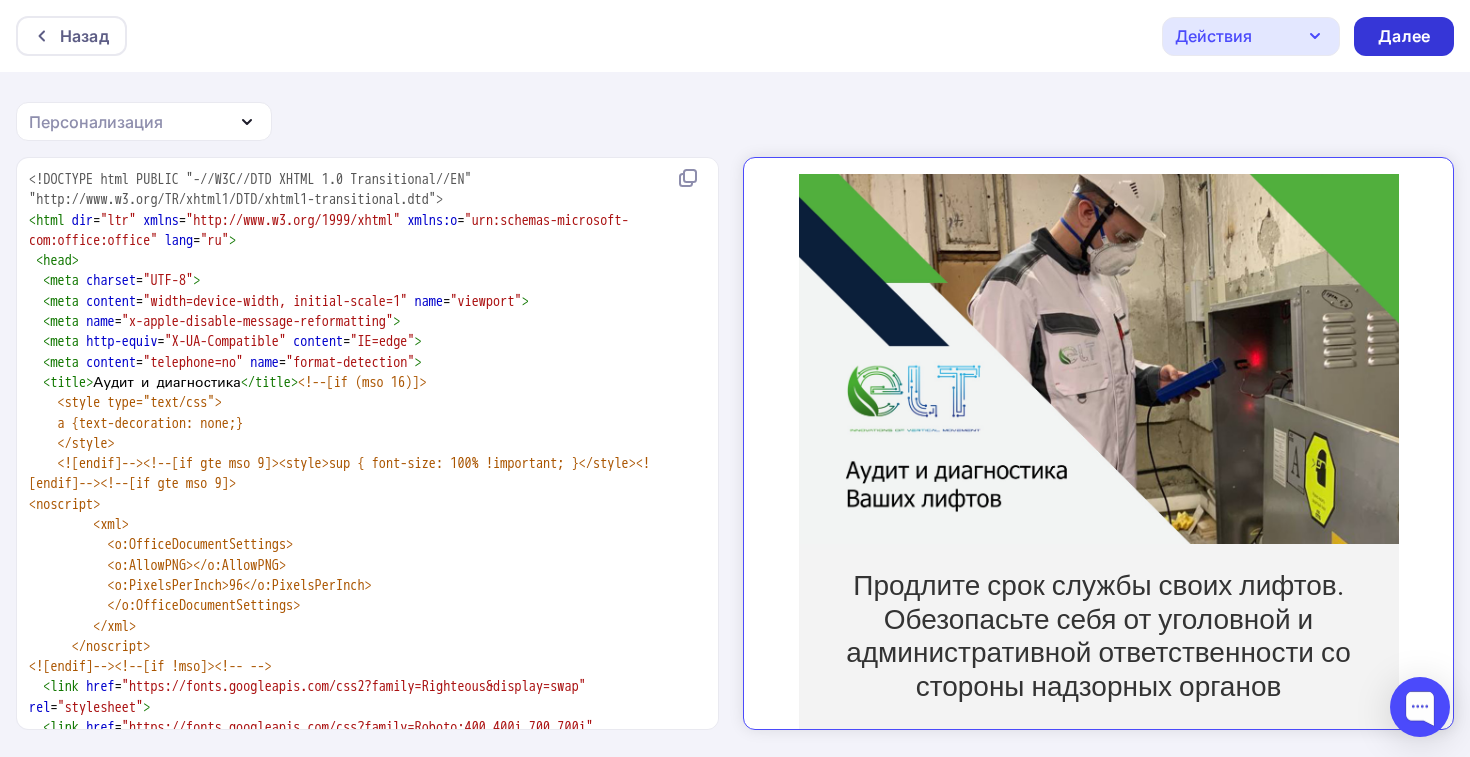 click on "Далее" at bounding box center [1404, 36] 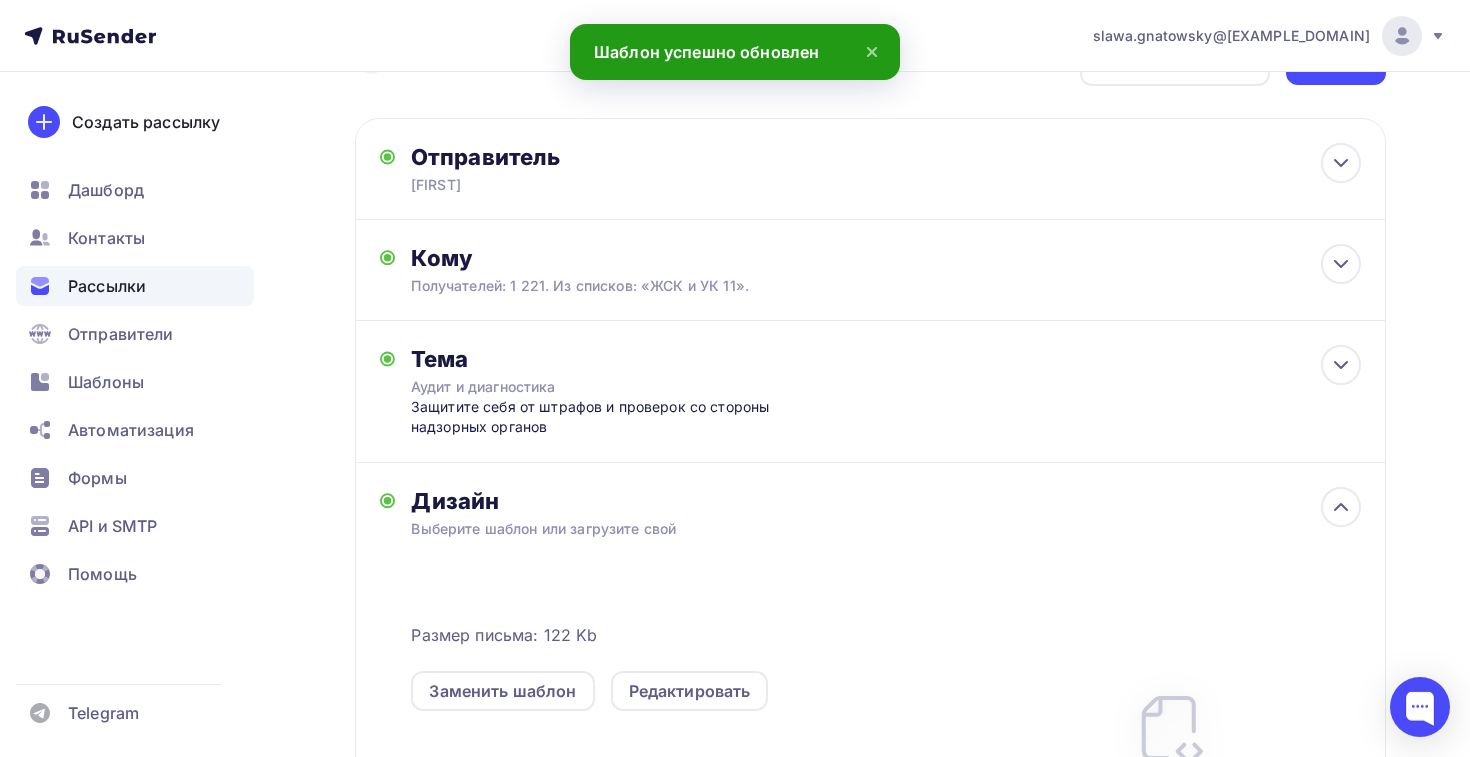 scroll, scrollTop: 50, scrollLeft: 0, axis: vertical 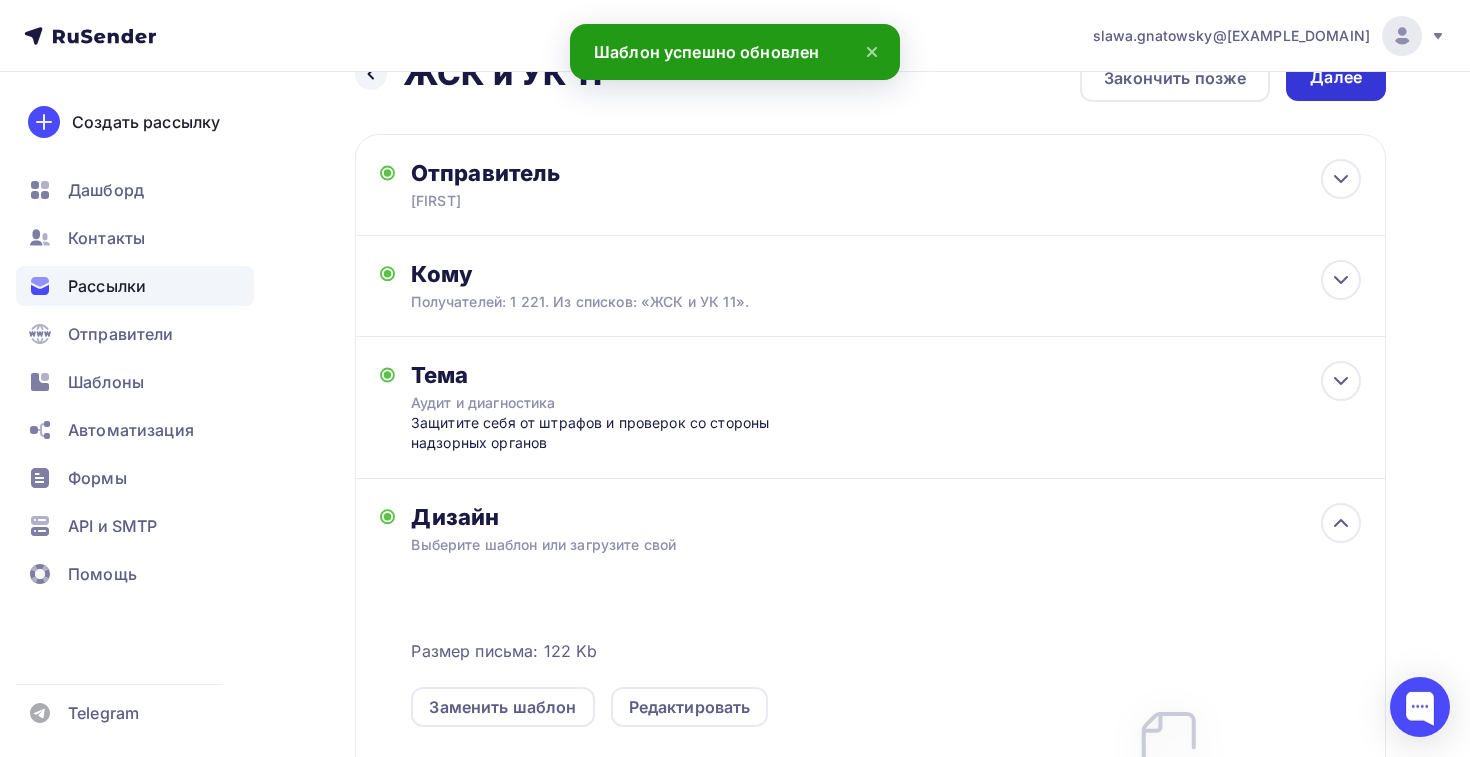 click on "Далее" at bounding box center (1336, 77) 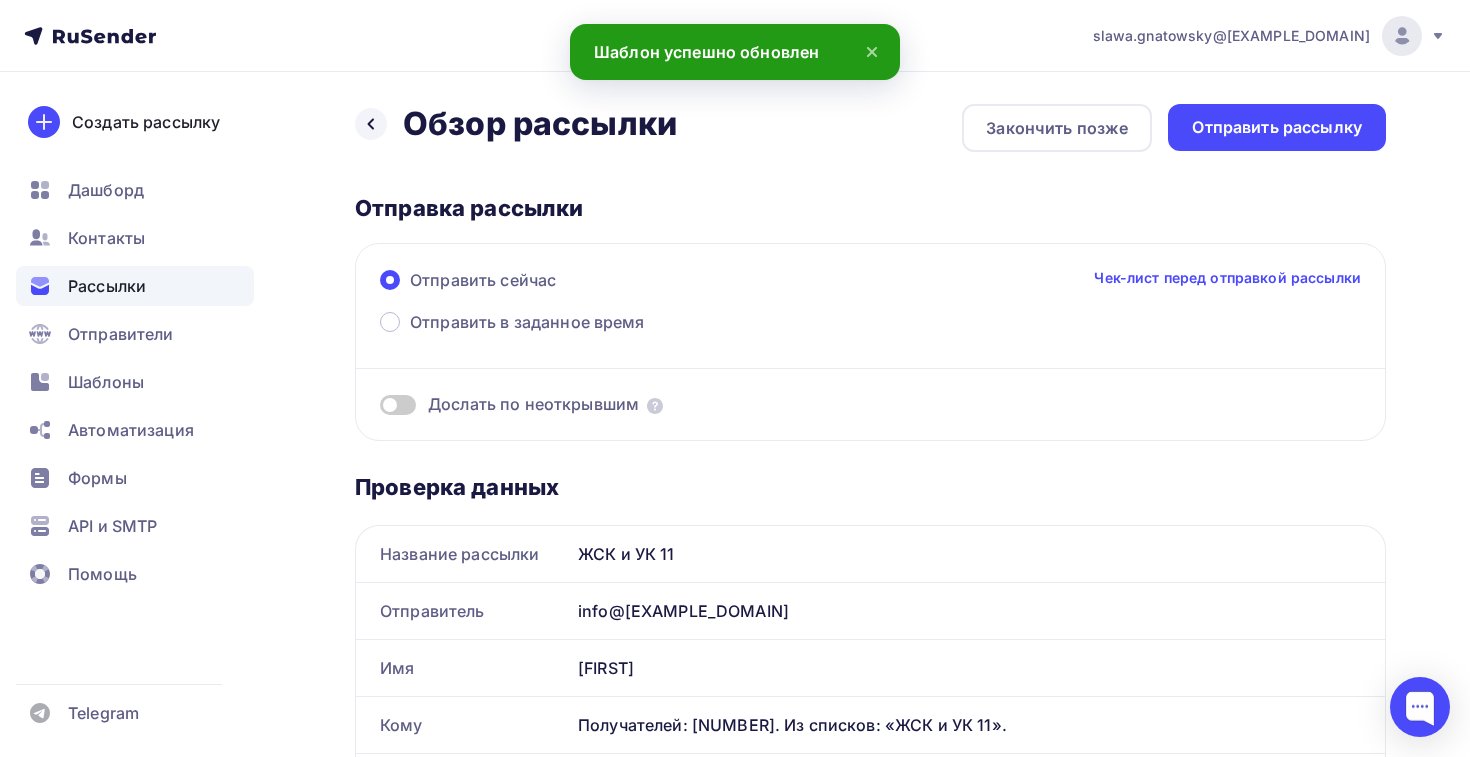 scroll, scrollTop: 0, scrollLeft: 0, axis: both 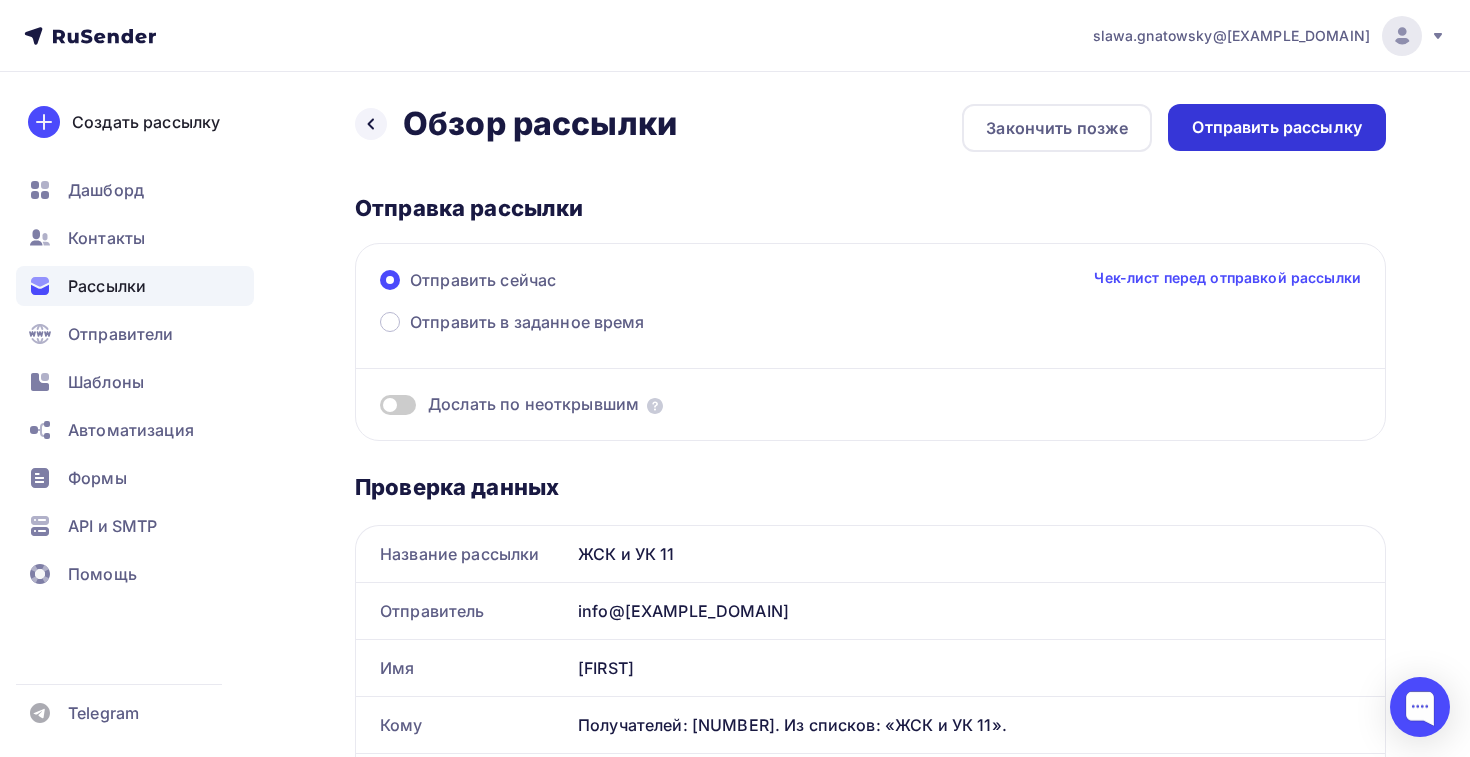 click on "Отправить рассылку" at bounding box center [1277, 127] 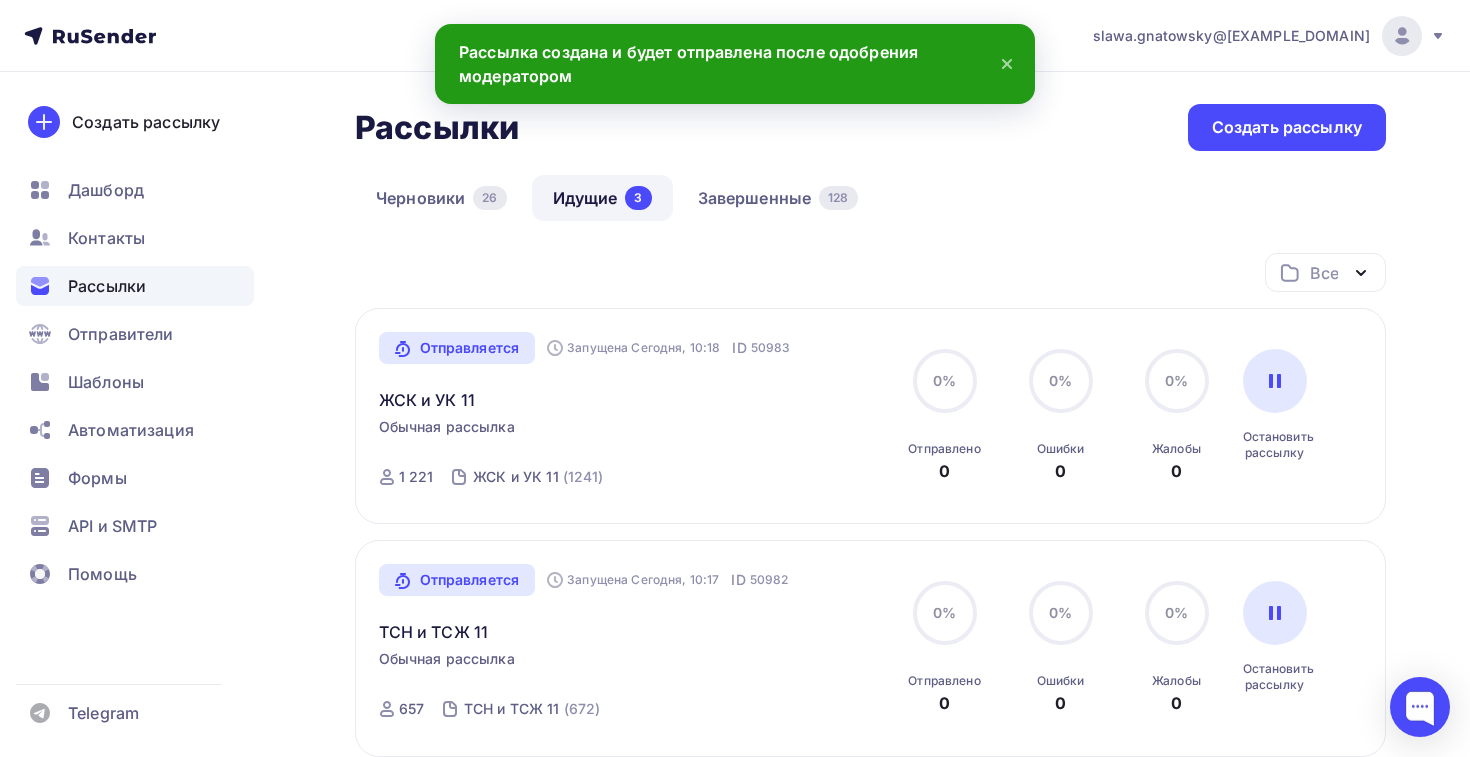 click on "Все
Все папки       тестовые рассылки
(5)                       основная рассылка
(11)                       Рус
(5)                           Создать новую папку" at bounding box center [870, 280] 